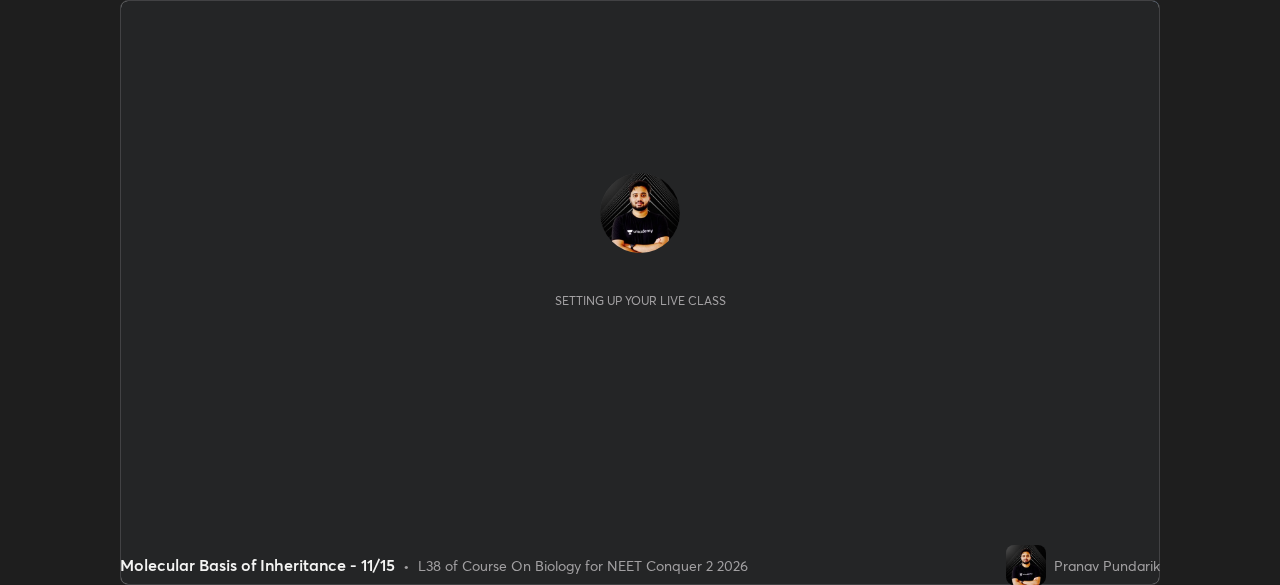 scroll, scrollTop: 0, scrollLeft: 0, axis: both 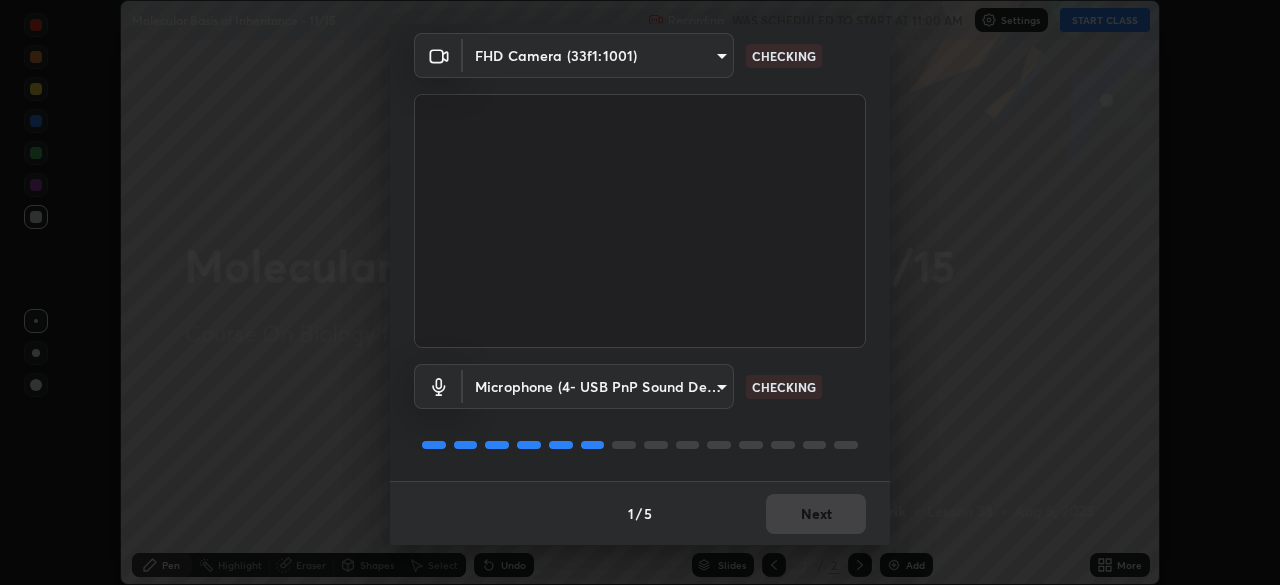 click on "1 / 5 Next" at bounding box center [640, 513] 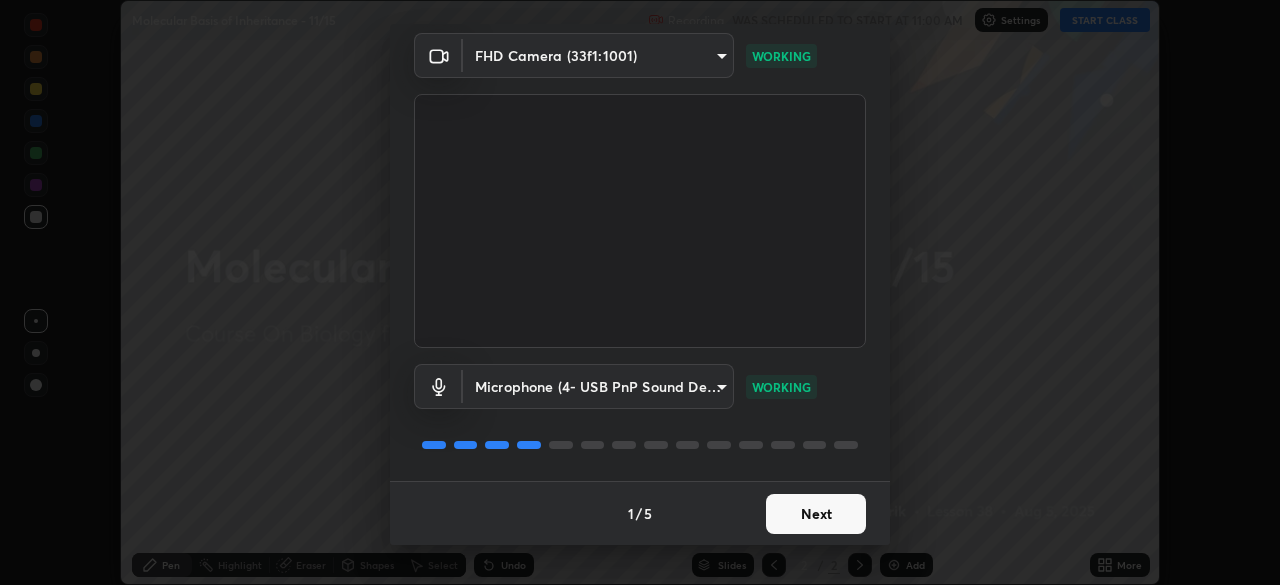 click on "Next" at bounding box center [816, 514] 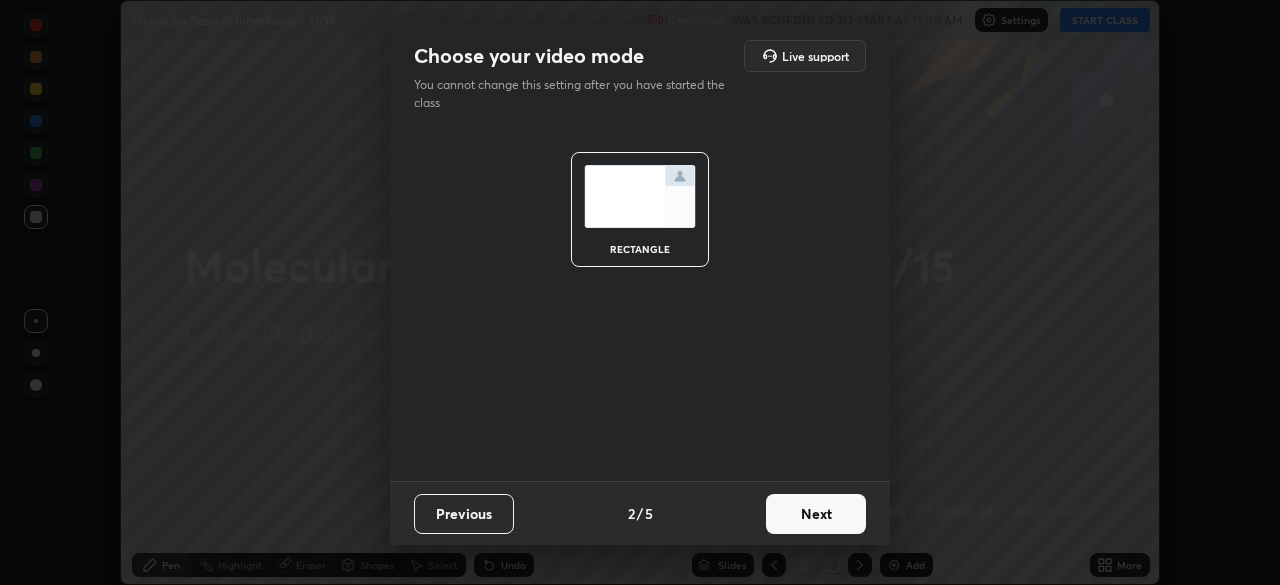 scroll, scrollTop: 0, scrollLeft: 0, axis: both 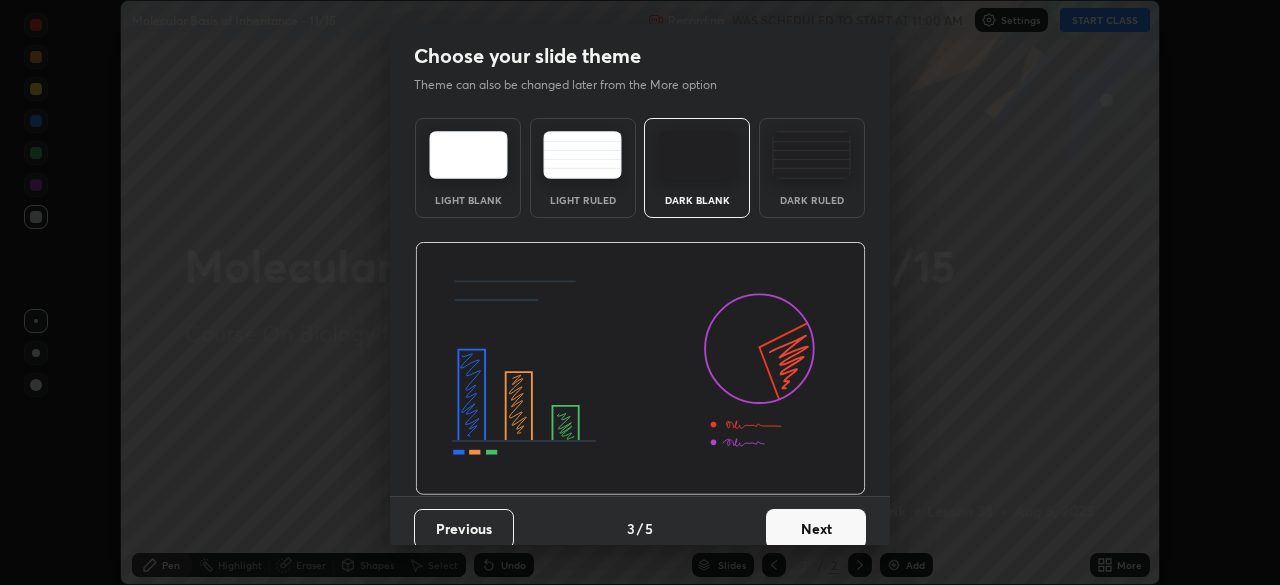 click on "Next" at bounding box center [816, 529] 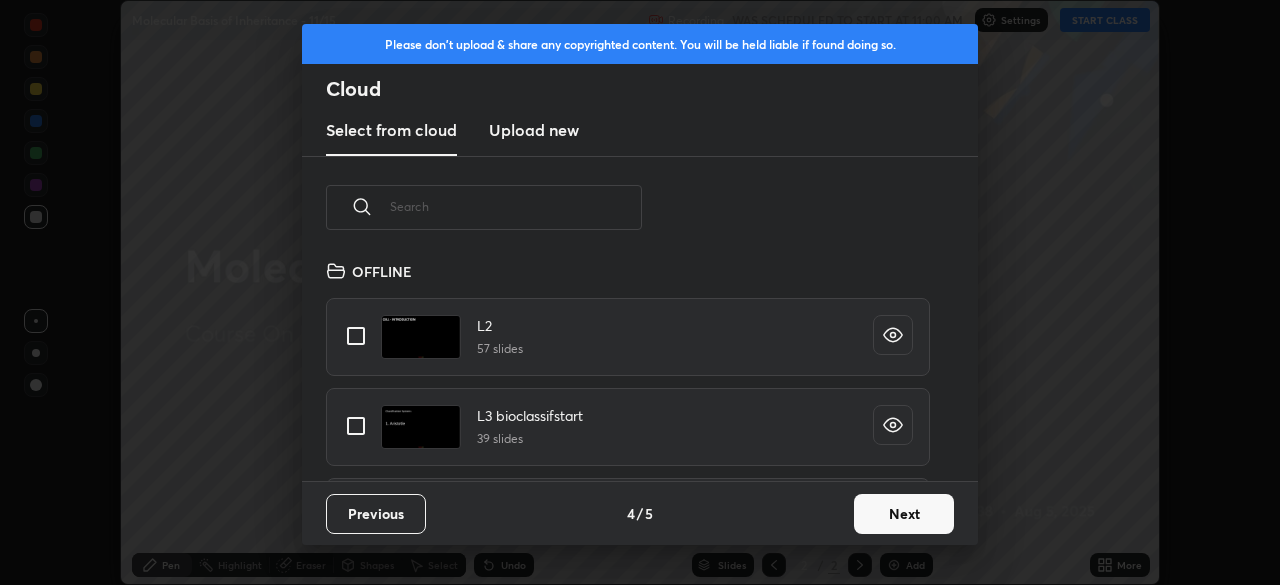 scroll, scrollTop: 7, scrollLeft: 11, axis: both 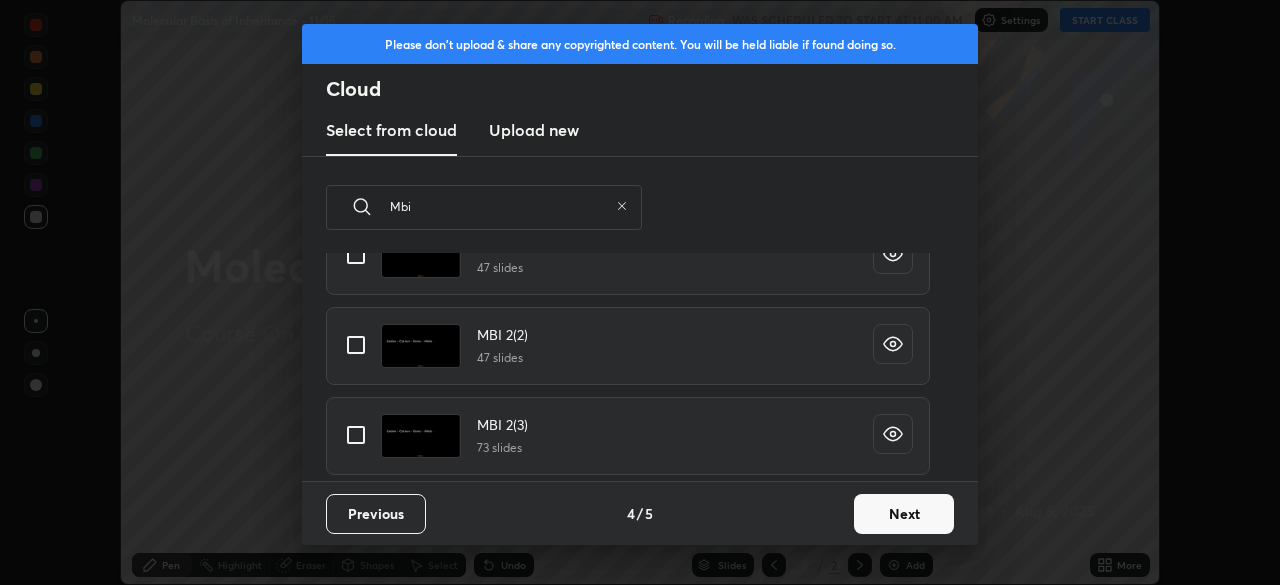 type on "Mbi" 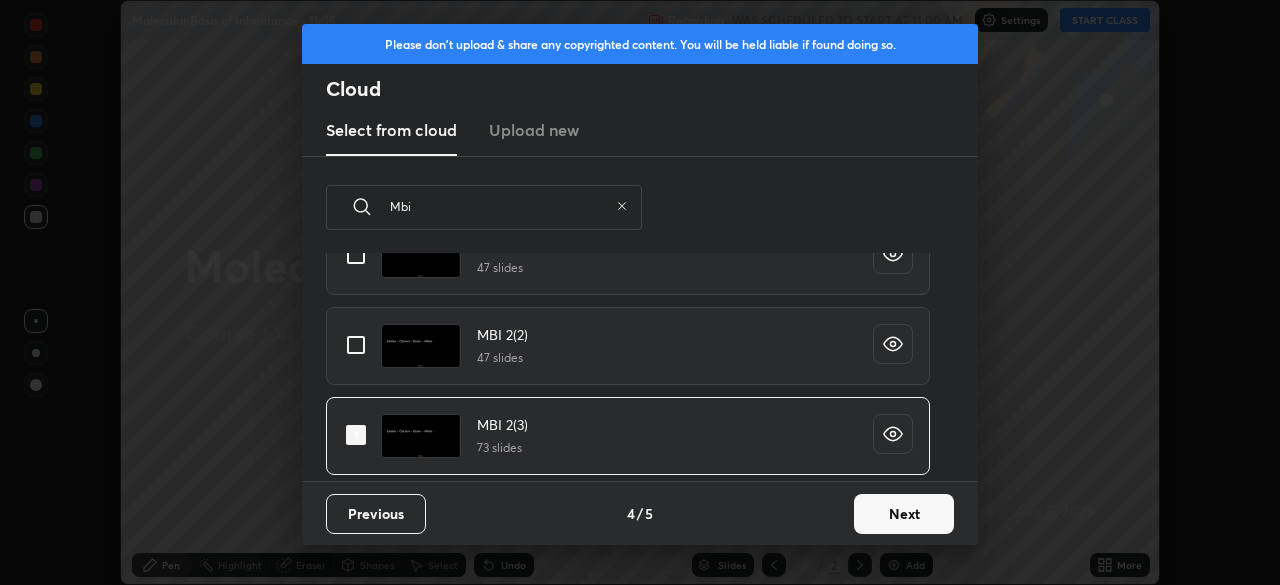 click on "Next" at bounding box center (904, 514) 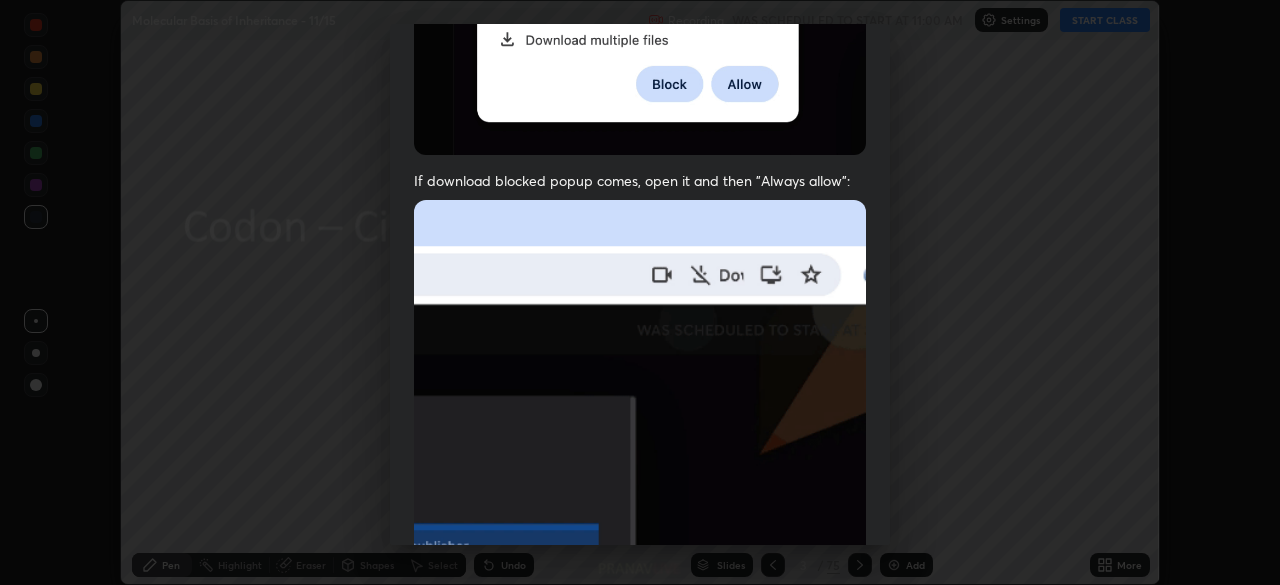 scroll, scrollTop: 479, scrollLeft: 0, axis: vertical 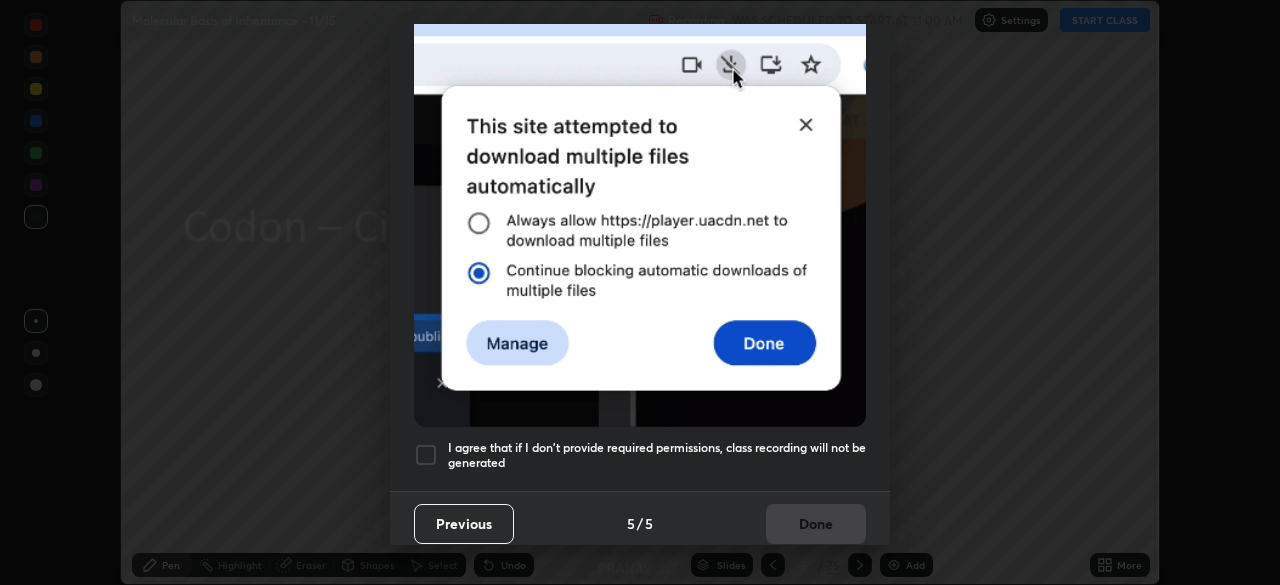 click on "I agree that if I don't provide required permissions, class recording will not be generated" at bounding box center (657, 455) 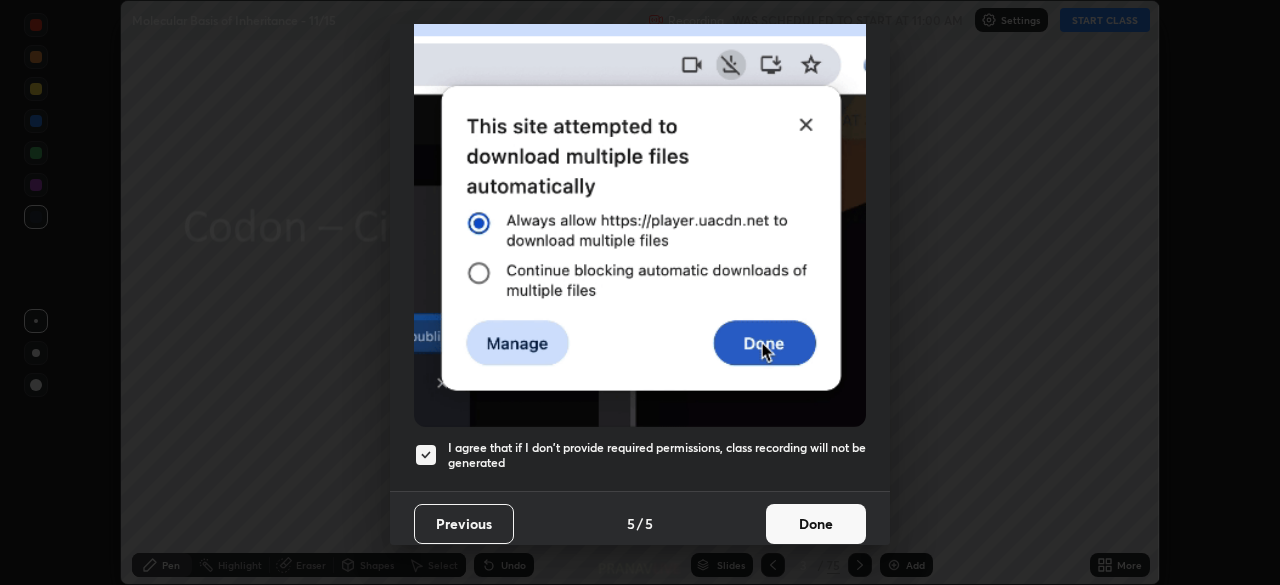 click on "Done" at bounding box center [816, 524] 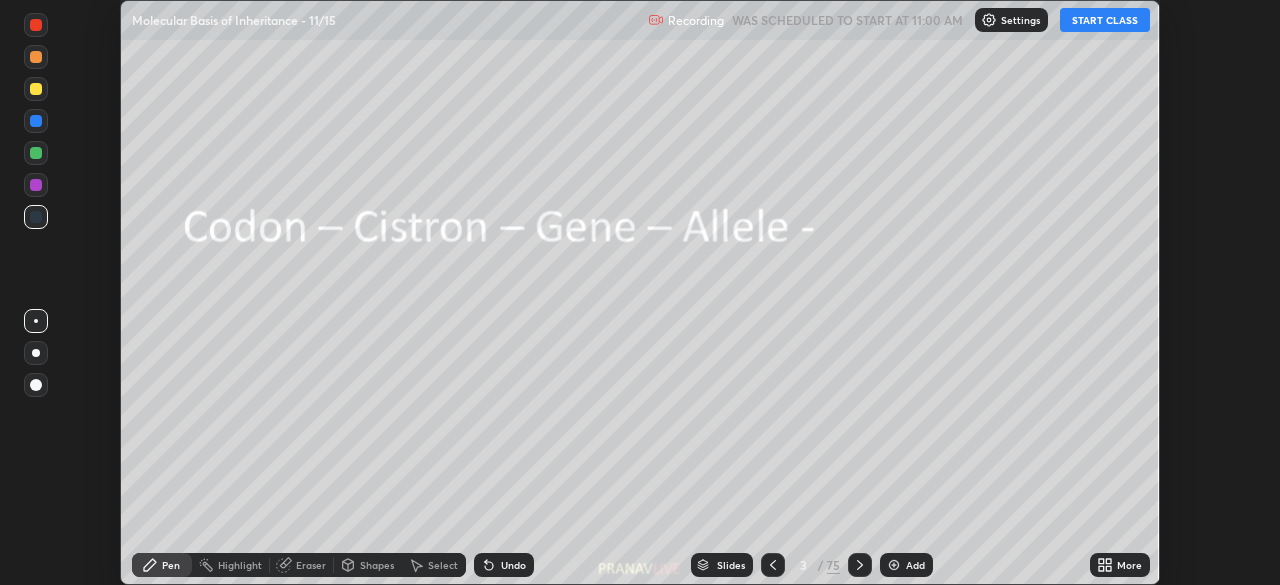 click on "Slides" at bounding box center (731, 565) 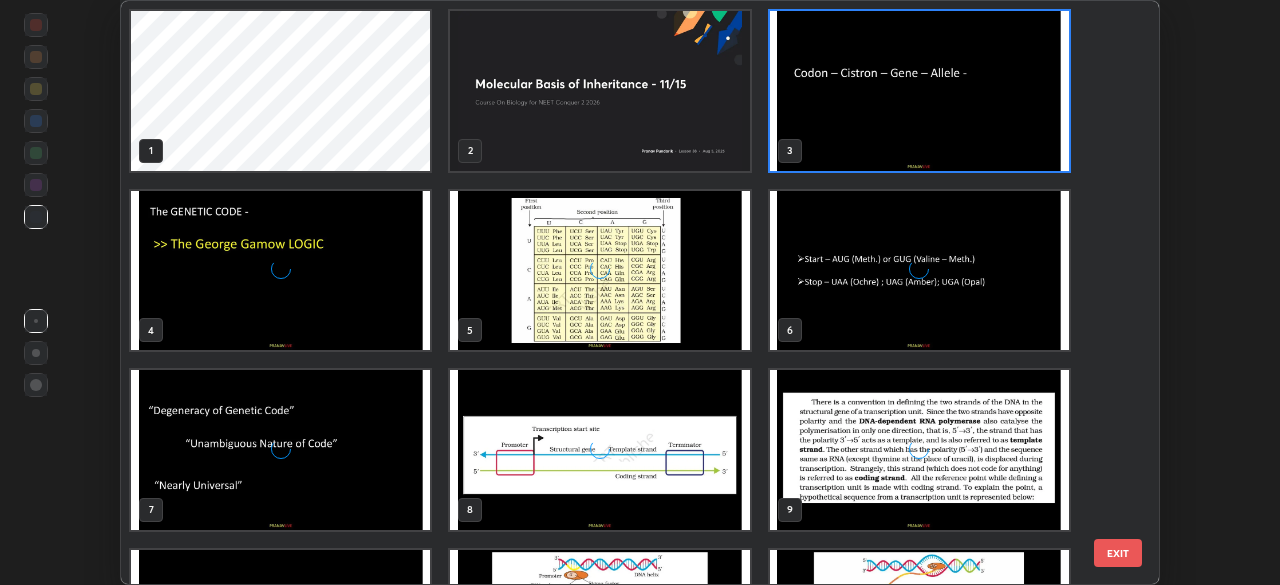 scroll, scrollTop: 7, scrollLeft: 11, axis: both 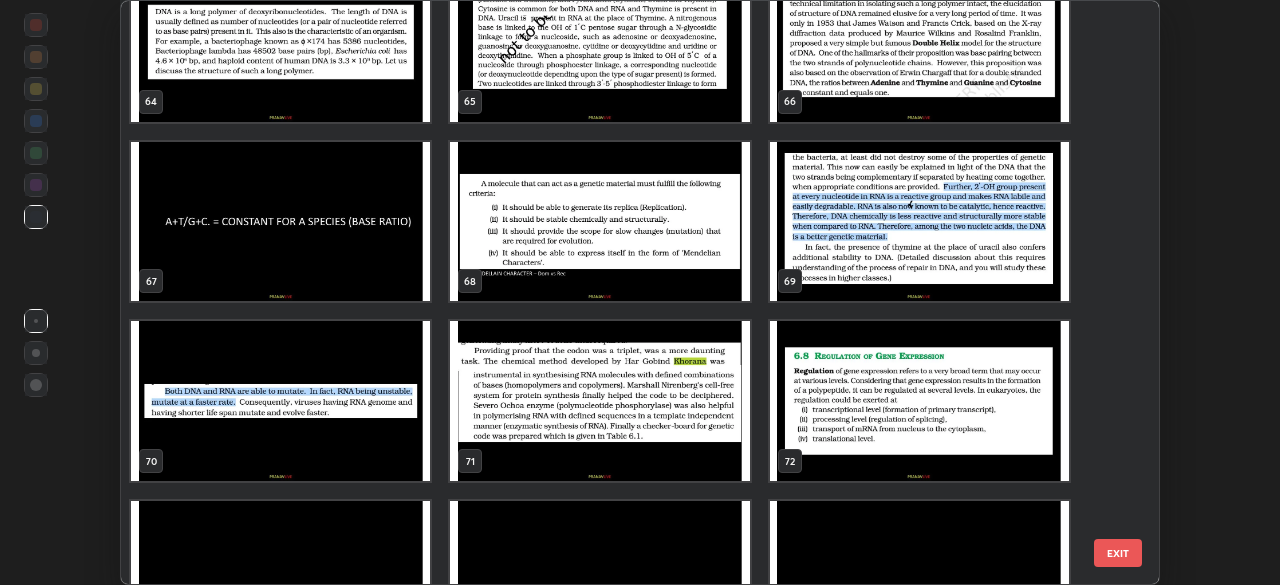 click at bounding box center (280, 222) 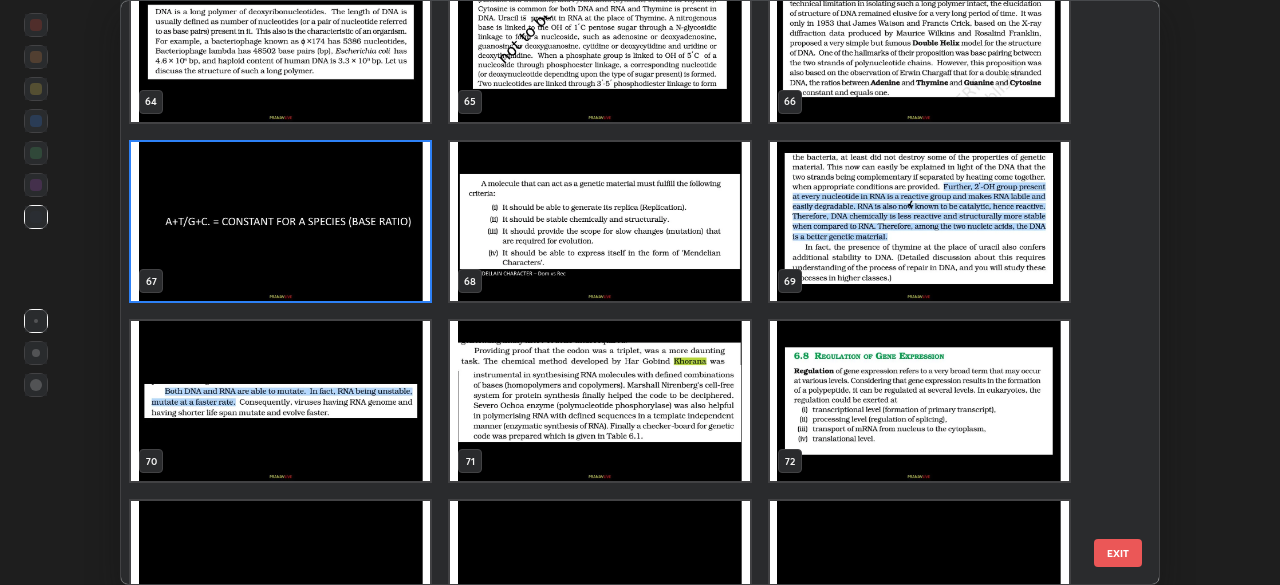 click at bounding box center [280, 222] 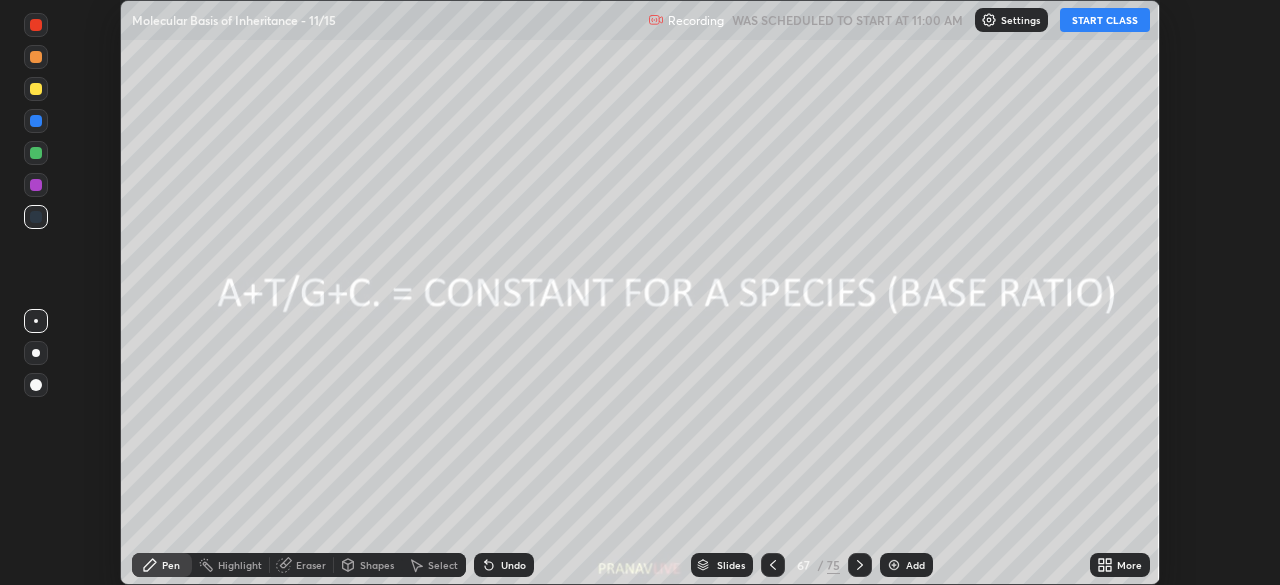 click at bounding box center (280, 222) 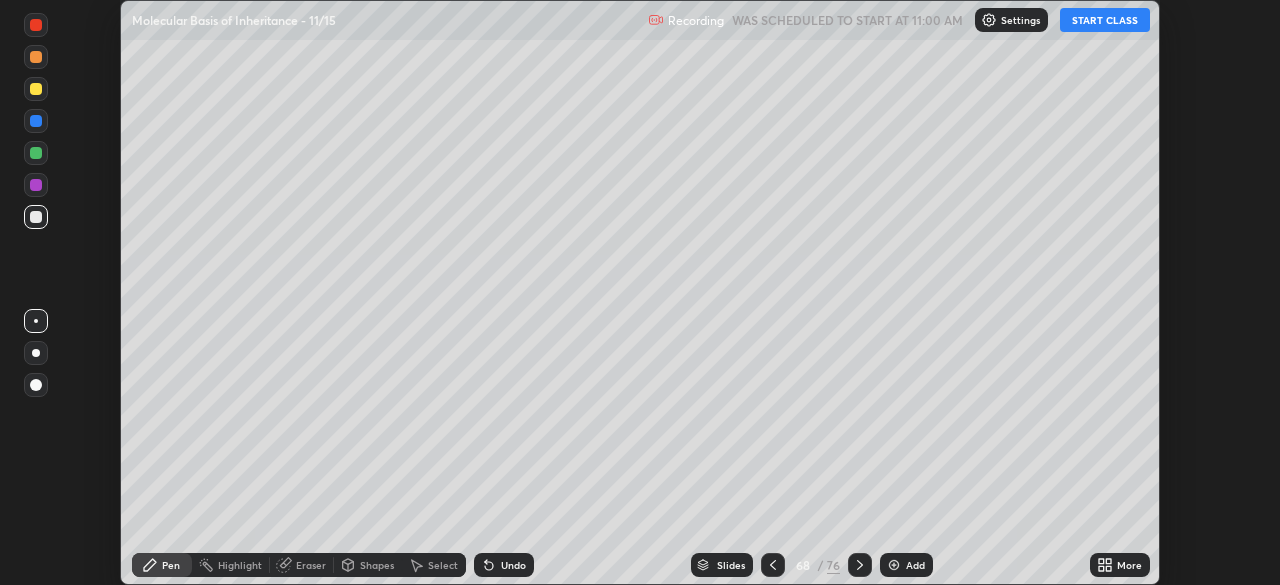 click 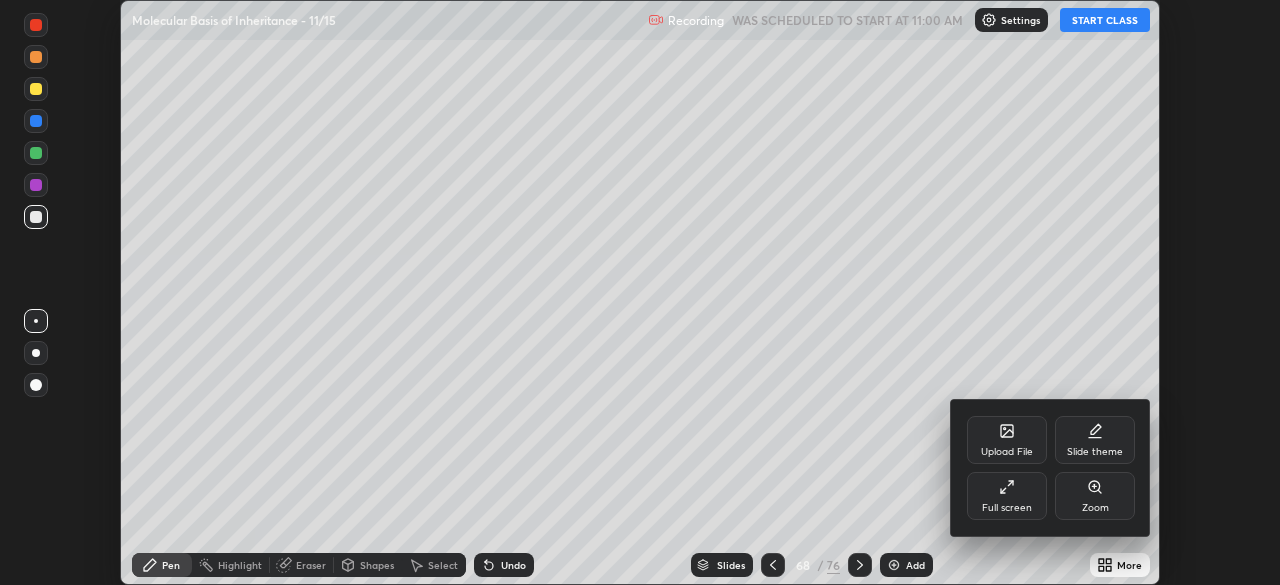 click on "Full screen" at bounding box center (1007, 508) 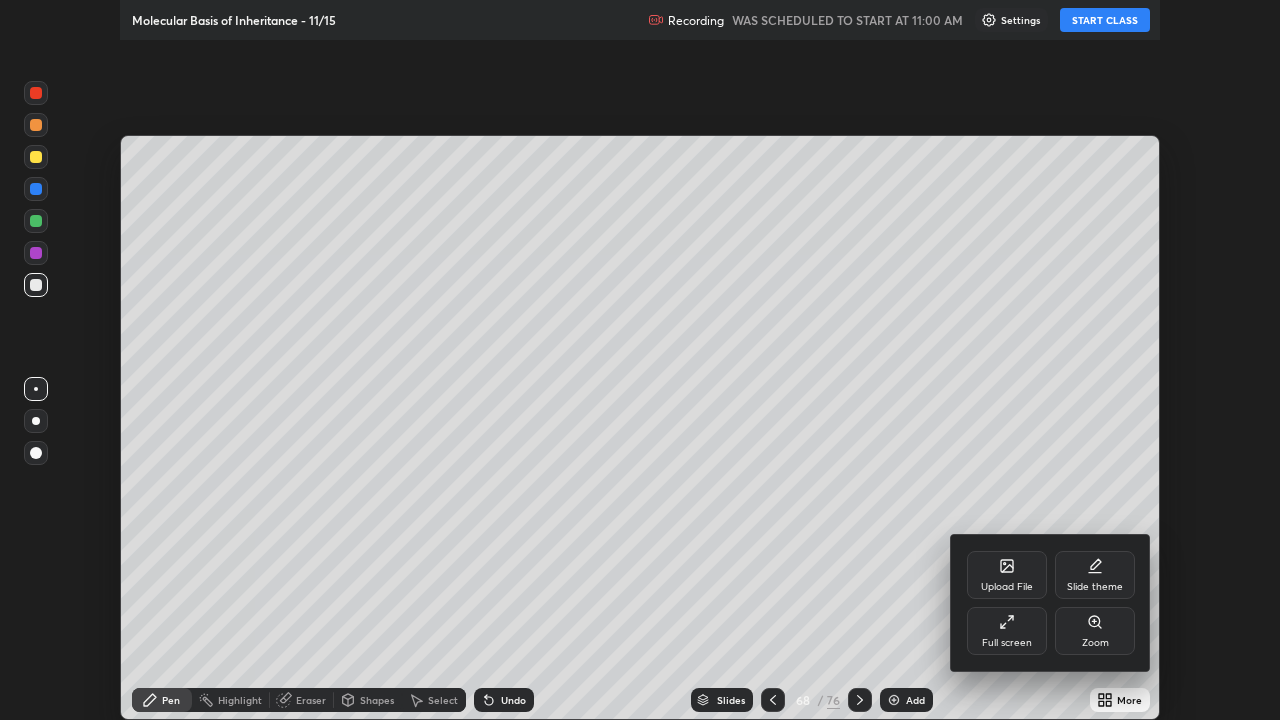 scroll, scrollTop: 99280, scrollLeft: 98720, axis: both 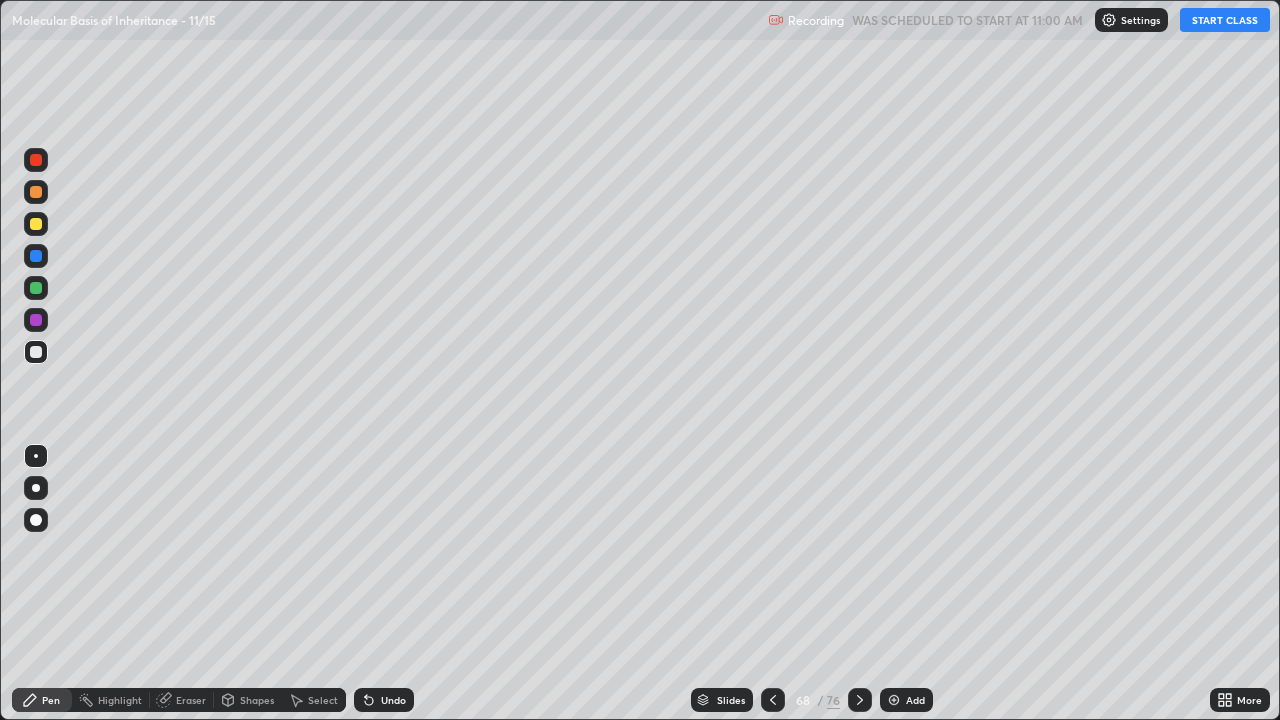 click on "START CLASS" at bounding box center [1225, 20] 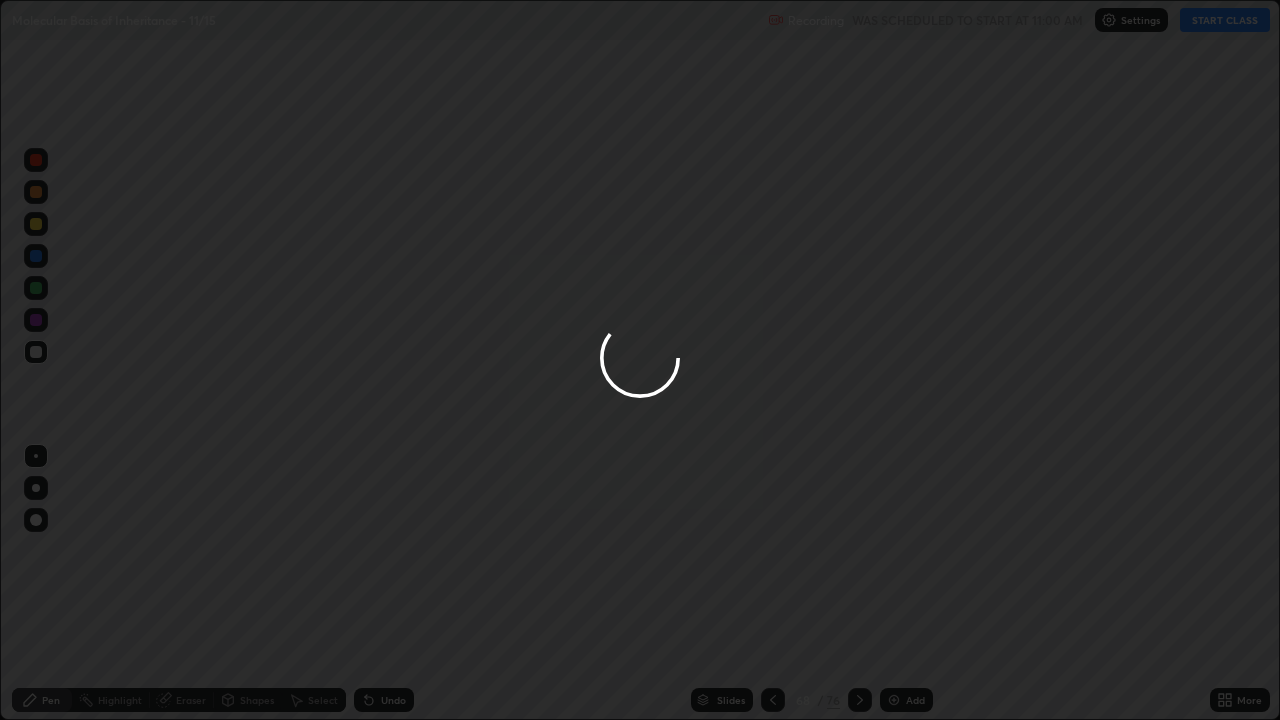 click at bounding box center (640, 360) 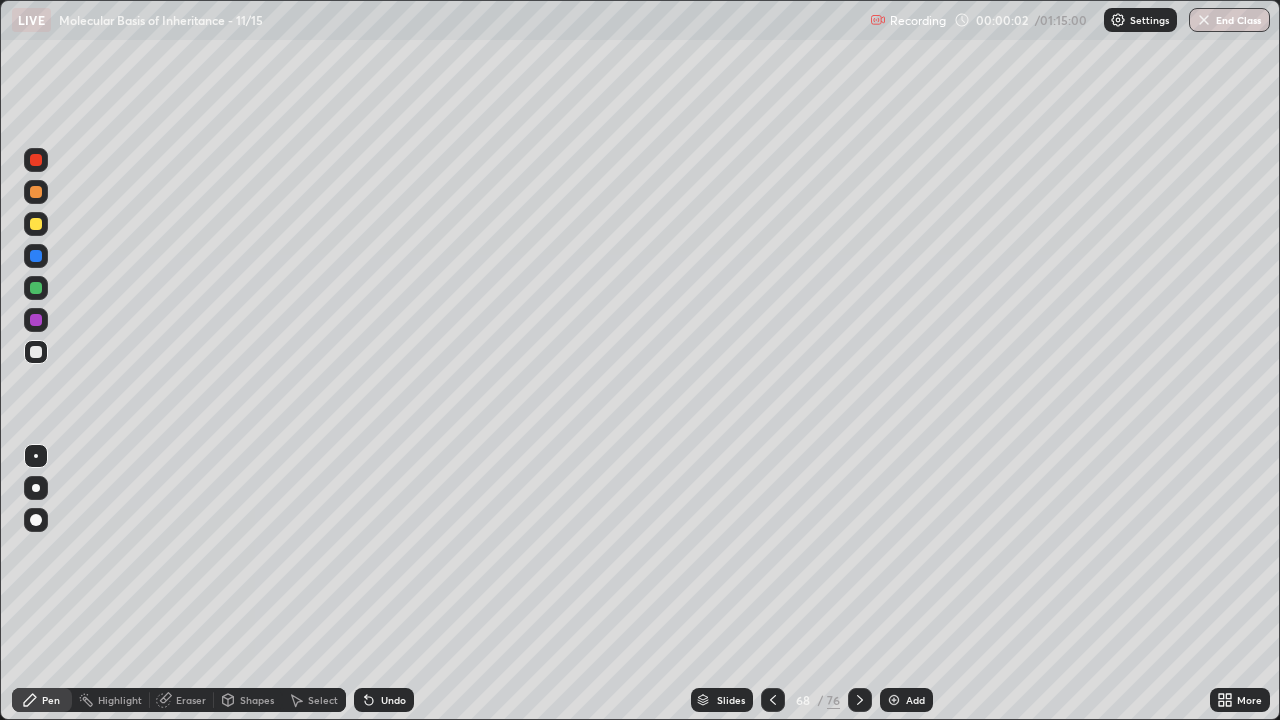 click at bounding box center (36, 488) 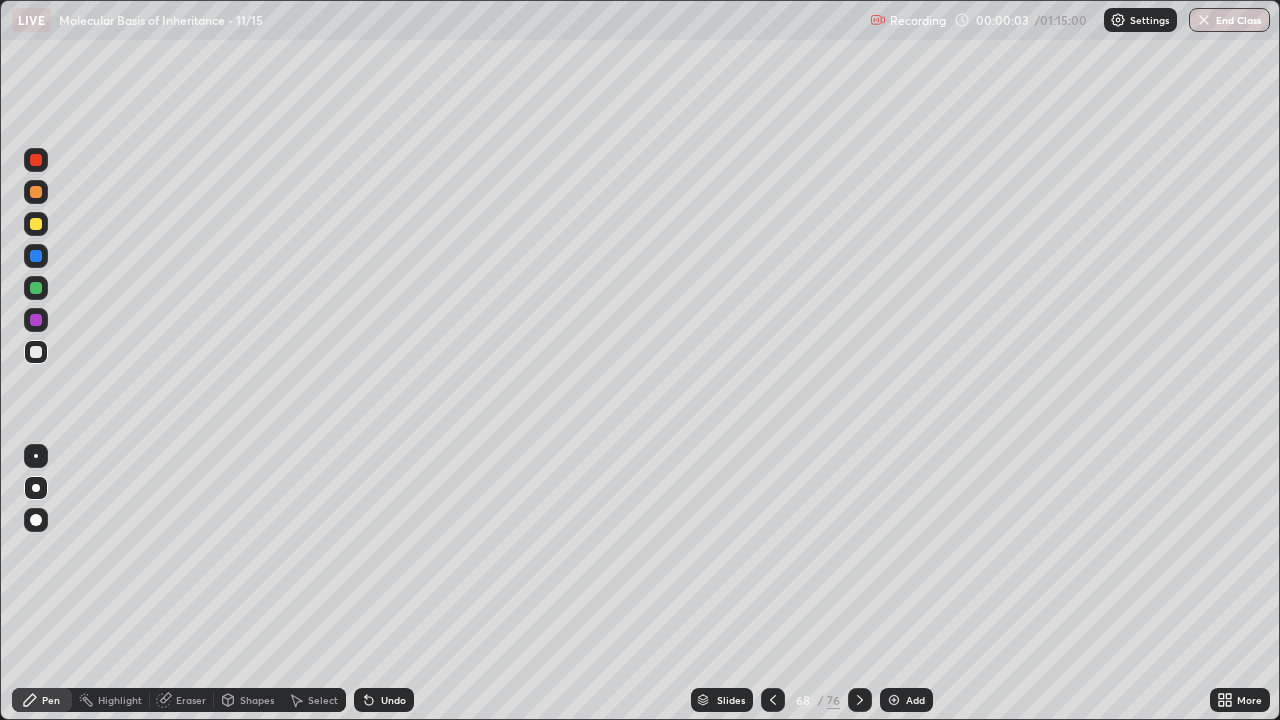 click at bounding box center (36, 224) 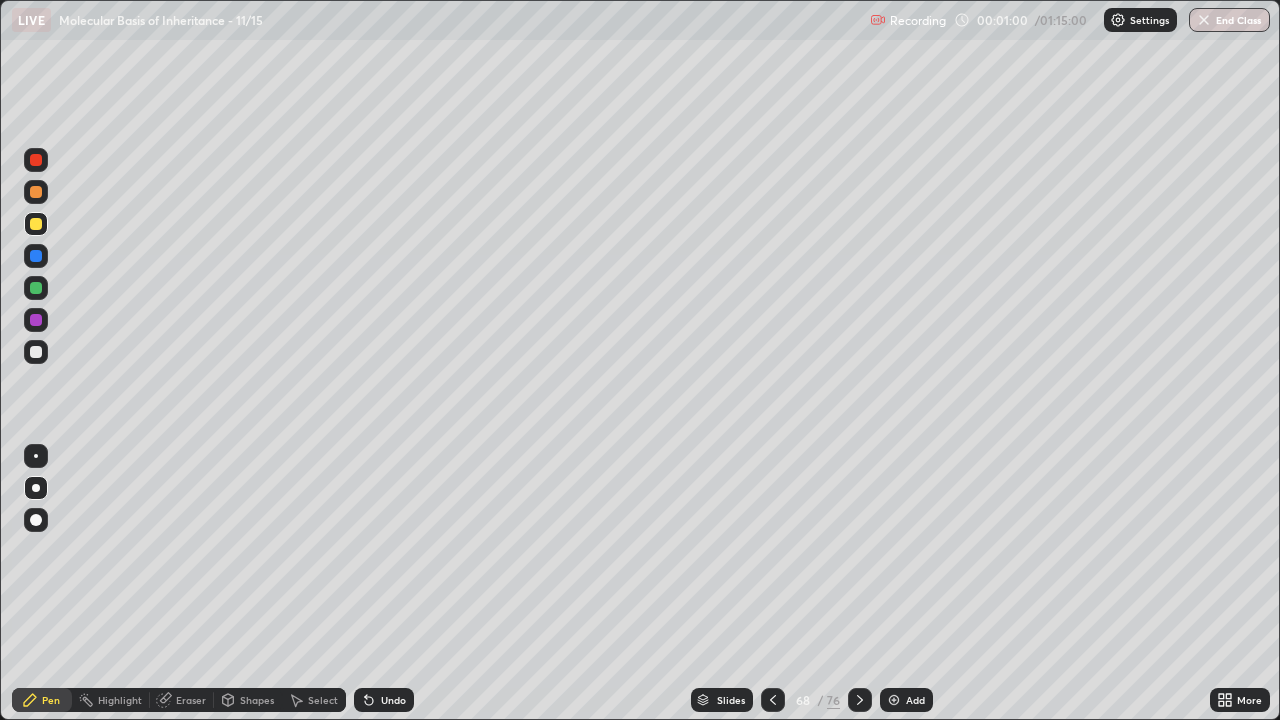 click on "Slides" at bounding box center (731, 700) 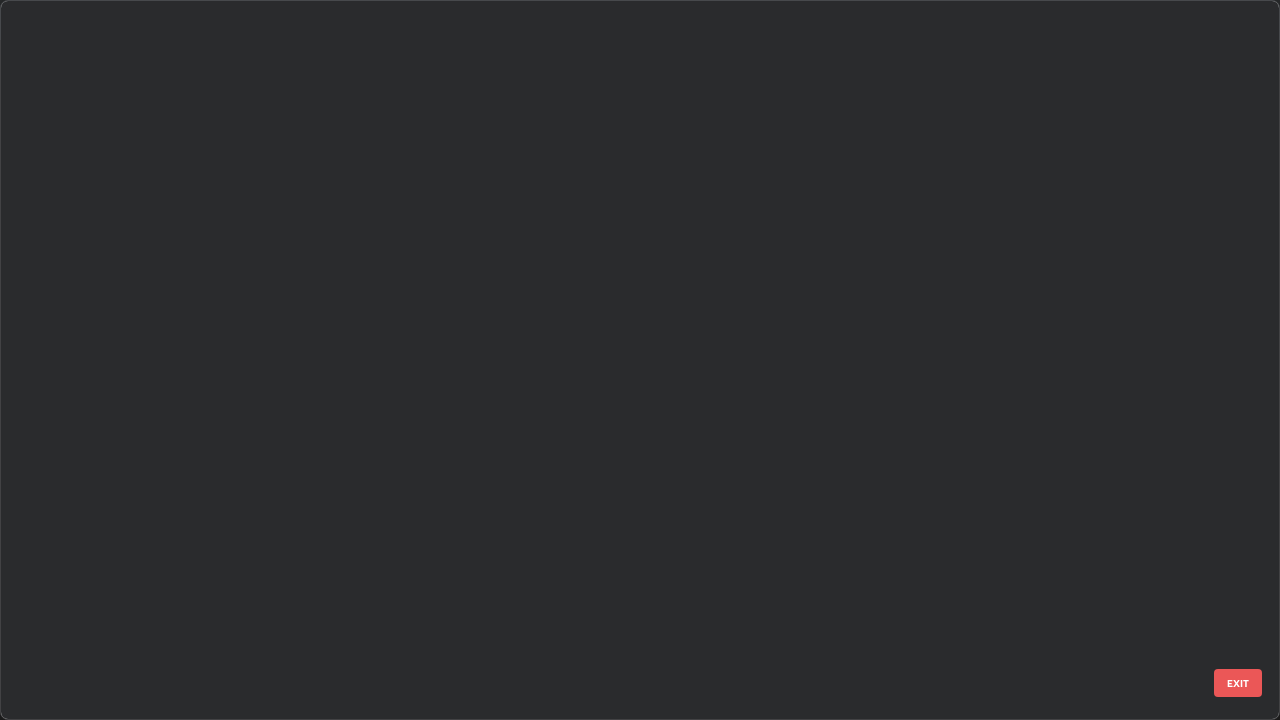 scroll, scrollTop: 4448, scrollLeft: 0, axis: vertical 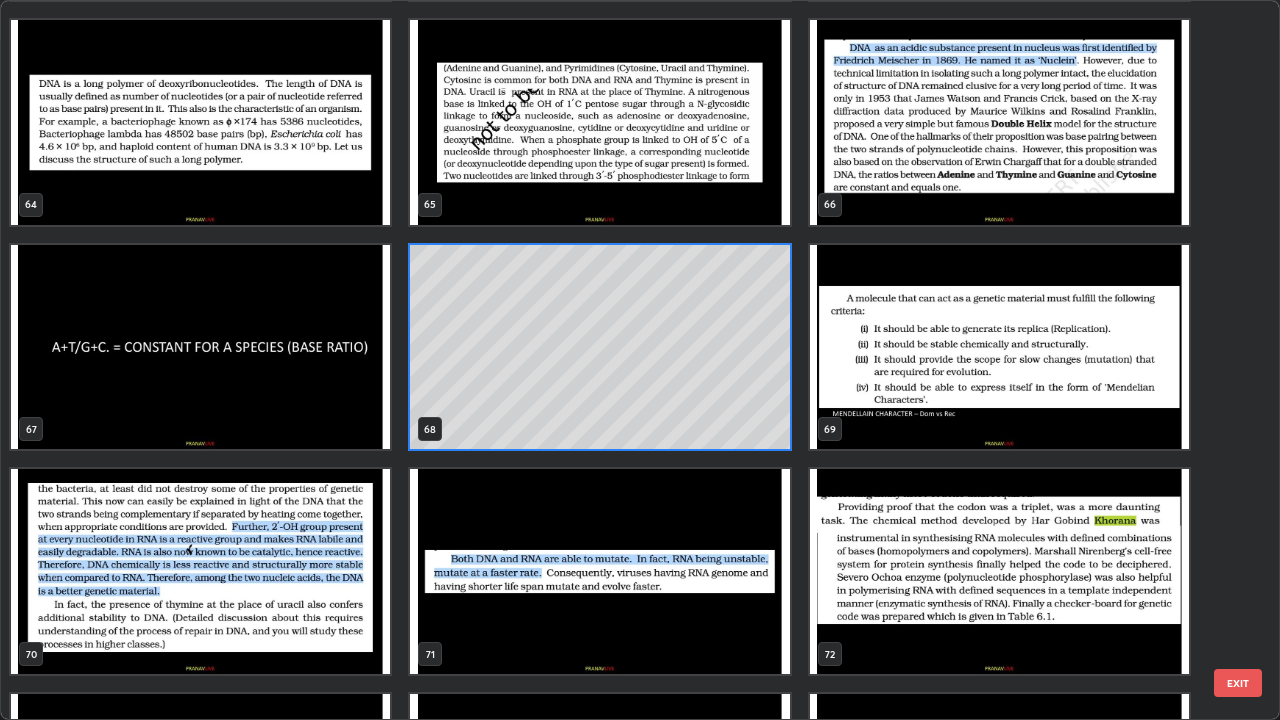 click at bounding box center (999, 347) 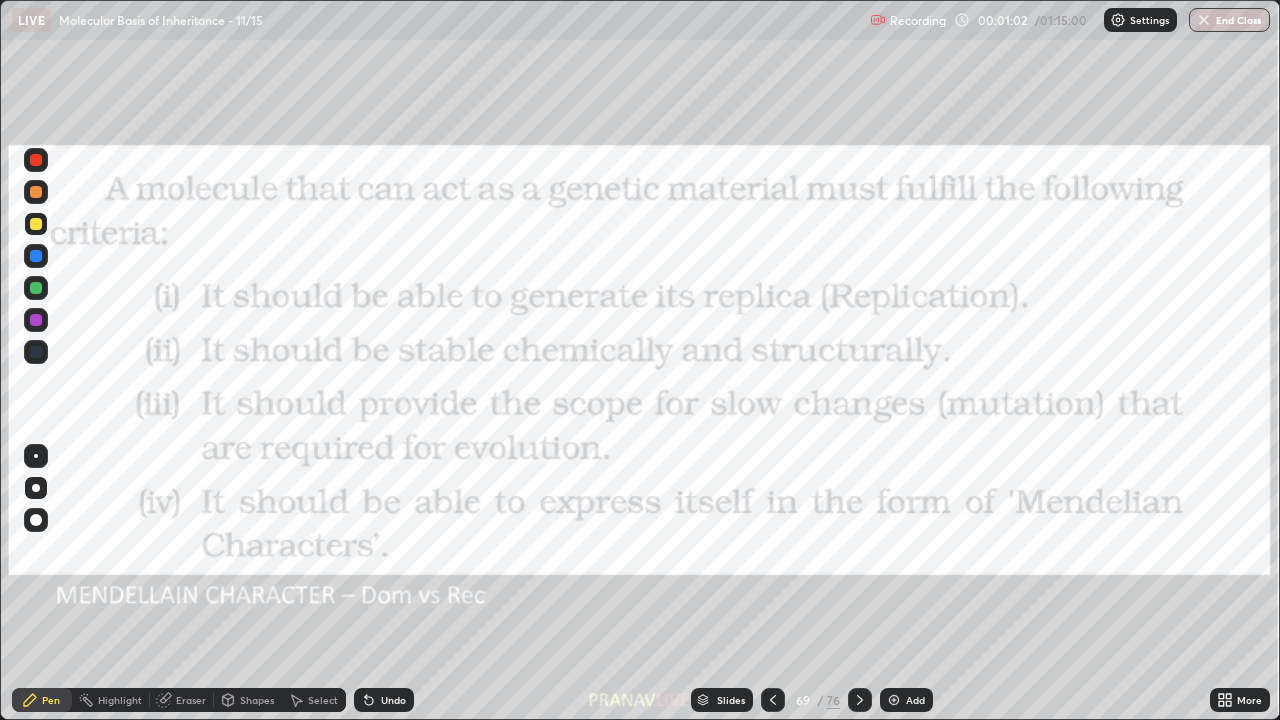 click at bounding box center (999, 347) 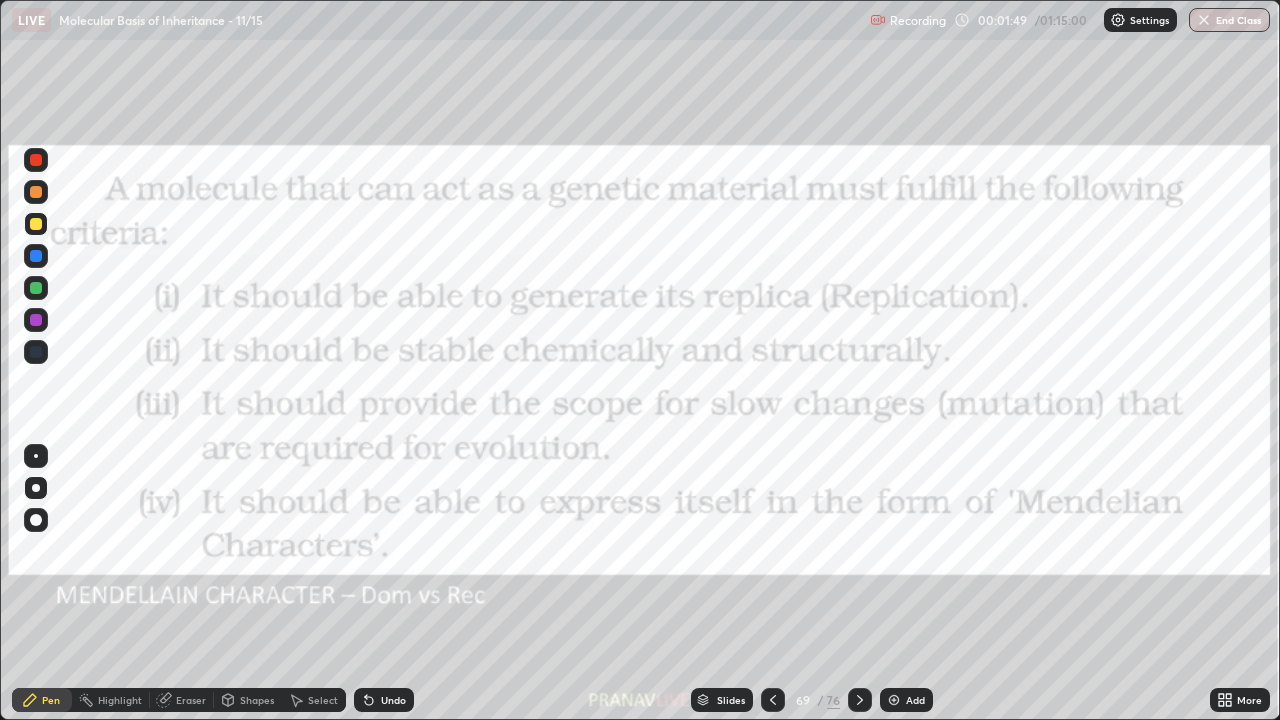 click on "Undo" at bounding box center (393, 700) 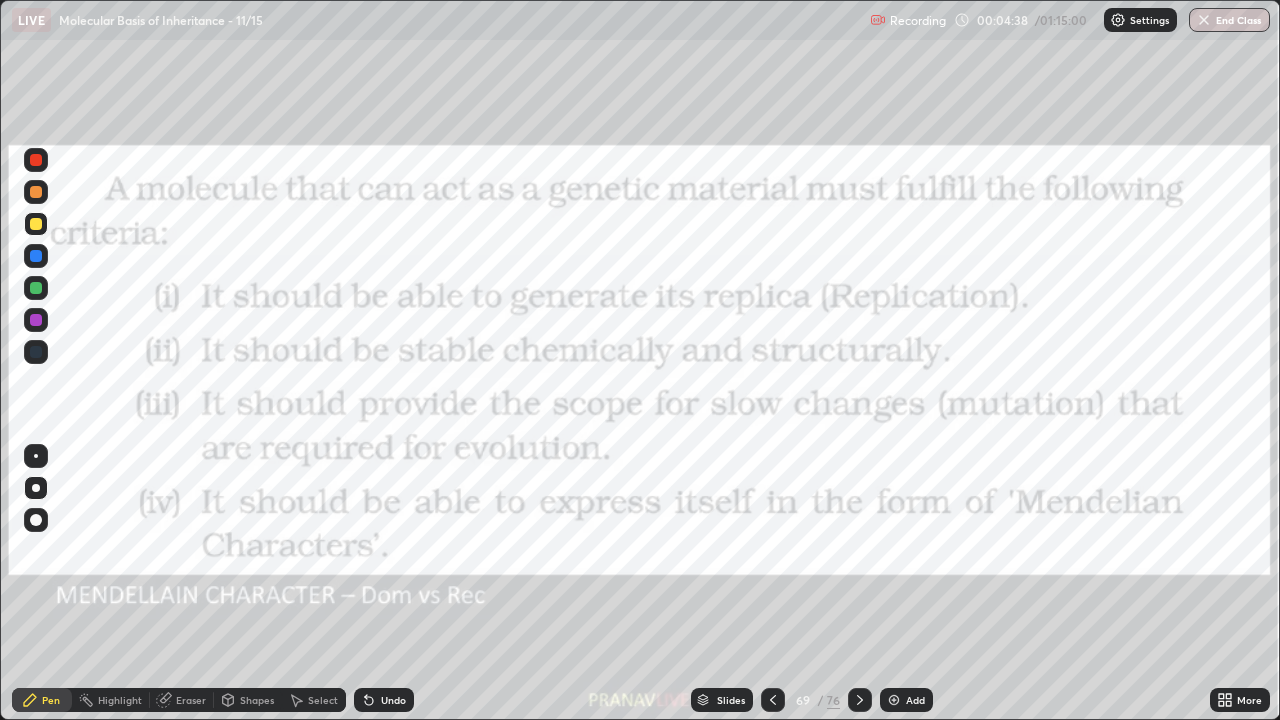 click at bounding box center [36, 160] 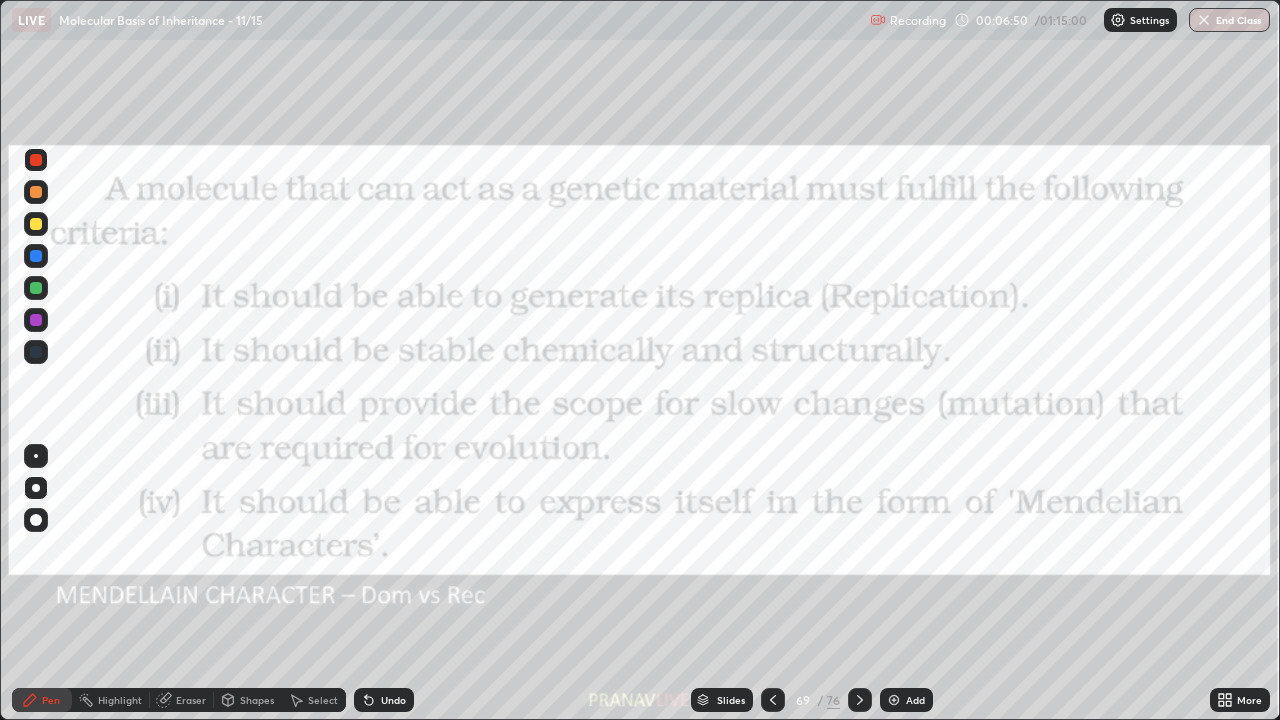 click 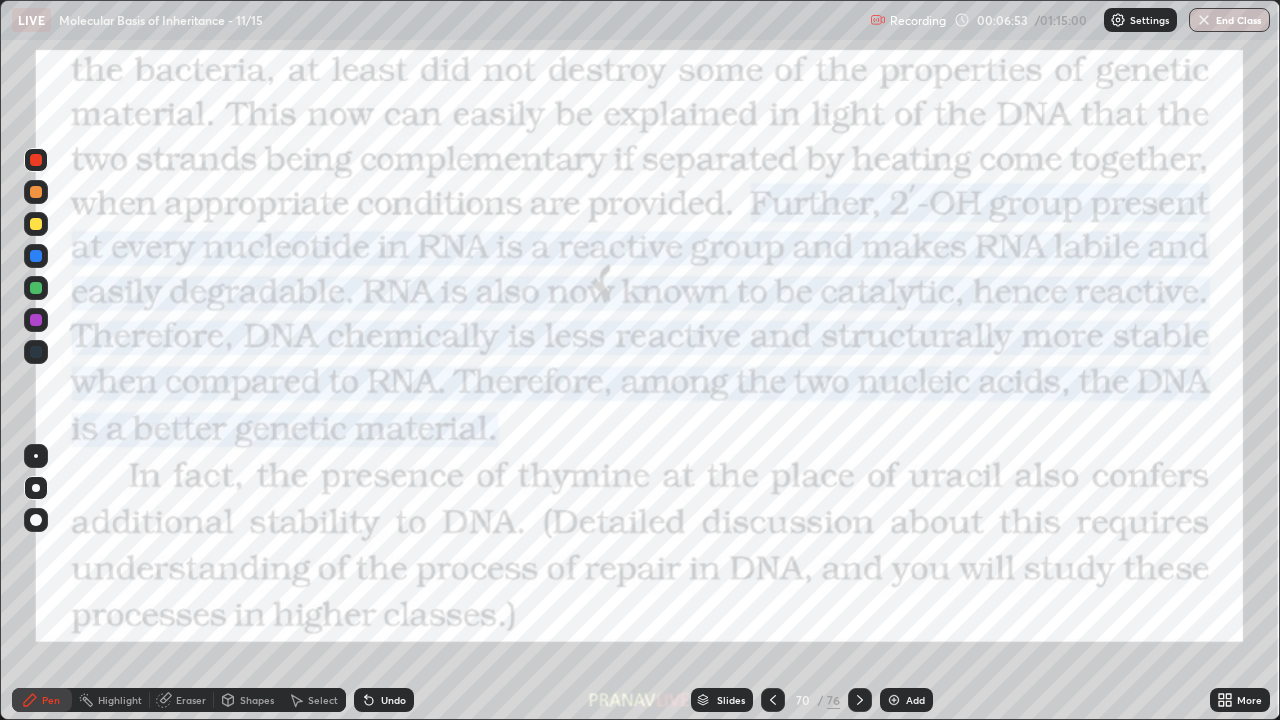 click on "Shapes" at bounding box center (257, 700) 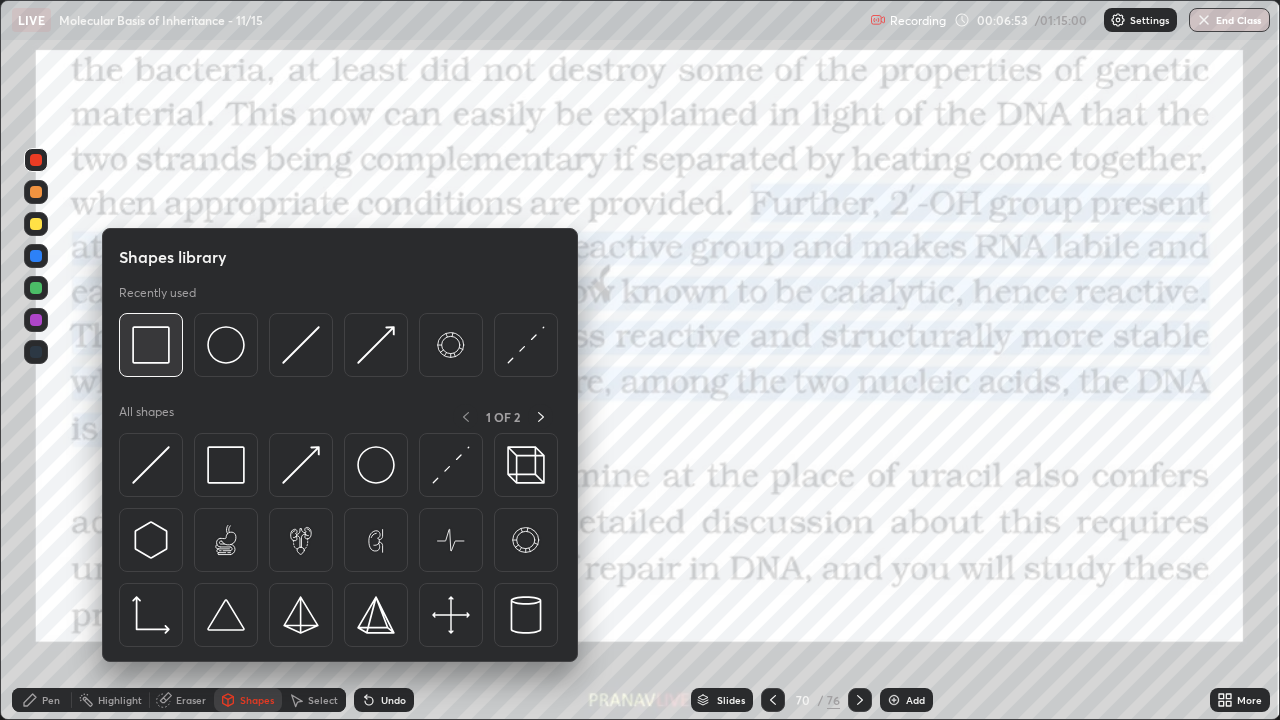 click at bounding box center [151, 345] 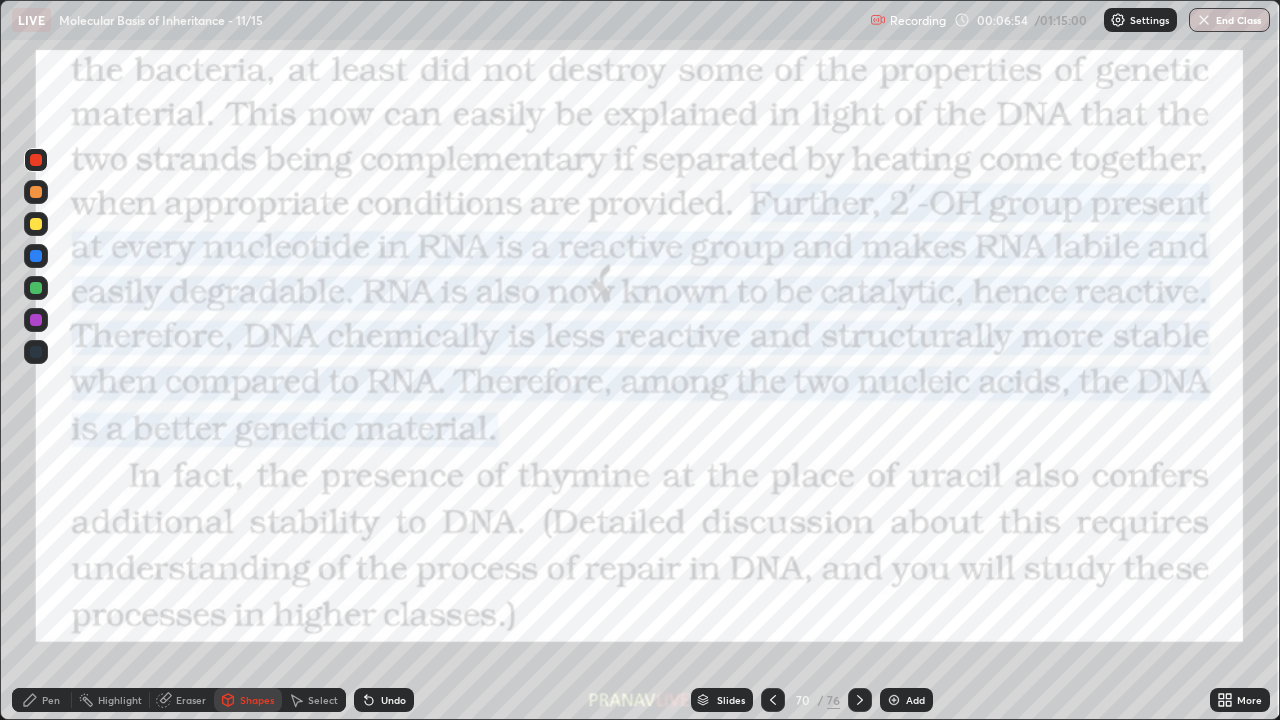 click at bounding box center [36, 160] 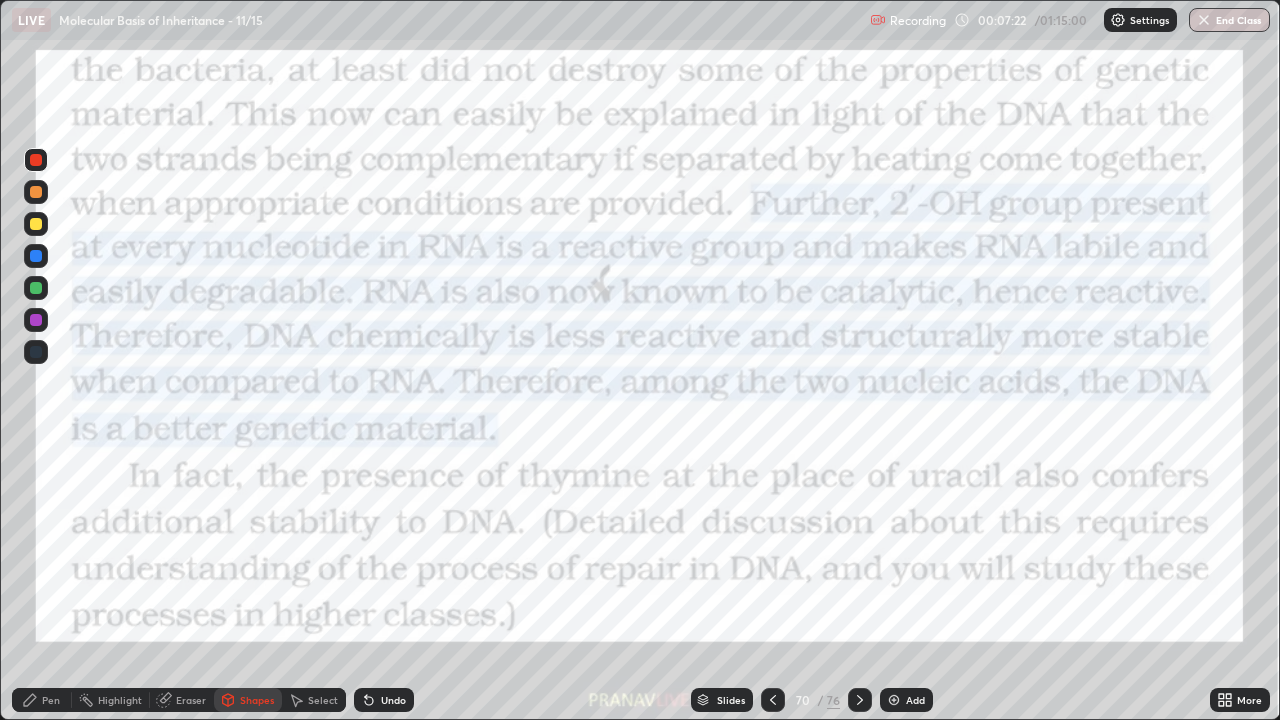 click on "Slides" at bounding box center [722, 700] 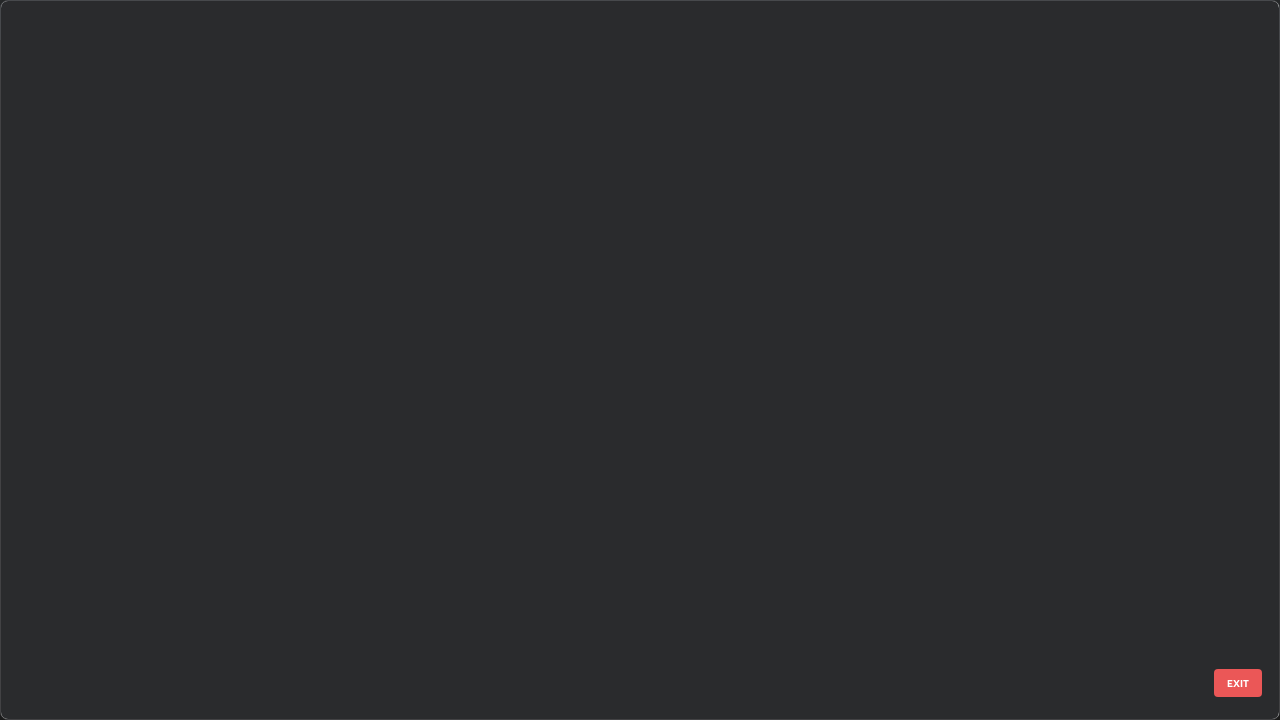 scroll, scrollTop: 4673, scrollLeft: 0, axis: vertical 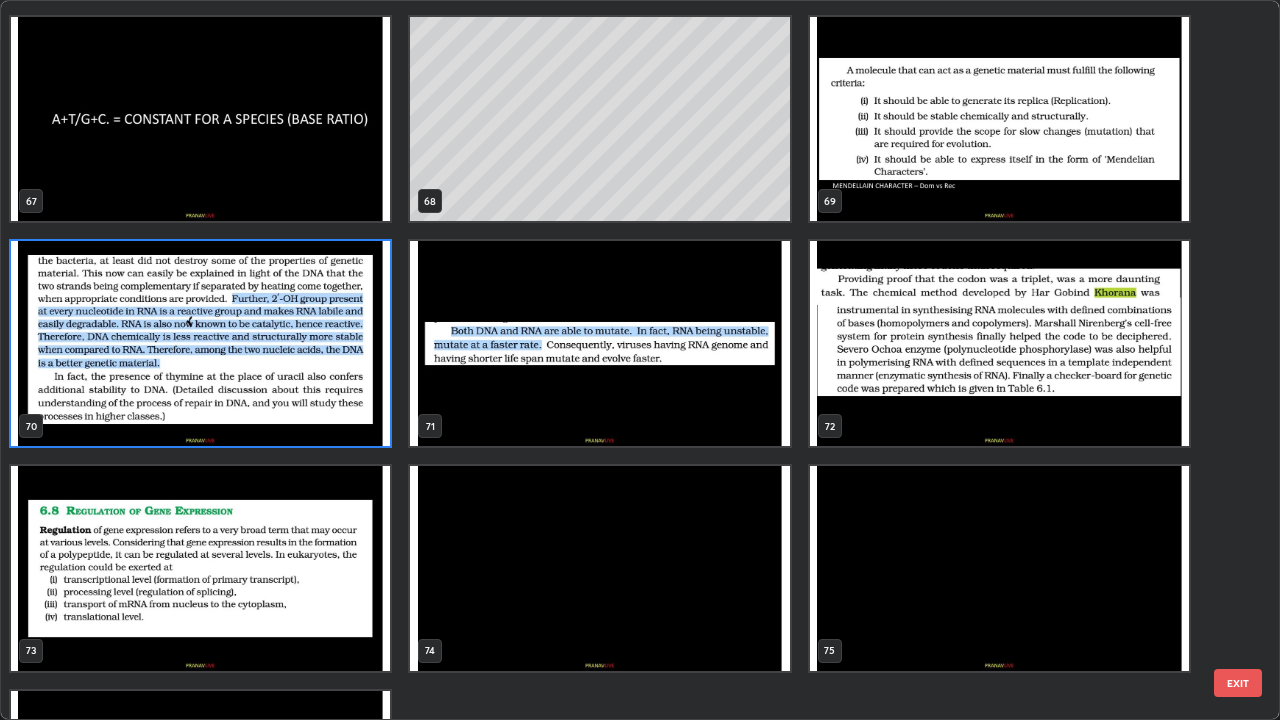 click at bounding box center [999, 343] 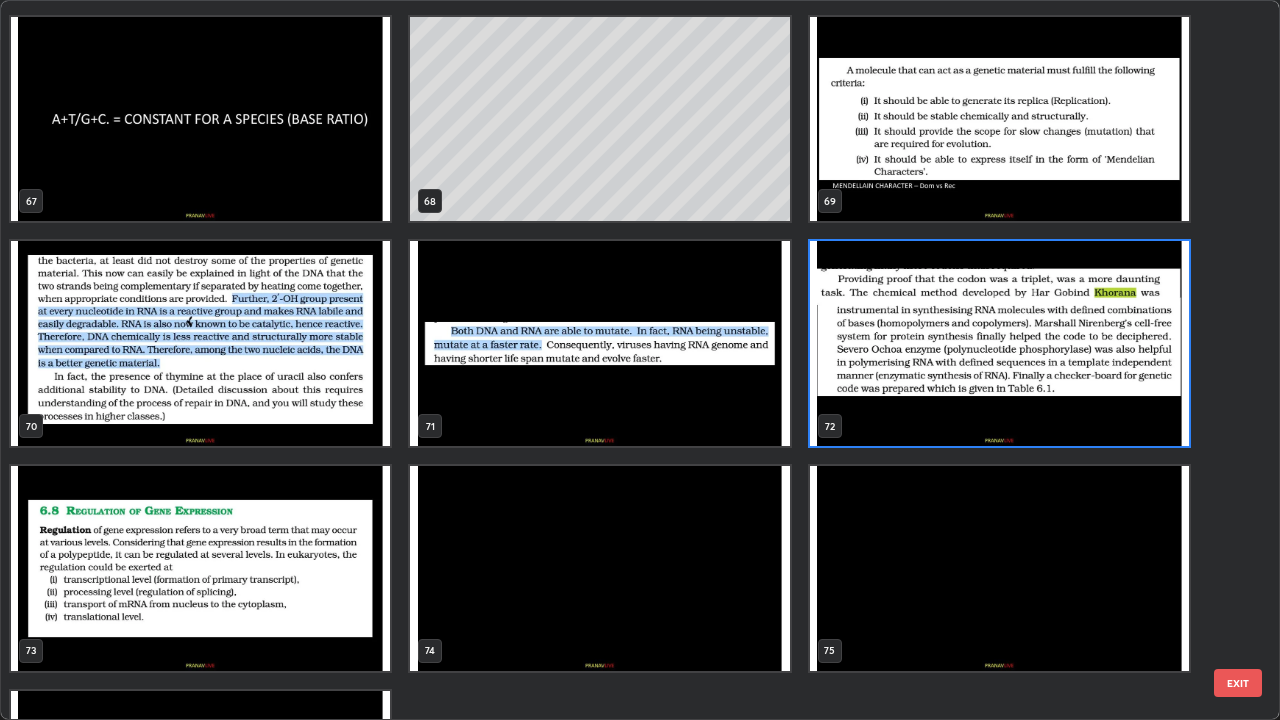 click at bounding box center [999, 343] 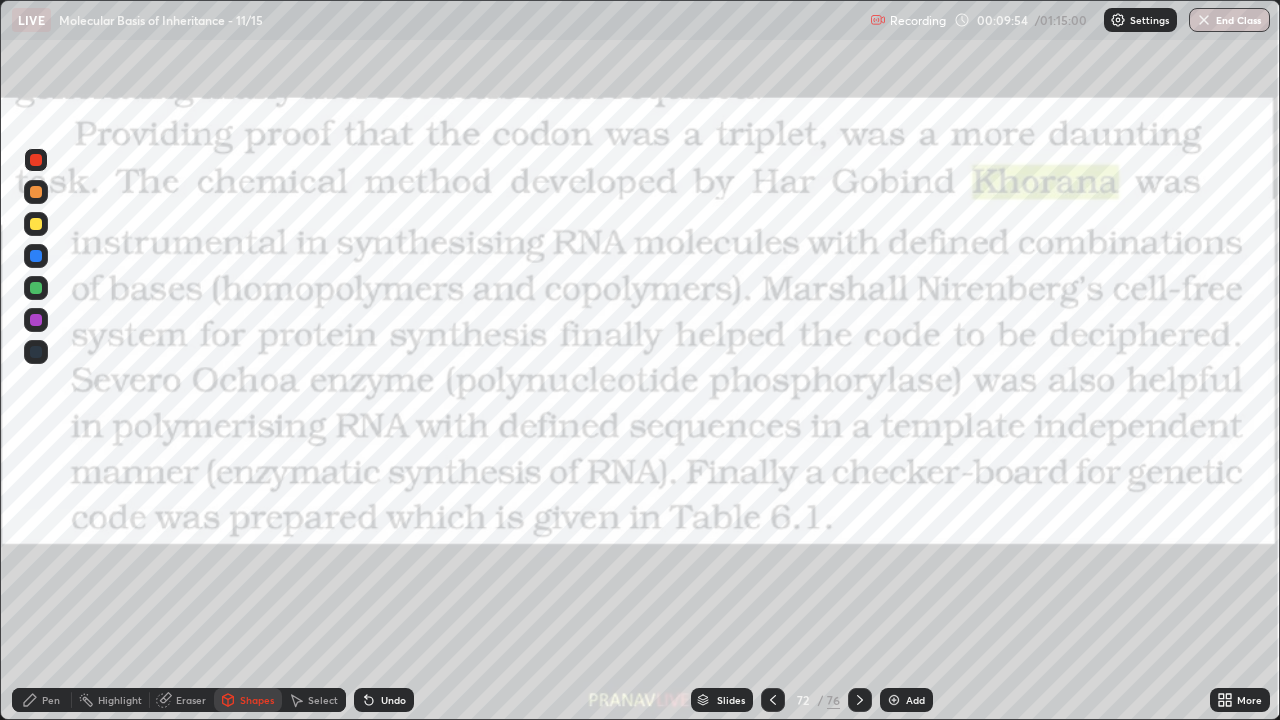click at bounding box center [894, 700] 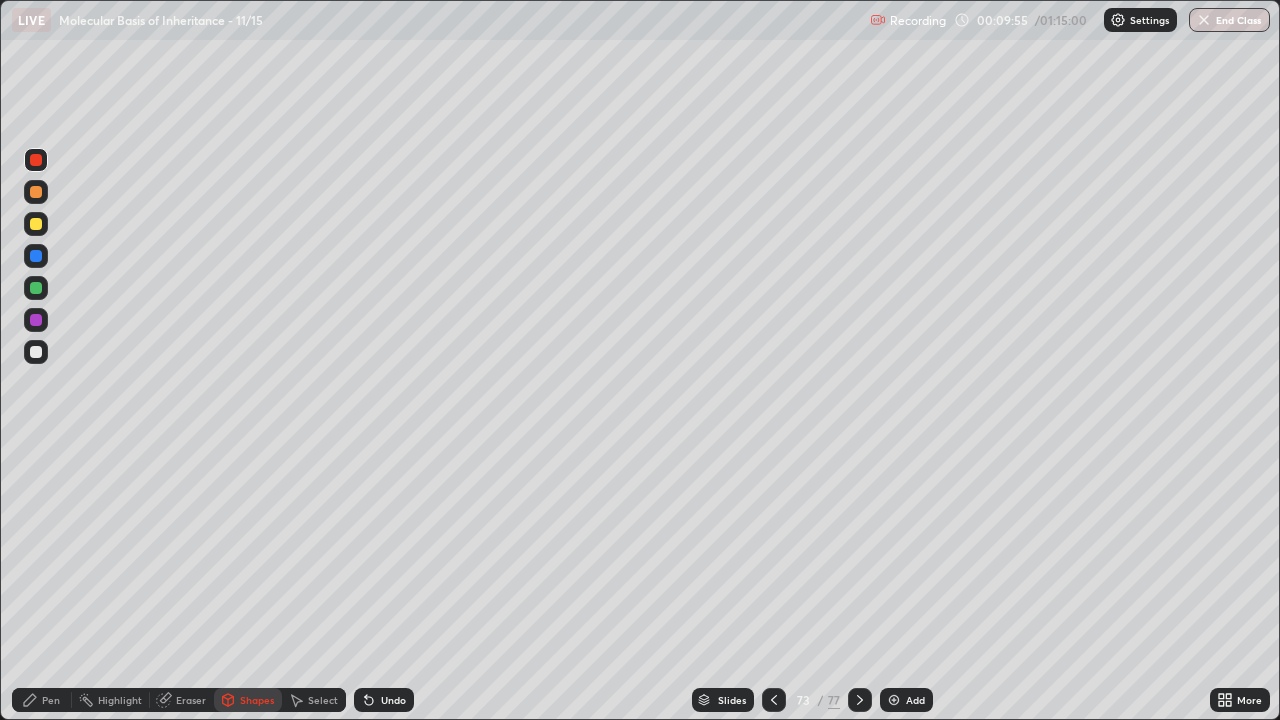 click on "Pen" at bounding box center (51, 700) 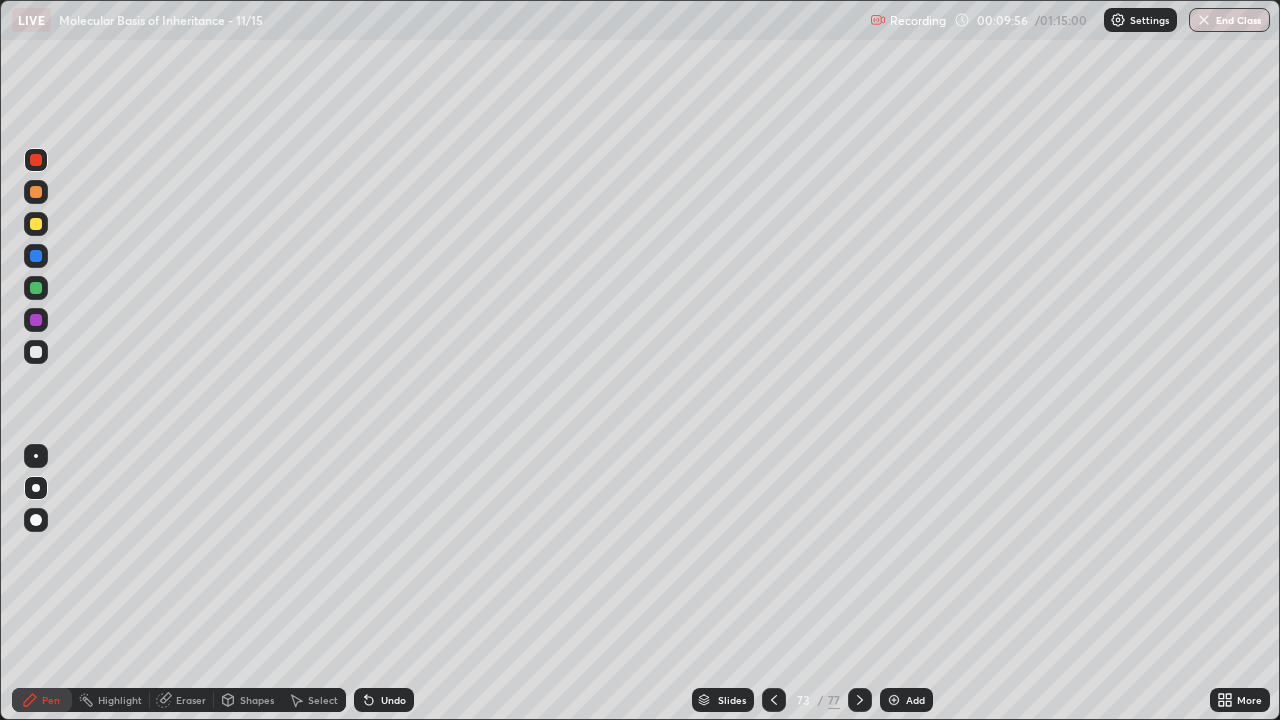 click at bounding box center (36, 352) 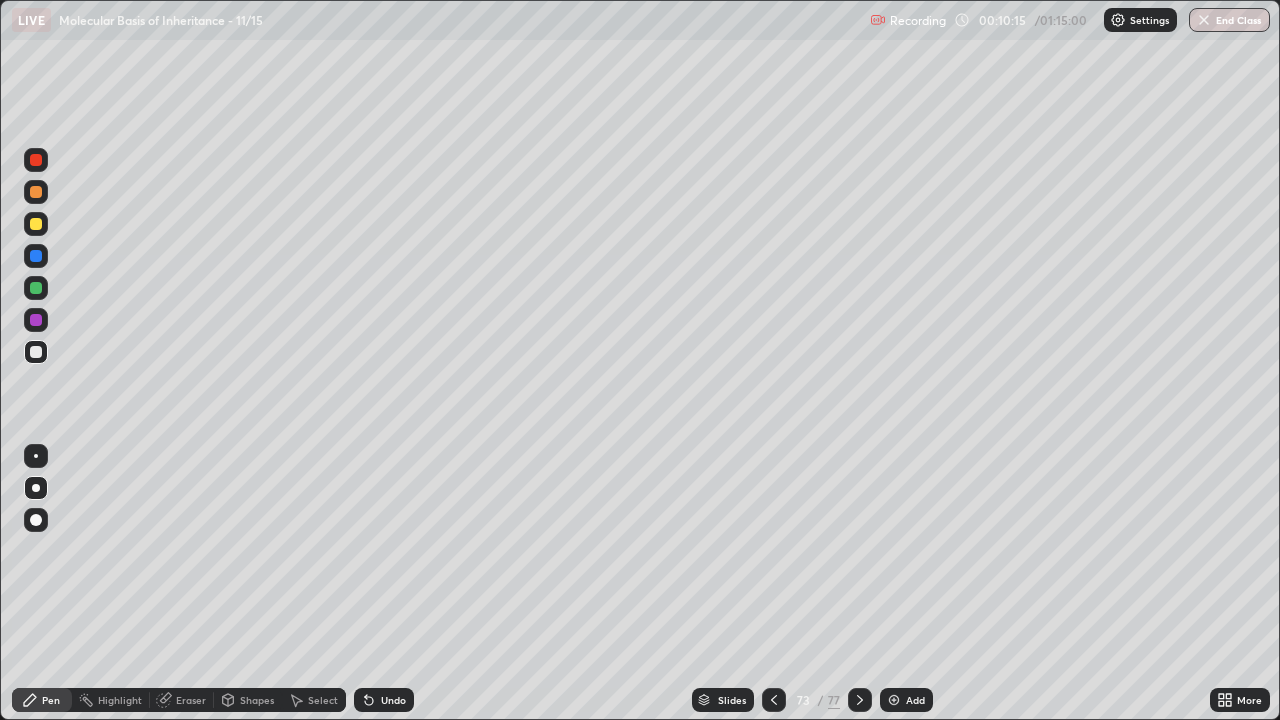 click at bounding box center [36, 288] 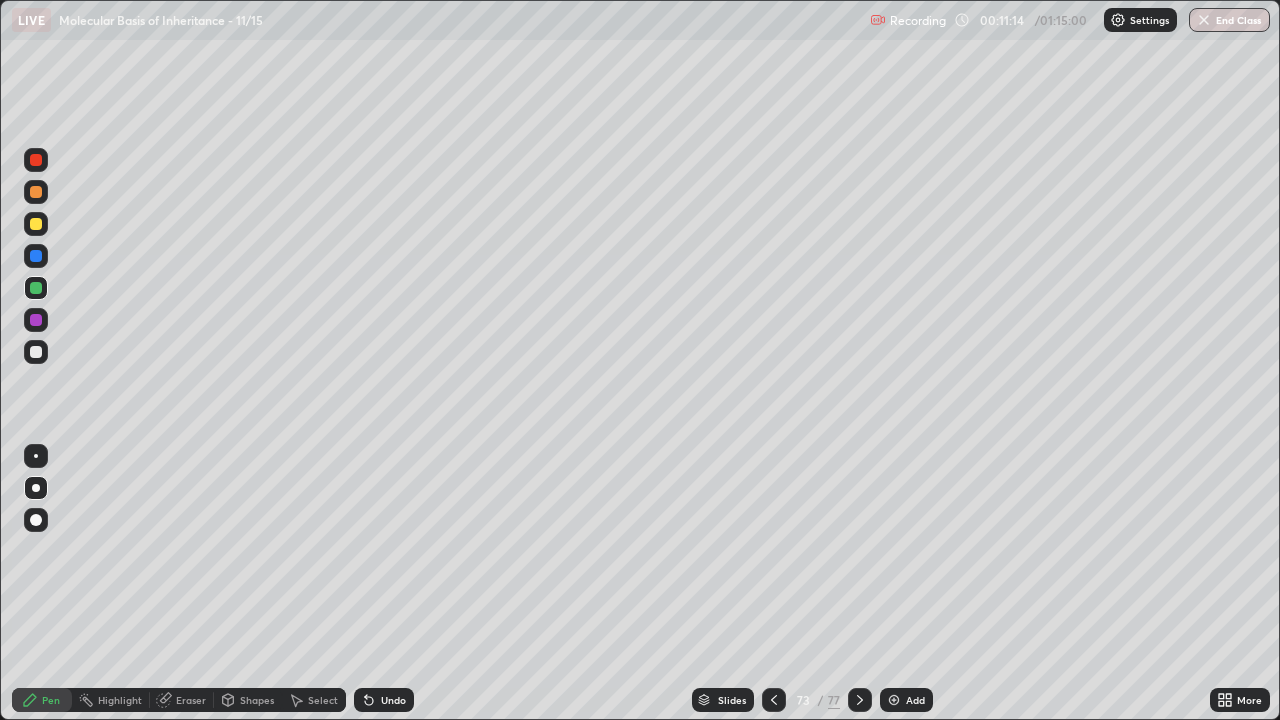 click 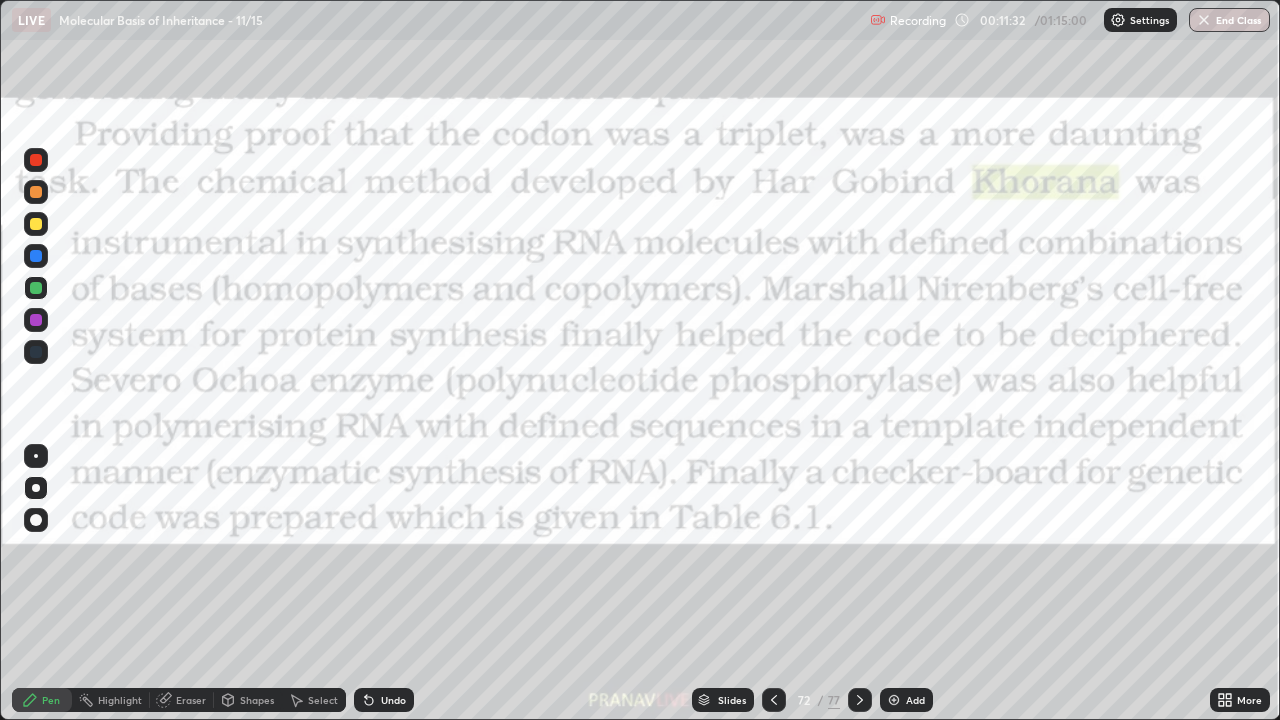 click on "Undo" at bounding box center [393, 700] 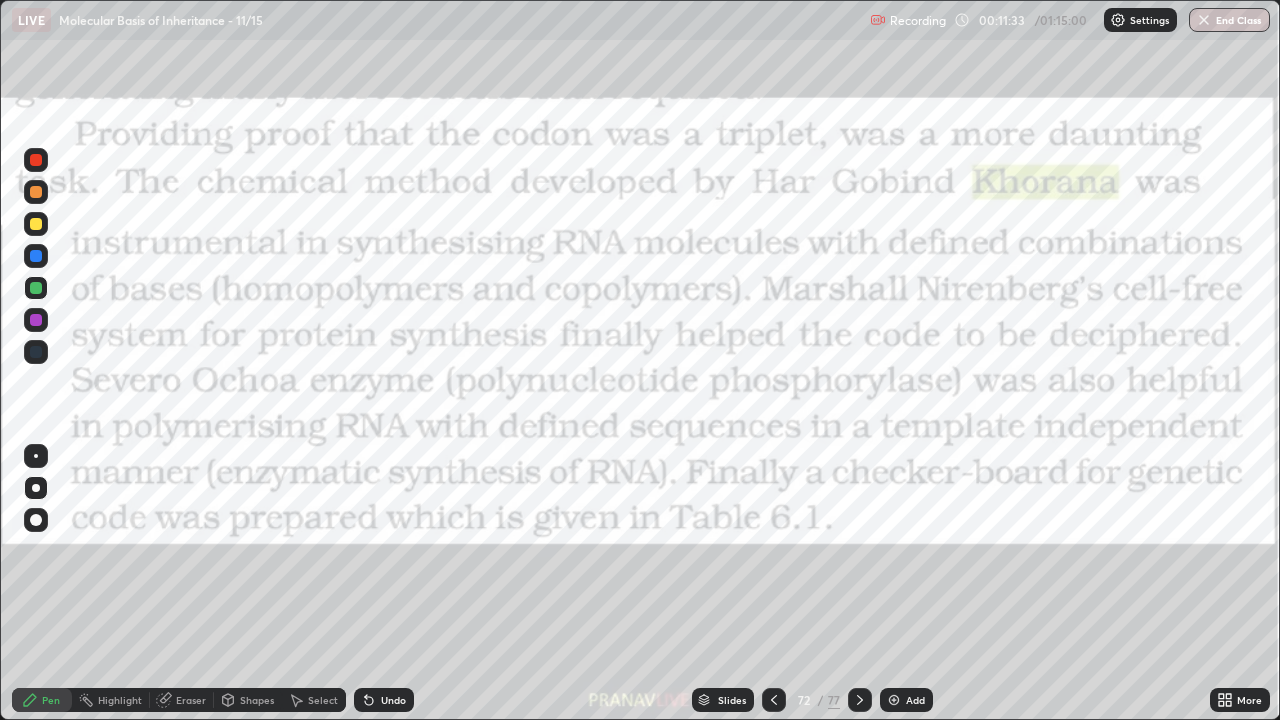 click on "Shapes" at bounding box center (257, 700) 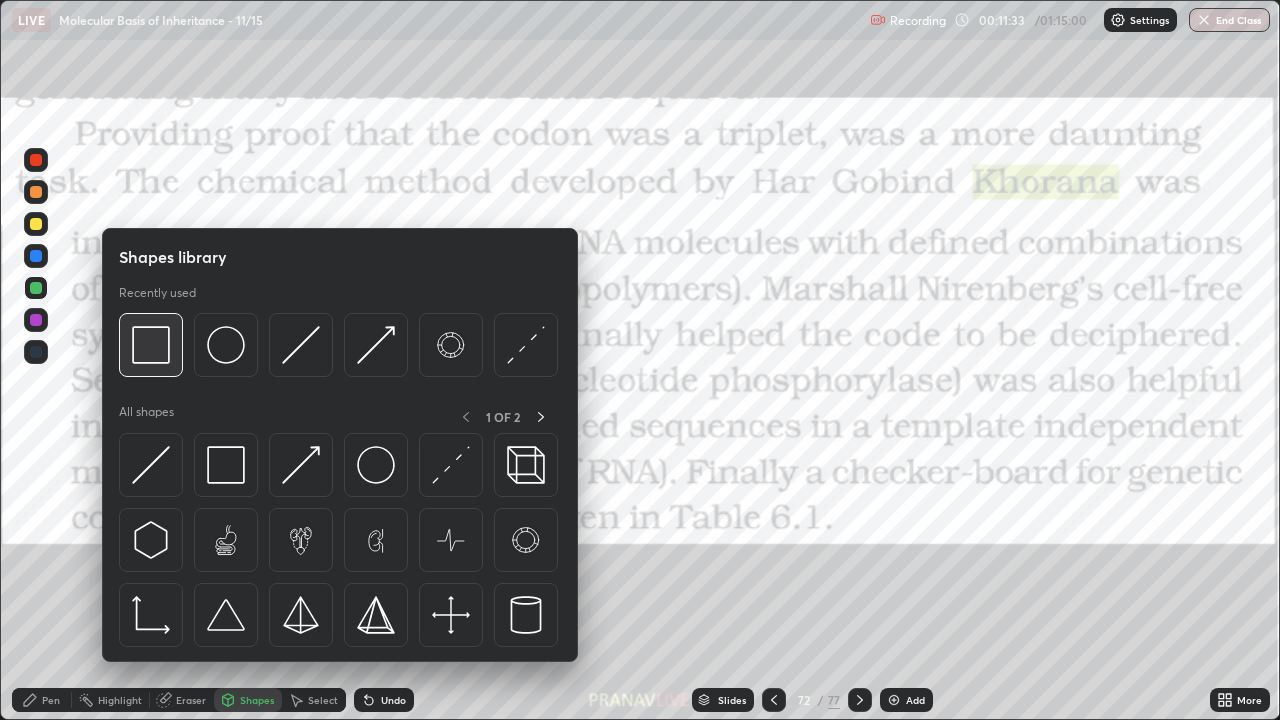 click at bounding box center [151, 345] 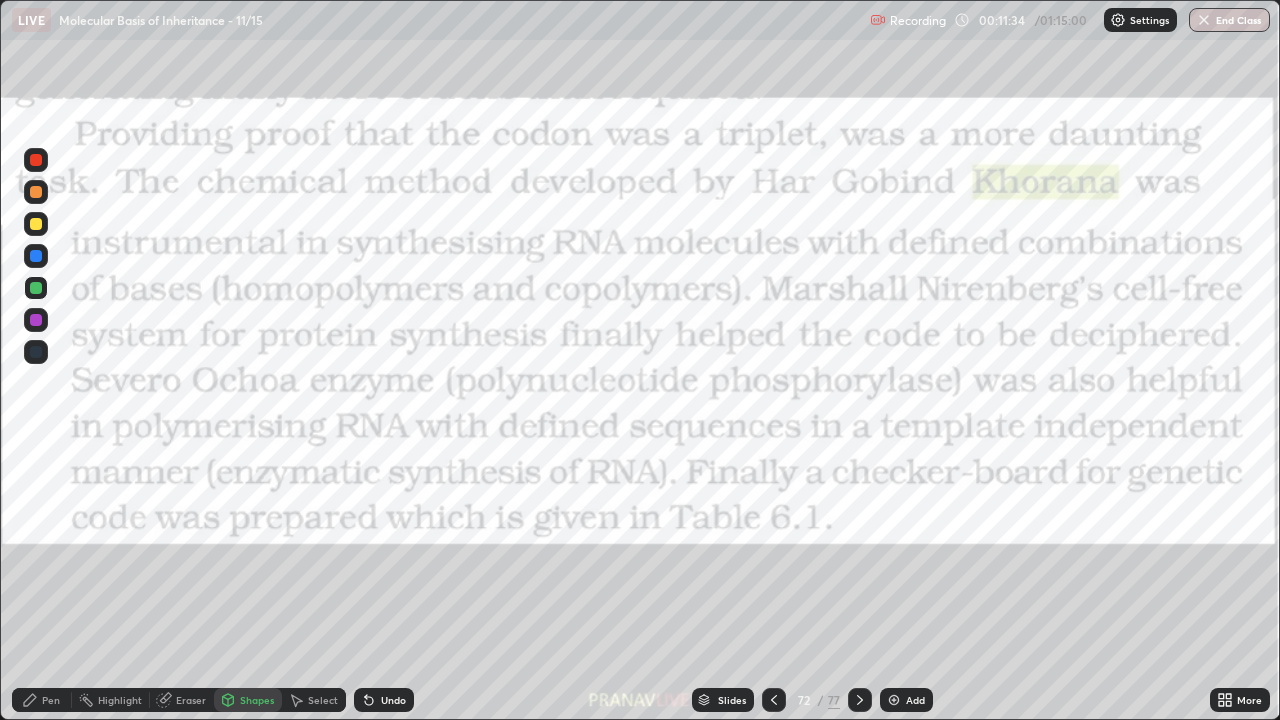 click at bounding box center [36, 288] 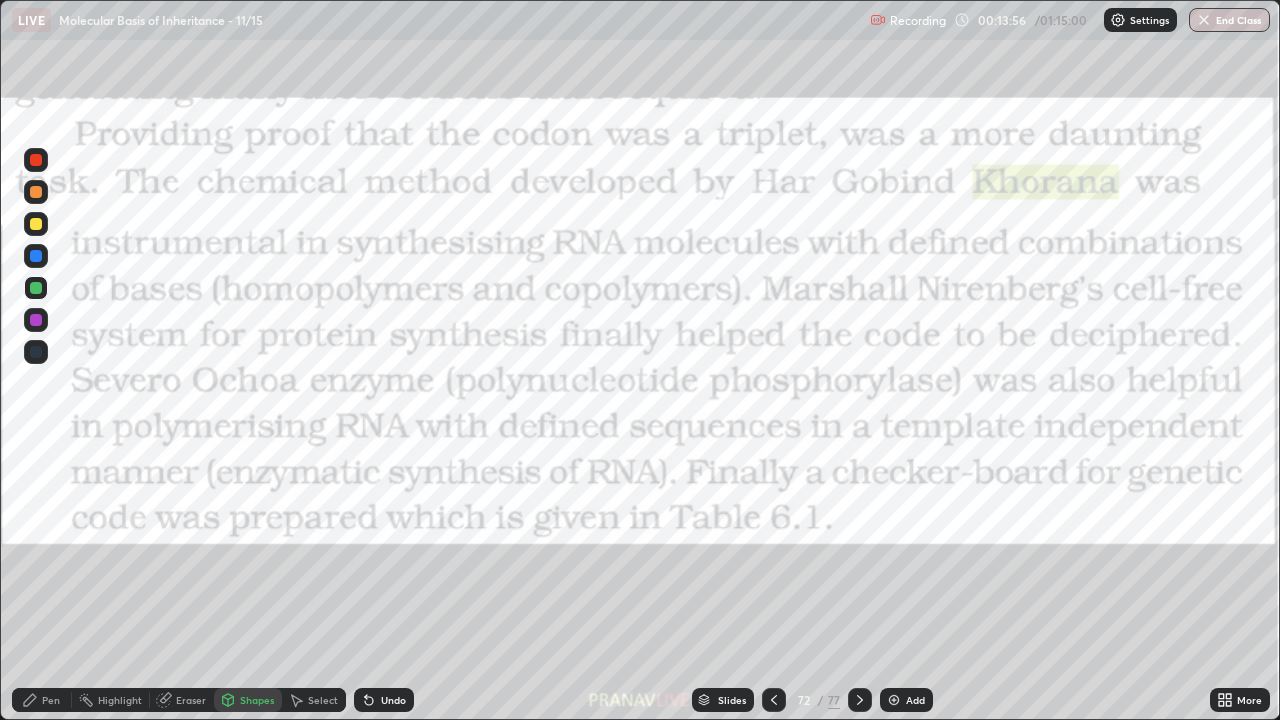 click on "Slides" at bounding box center [723, 700] 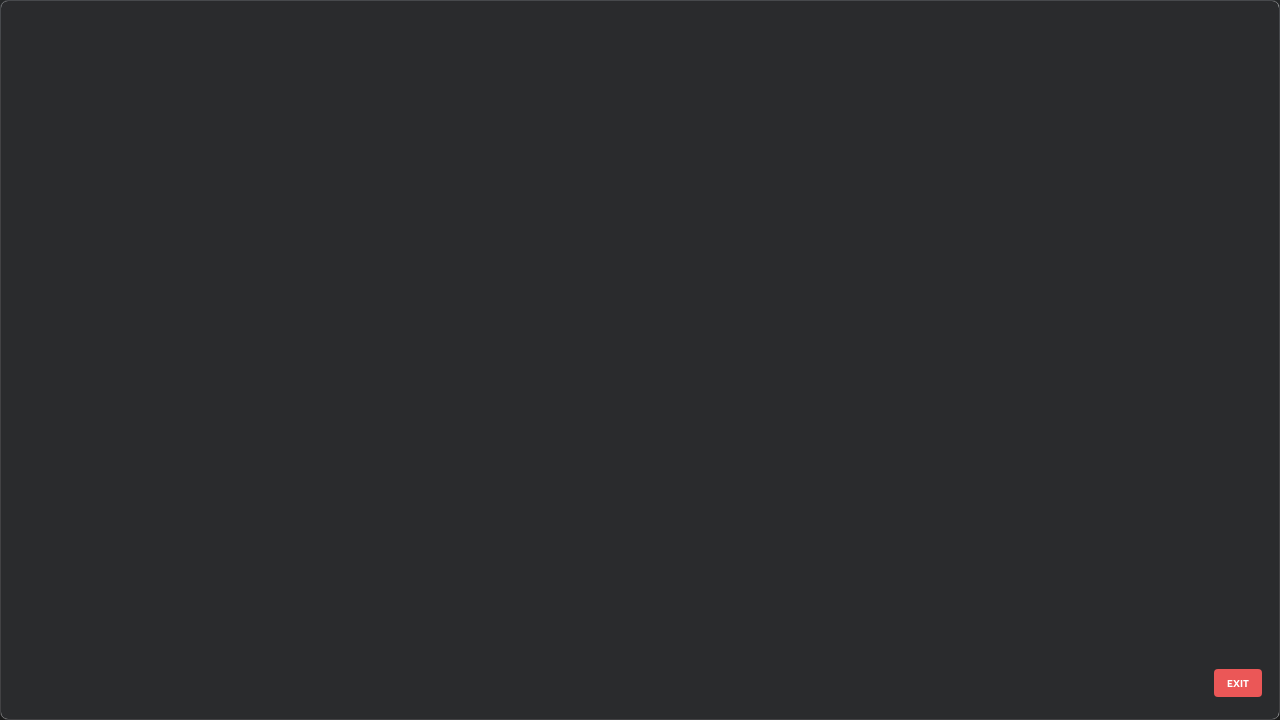 scroll, scrollTop: 4673, scrollLeft: 0, axis: vertical 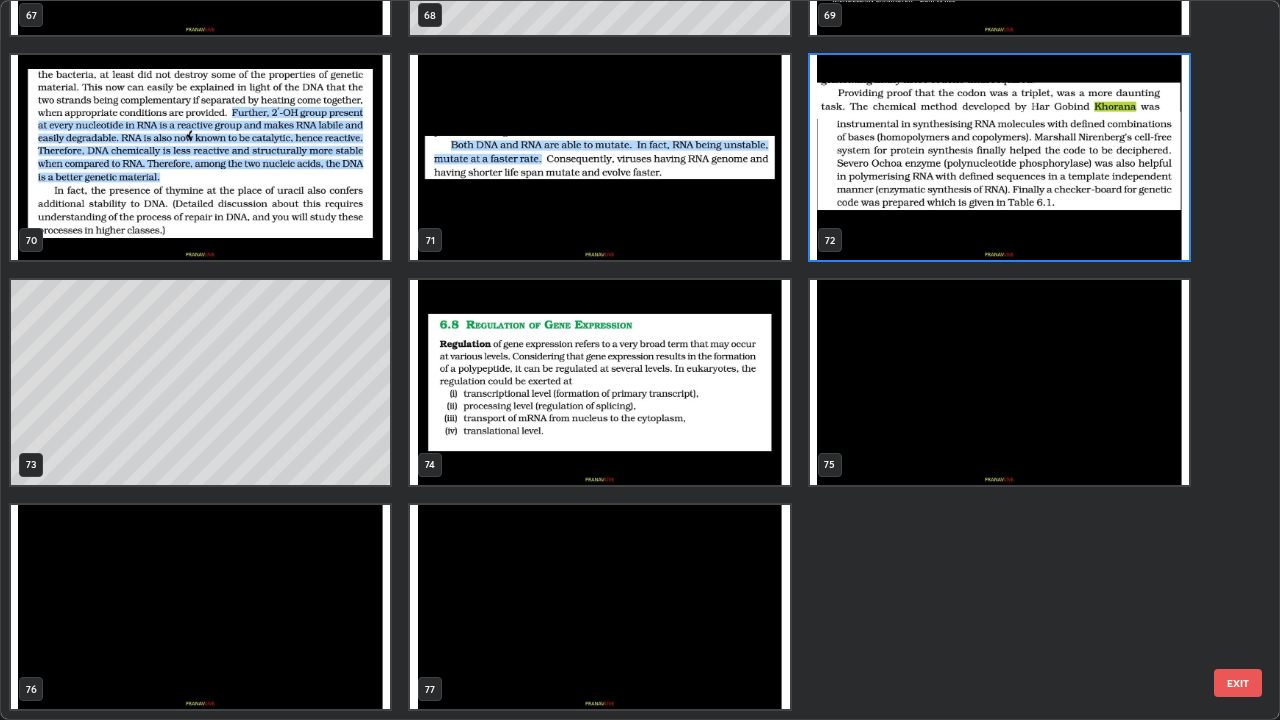 click at bounding box center (599, 607) 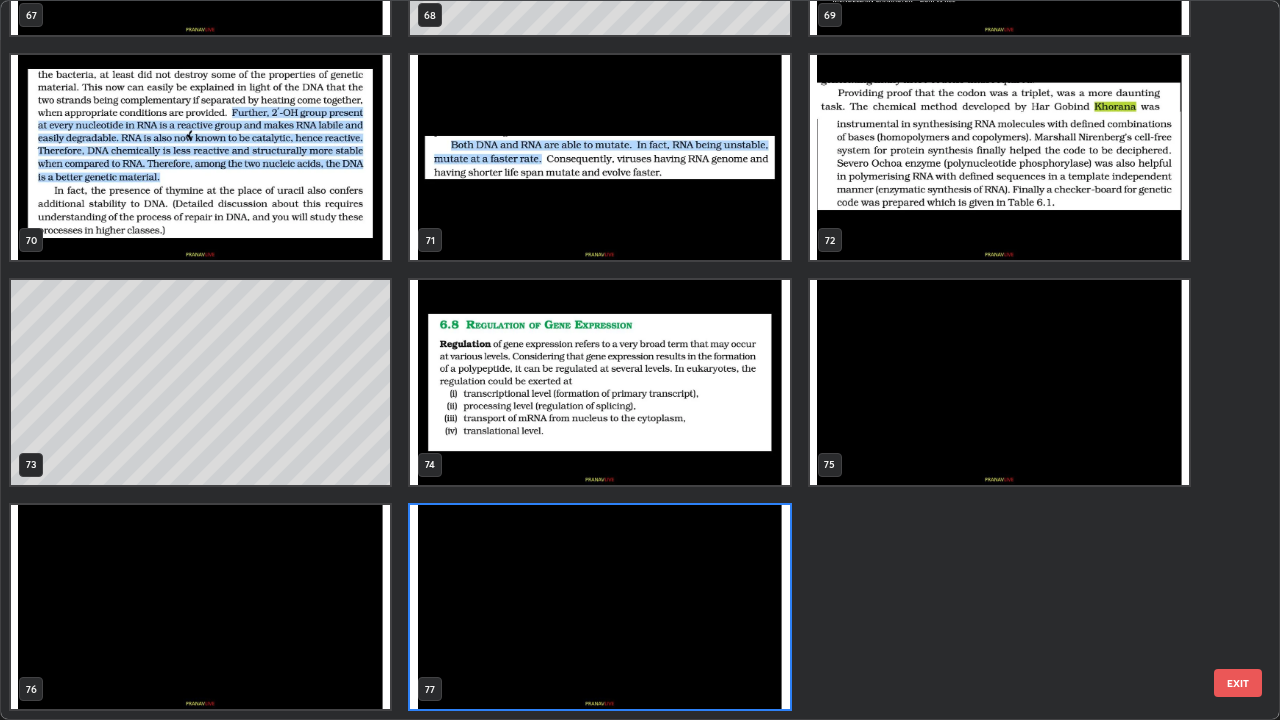 click at bounding box center (599, 607) 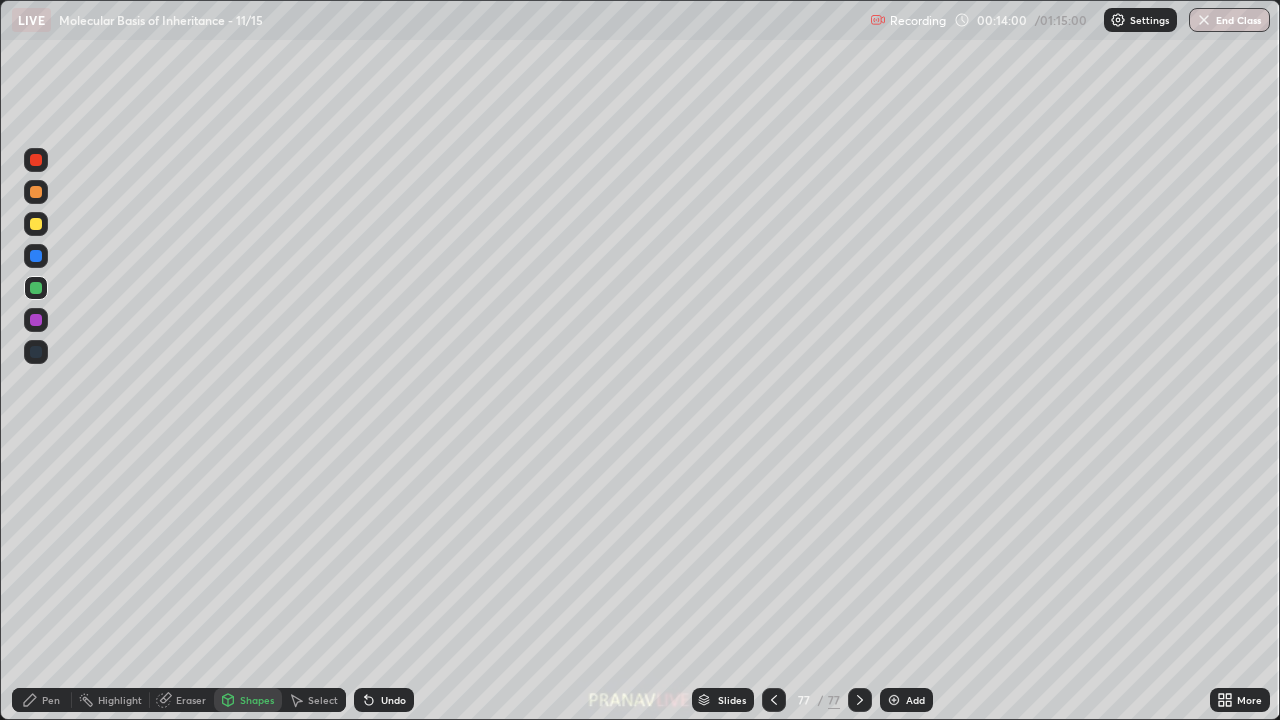 click 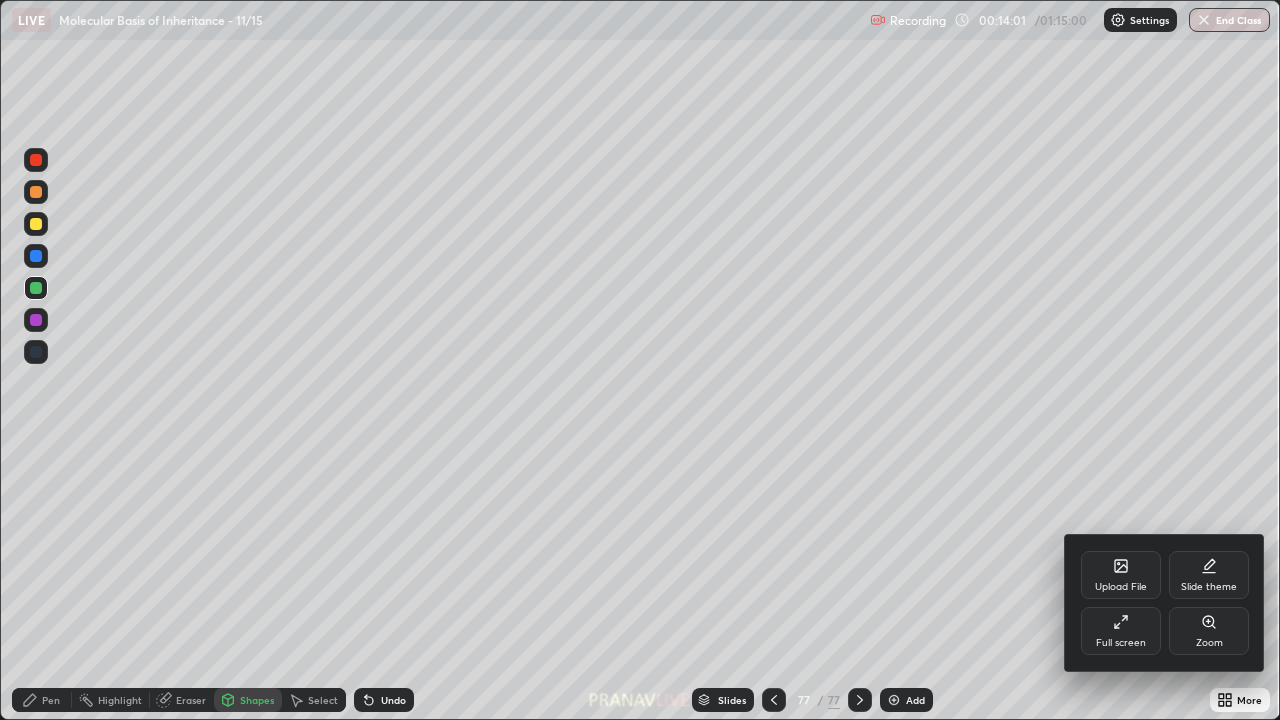 click at bounding box center [640, 360] 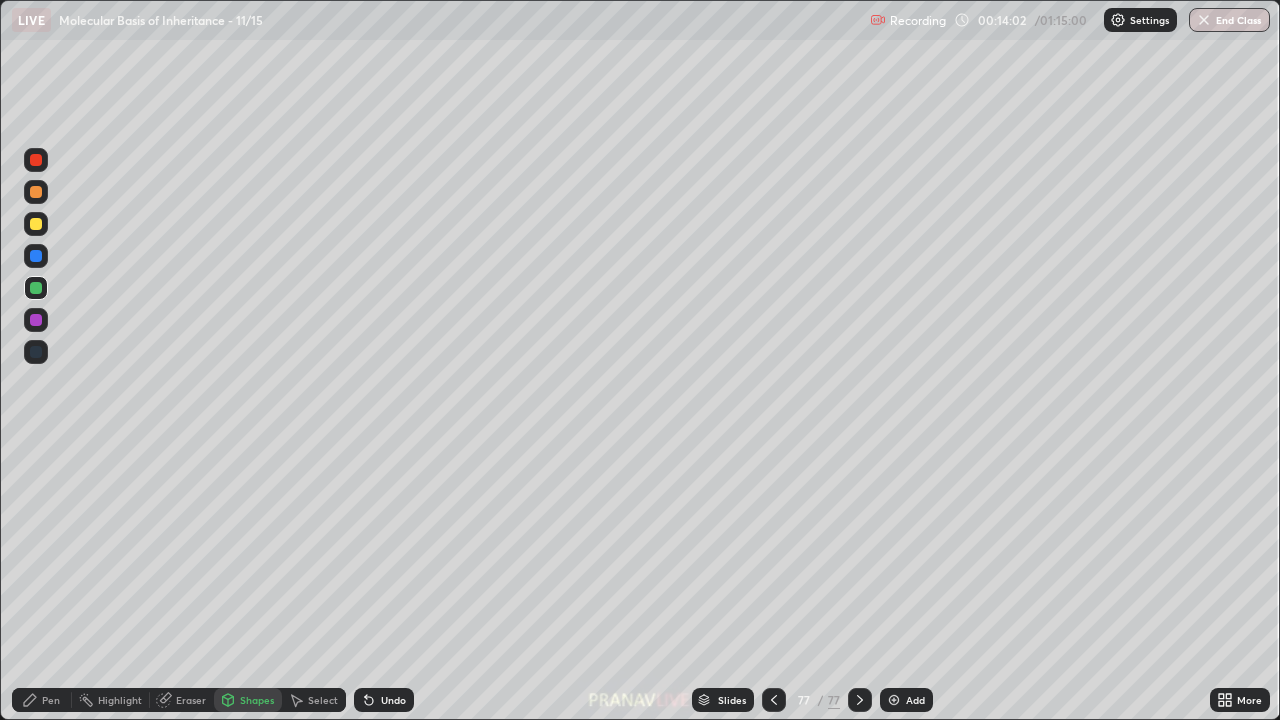 click on "Add" at bounding box center [906, 700] 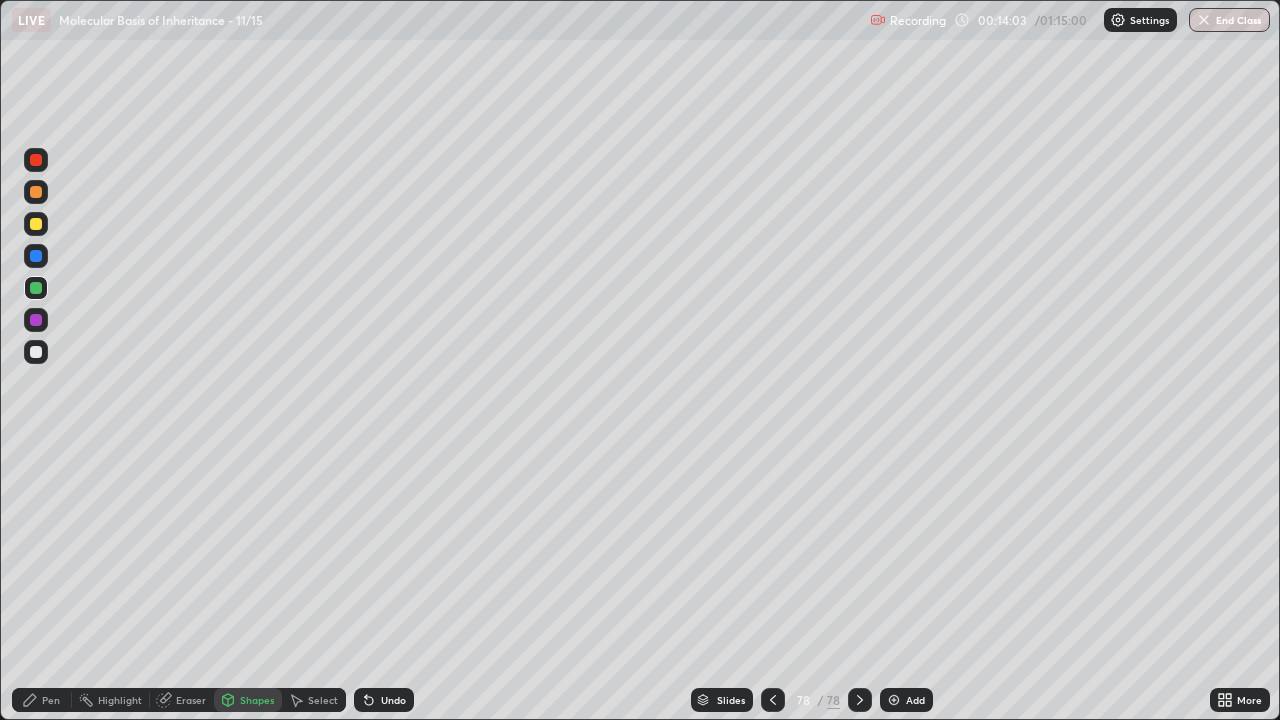 click on "Pen" at bounding box center [51, 700] 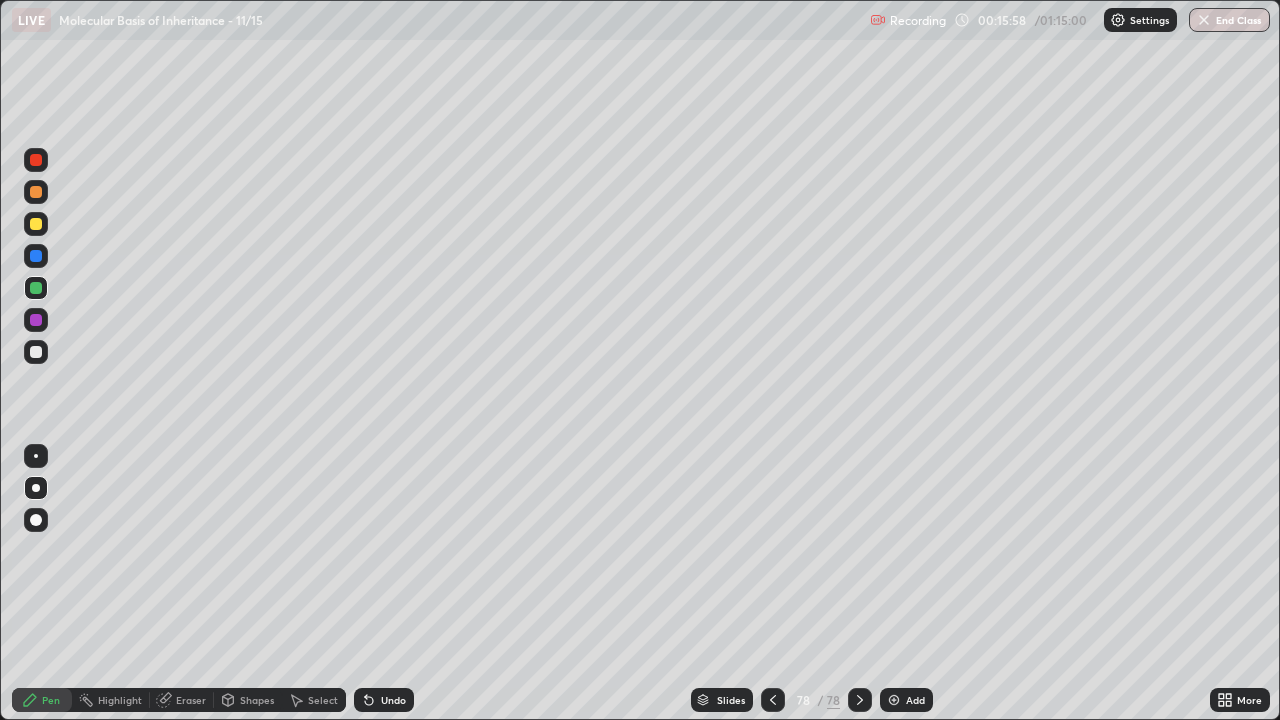 click 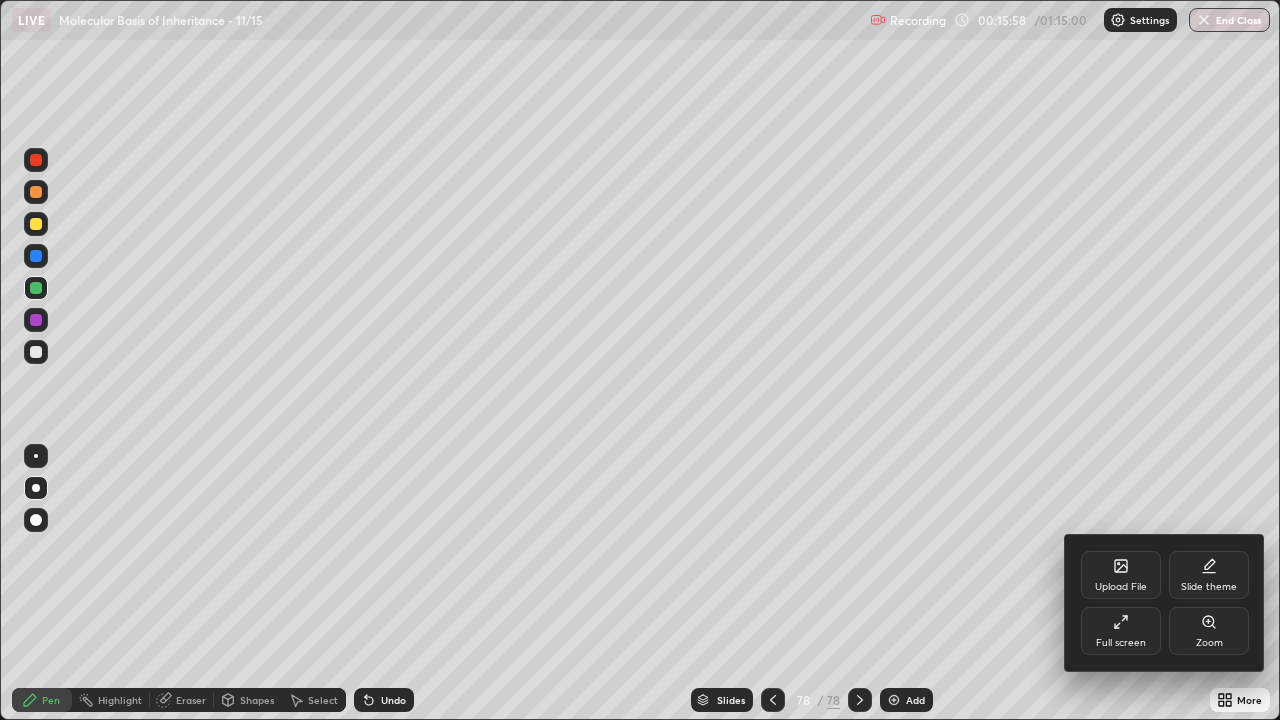click on "Full screen" at bounding box center (1121, 631) 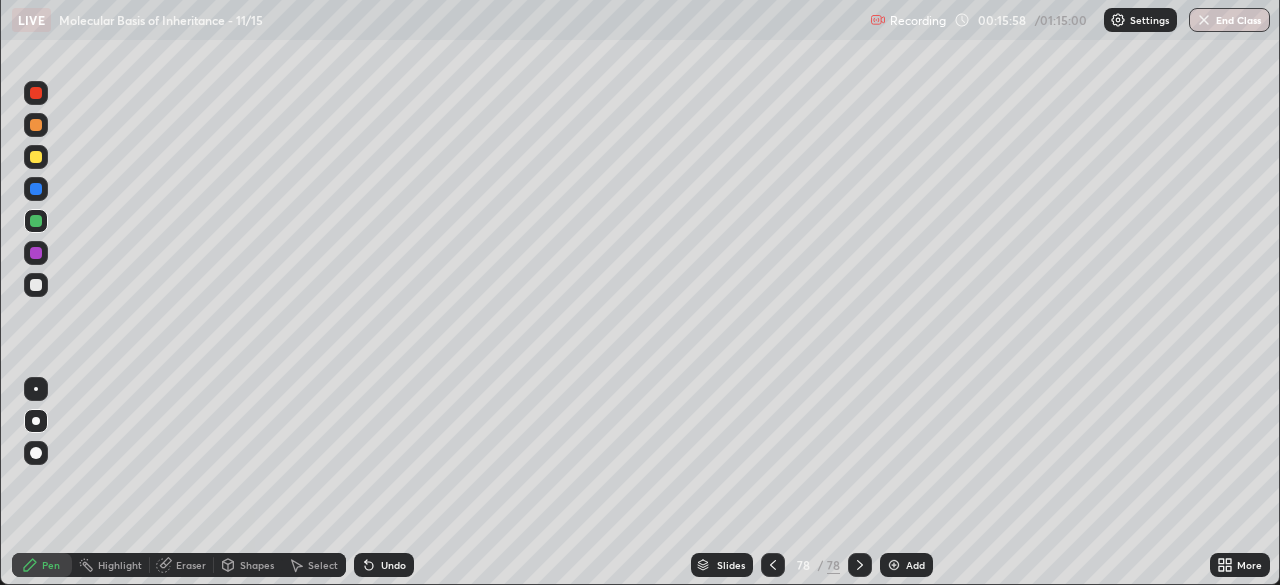 scroll, scrollTop: 585, scrollLeft: 1280, axis: both 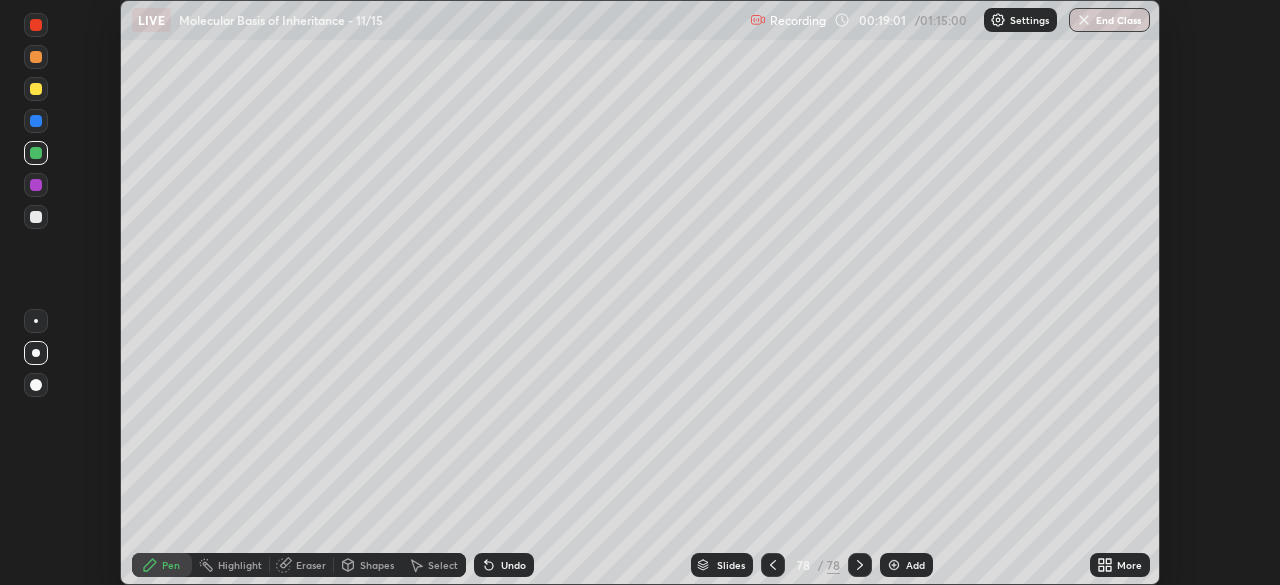 click 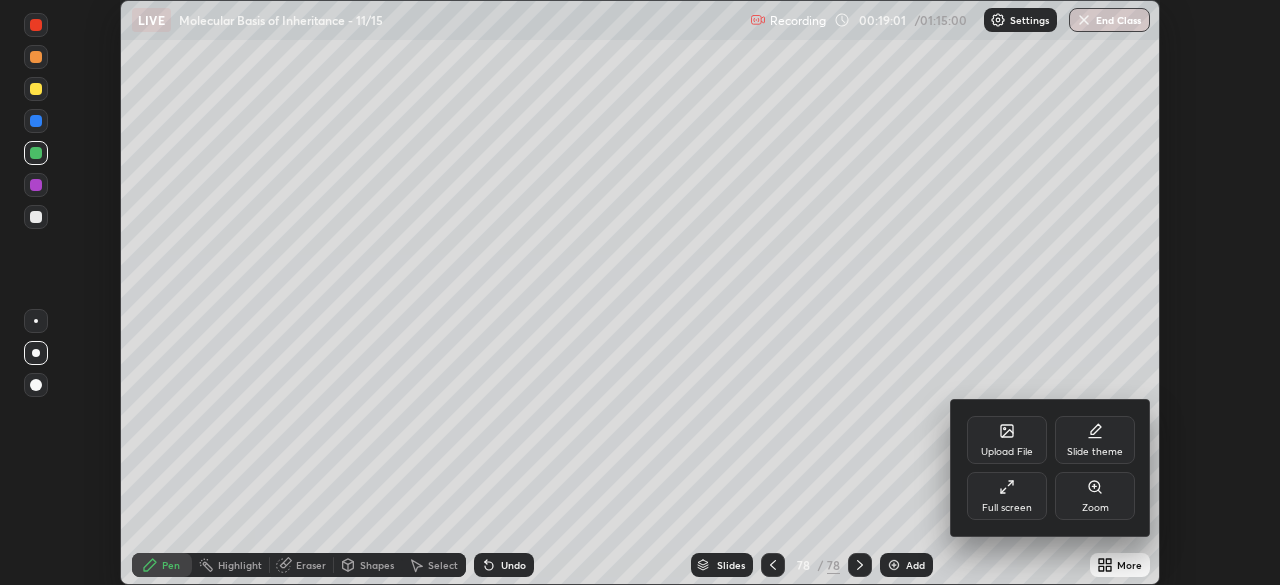 click on "Upload File" at bounding box center [1007, 440] 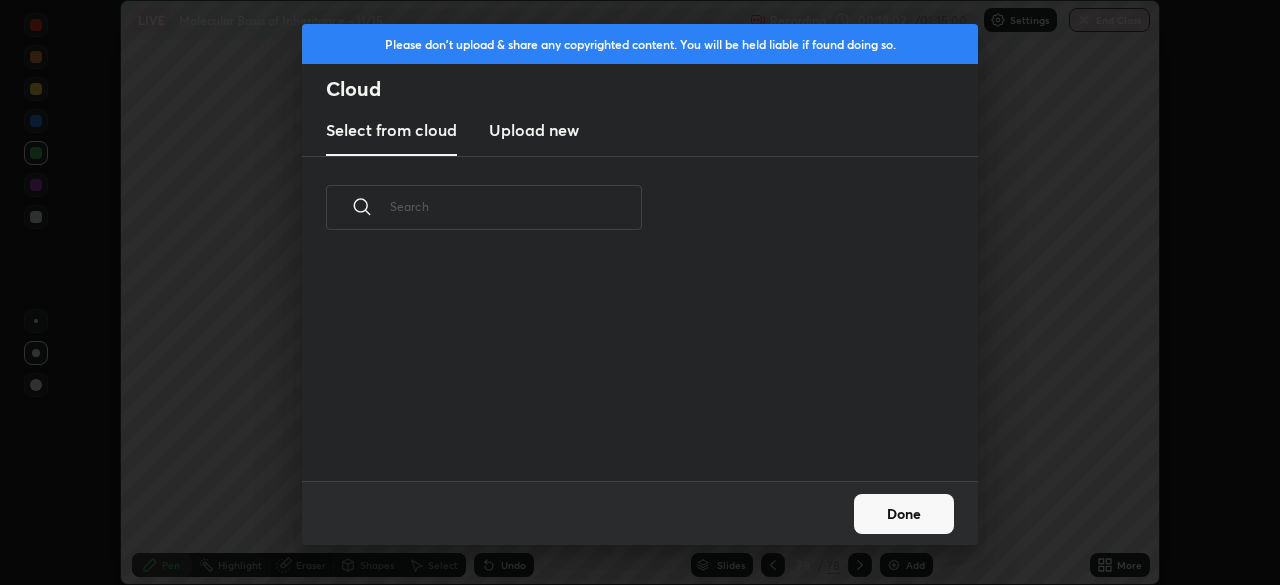 click at bounding box center [516, 206] 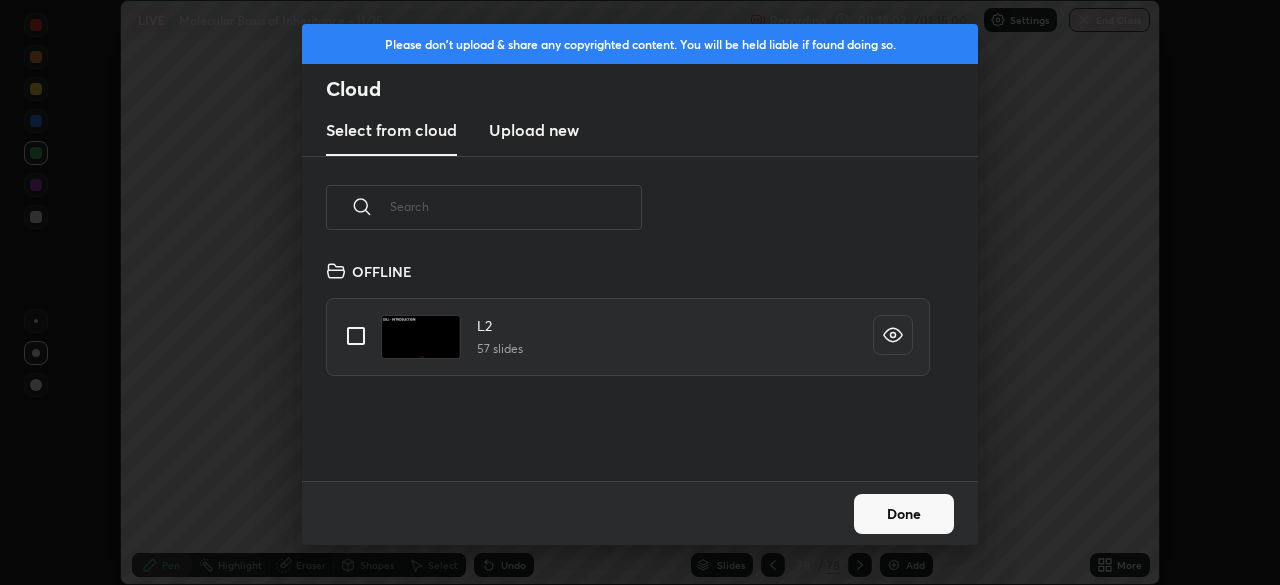scroll, scrollTop: 7, scrollLeft: 11, axis: both 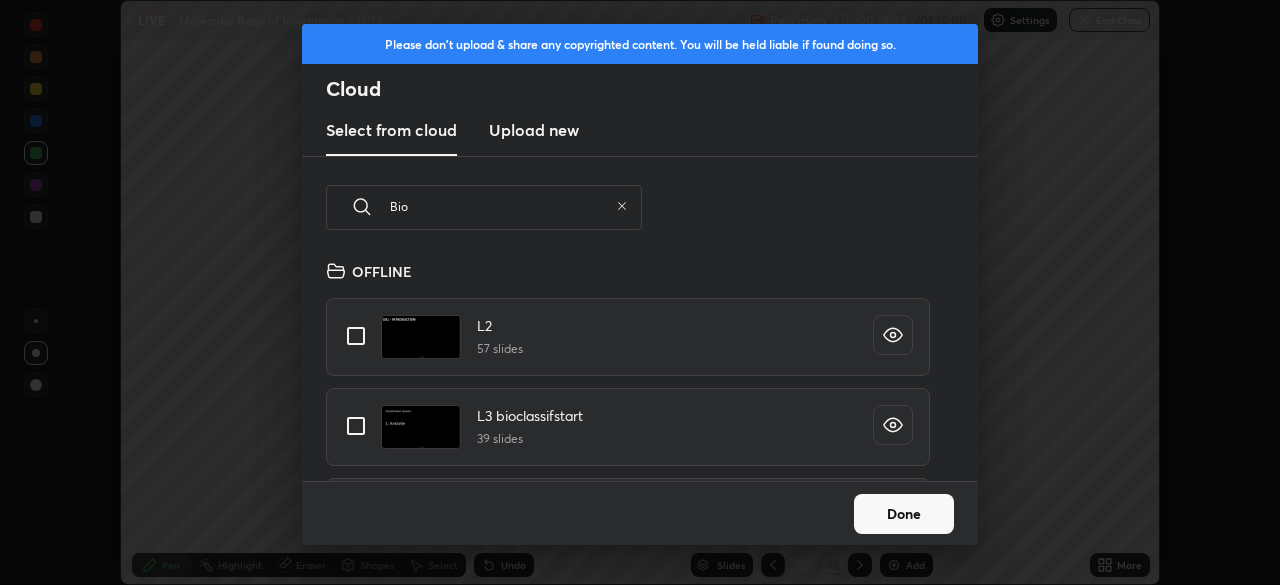 type on "Biot" 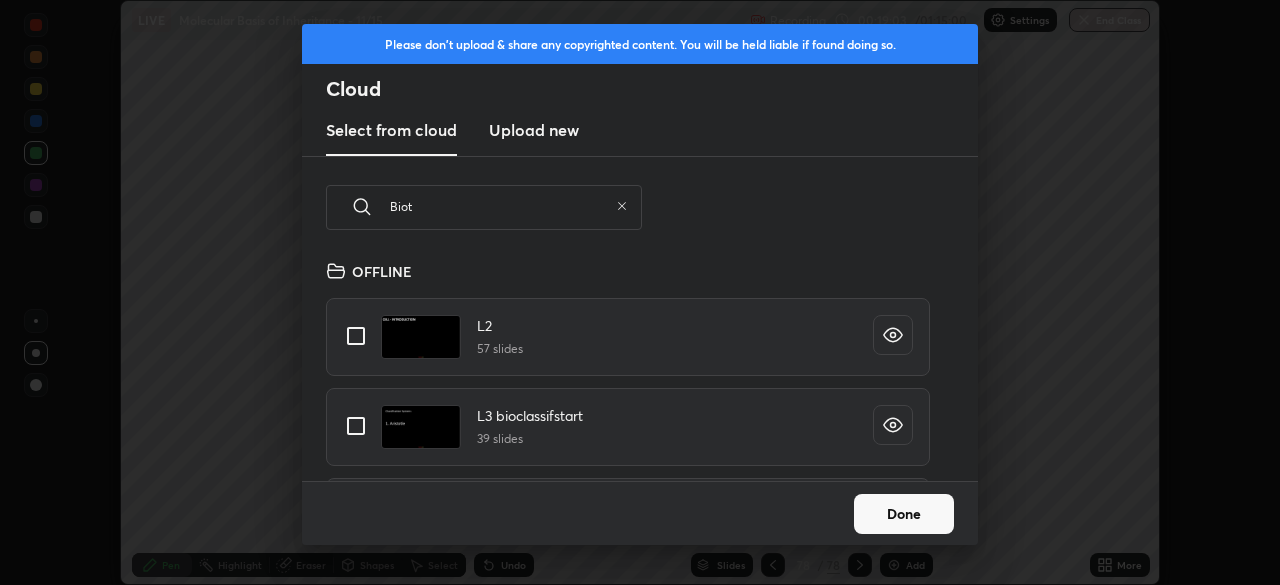 type on "x" 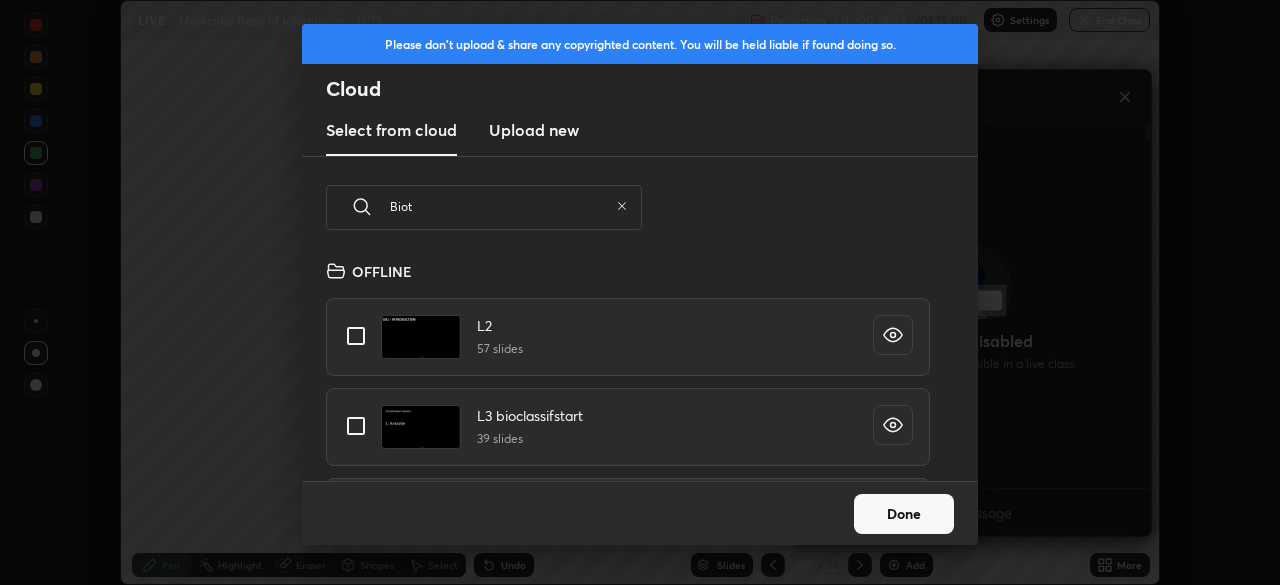 scroll, scrollTop: 406, scrollLeft: 352, axis: both 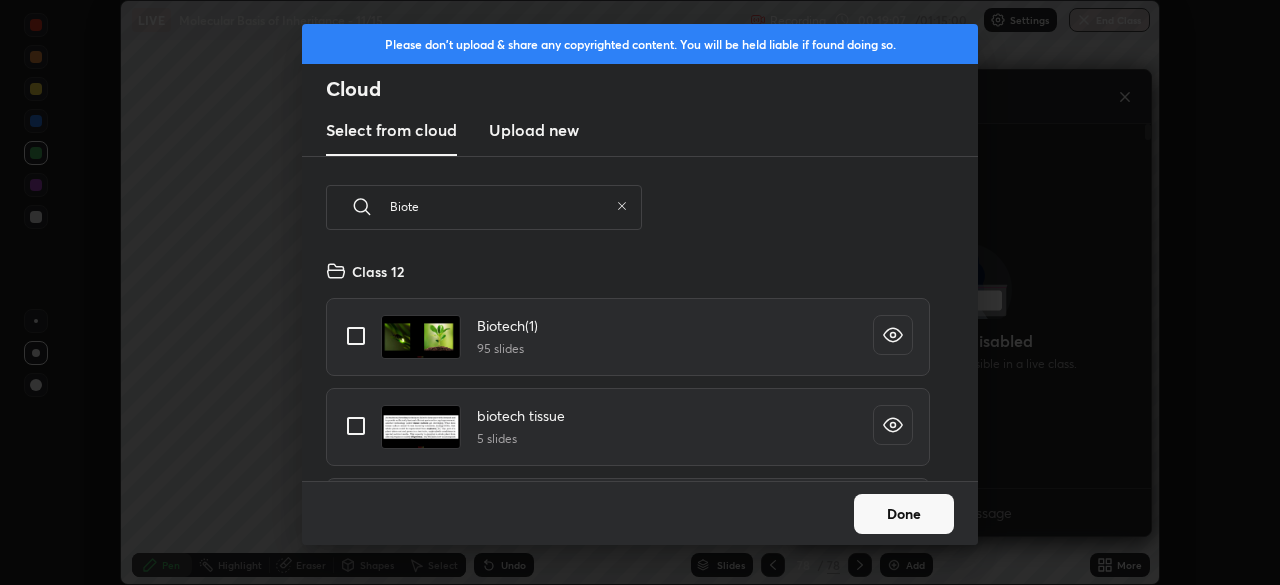 type on "Biote" 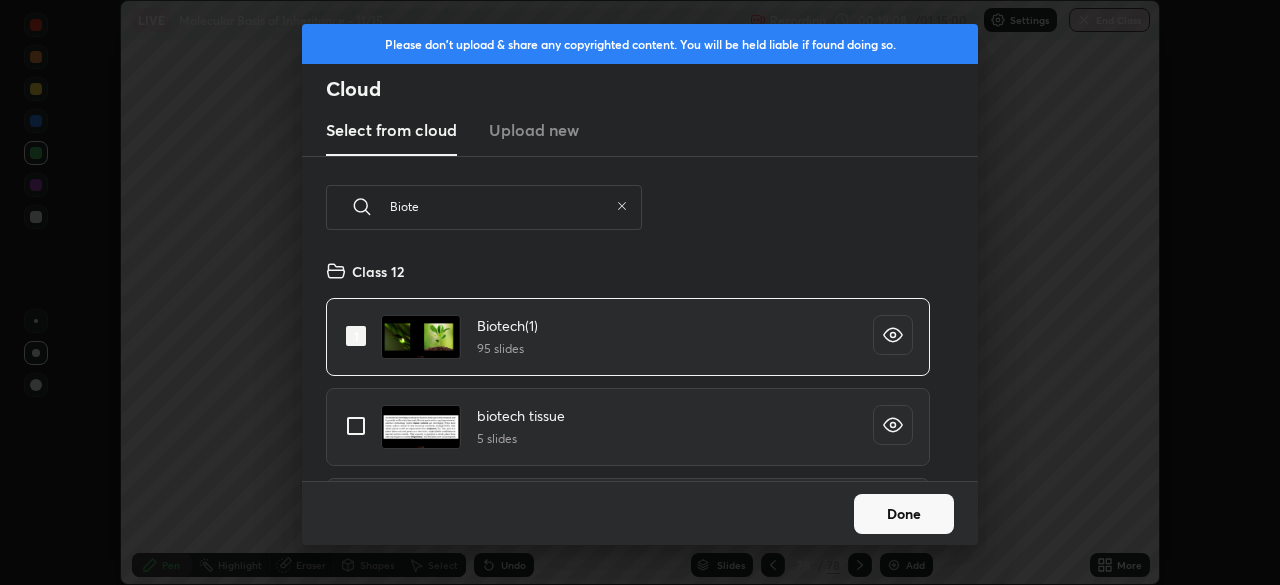 click on "Done" at bounding box center [904, 514] 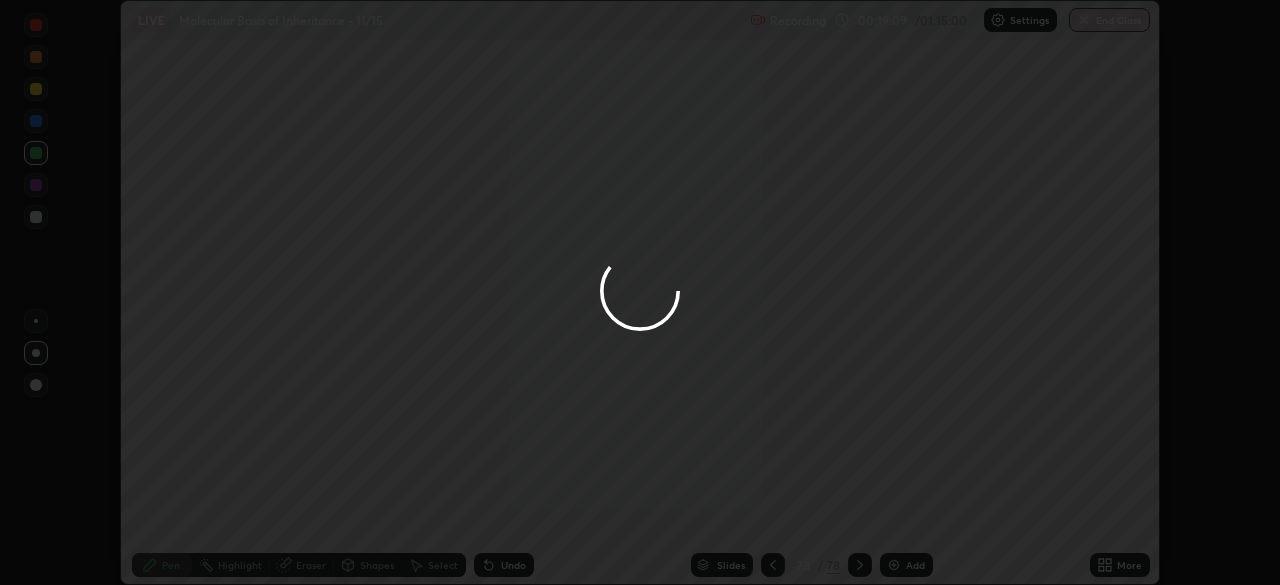 click at bounding box center [640, 292] 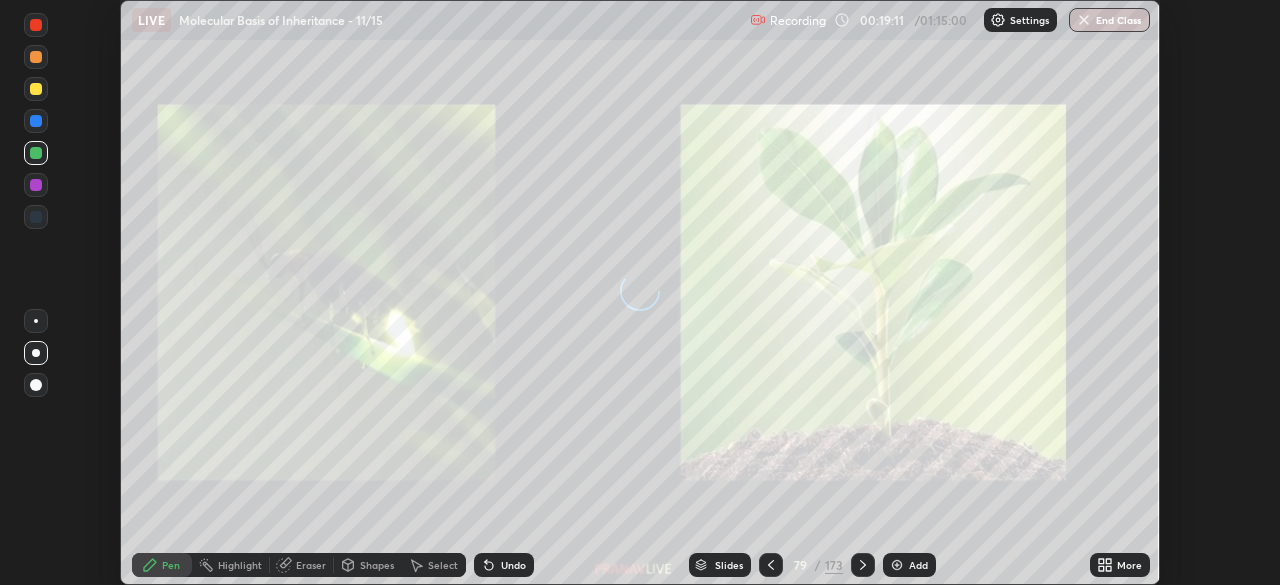 click on "Slides" at bounding box center [729, 565] 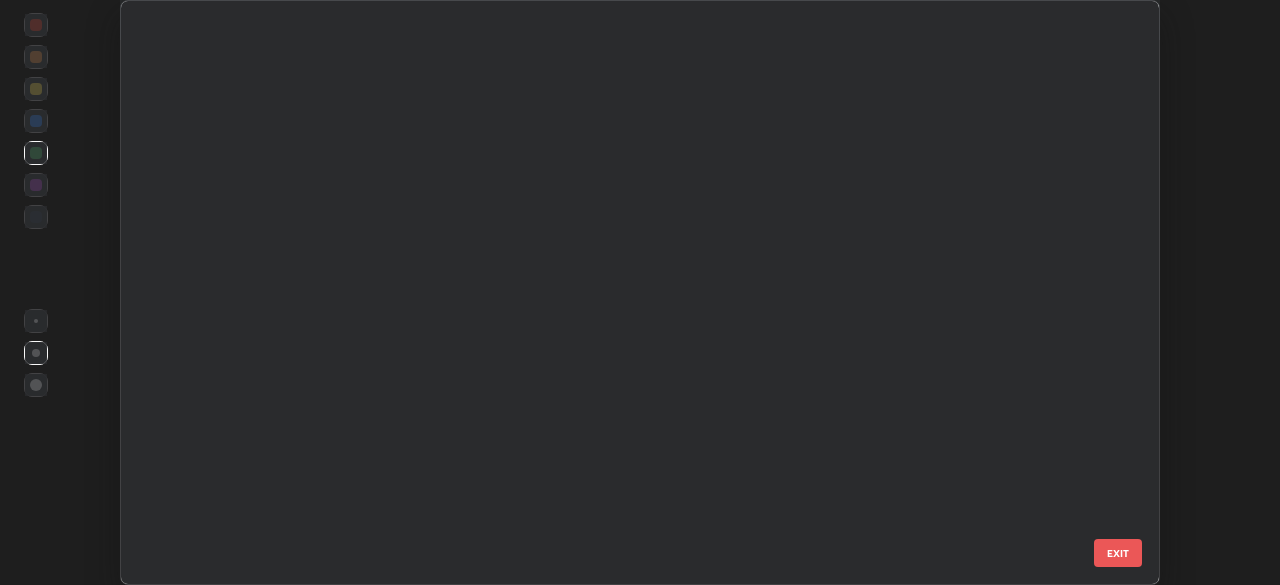 scroll, scrollTop: 4267, scrollLeft: 0, axis: vertical 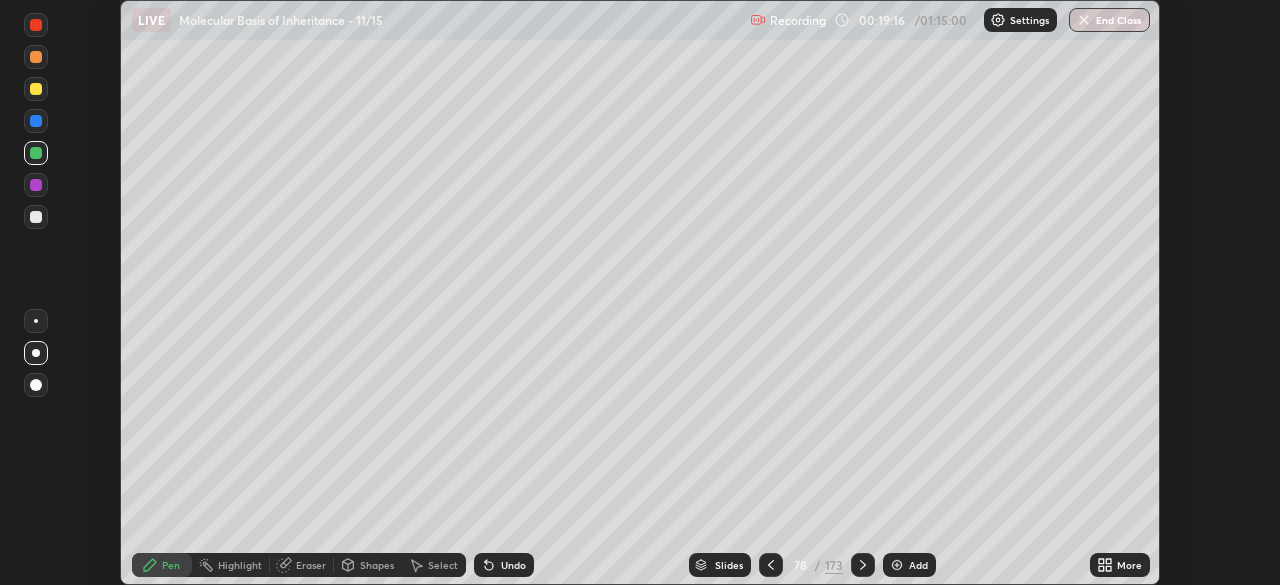 click on "Add" at bounding box center [909, 565] 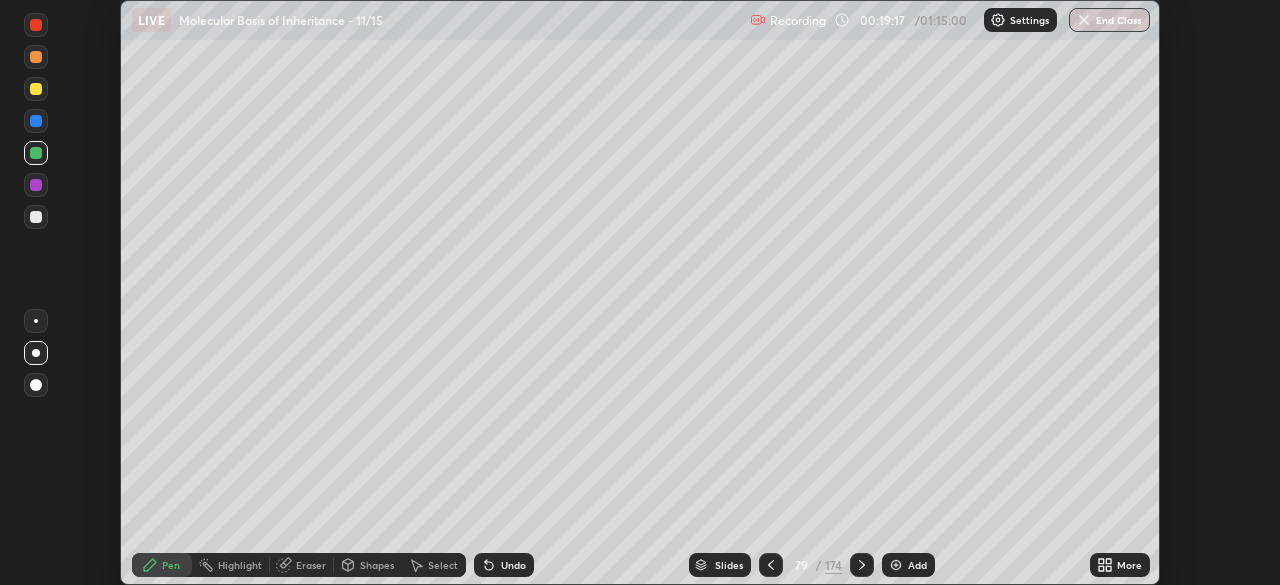 click on "More" at bounding box center (1129, 565) 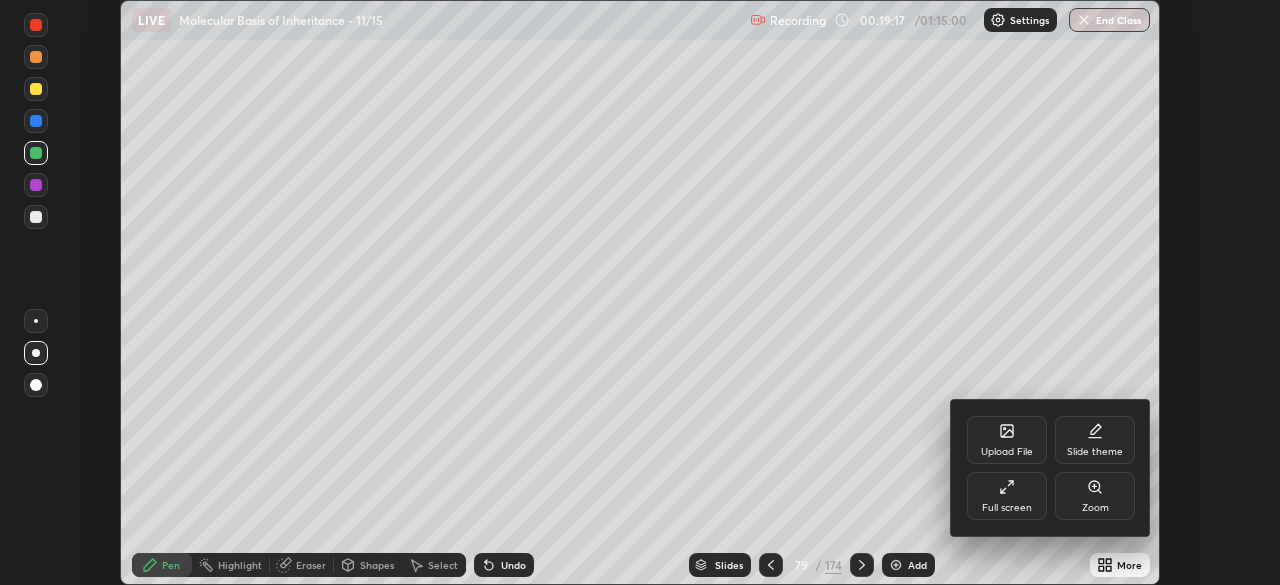 click on "Full screen" at bounding box center (1007, 496) 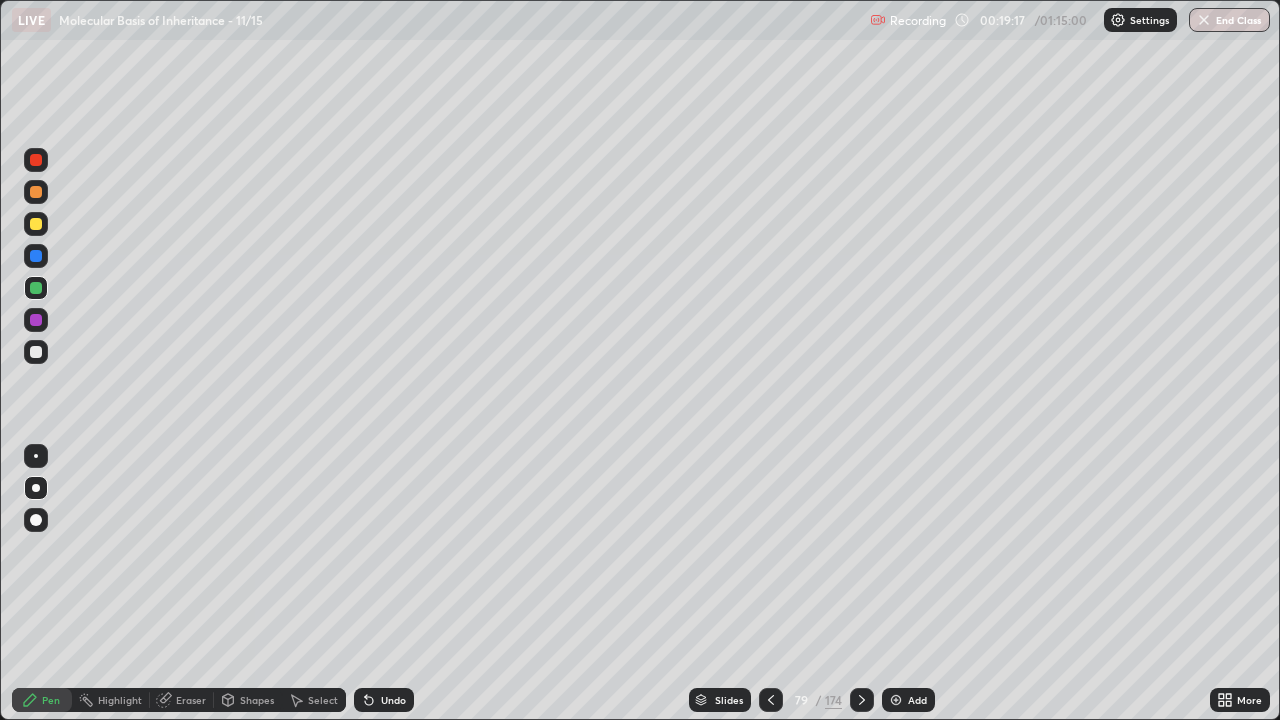 scroll, scrollTop: 99280, scrollLeft: 98720, axis: both 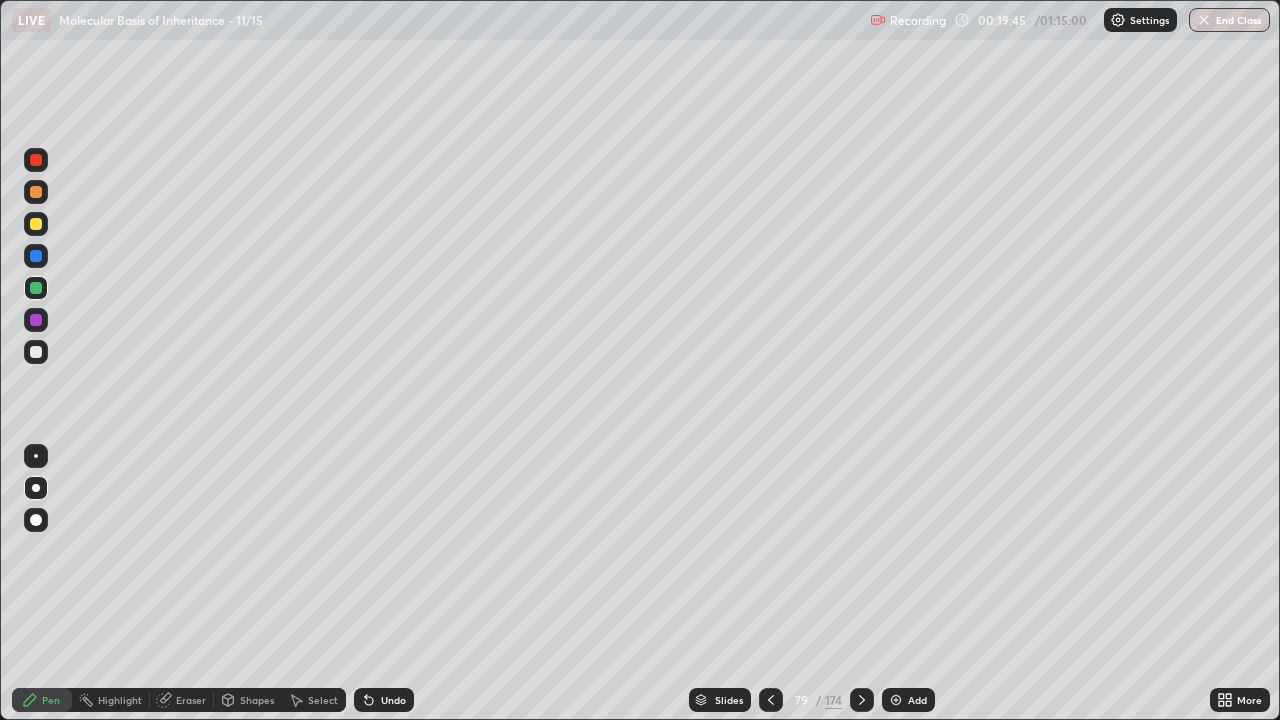 click at bounding box center [36, 352] 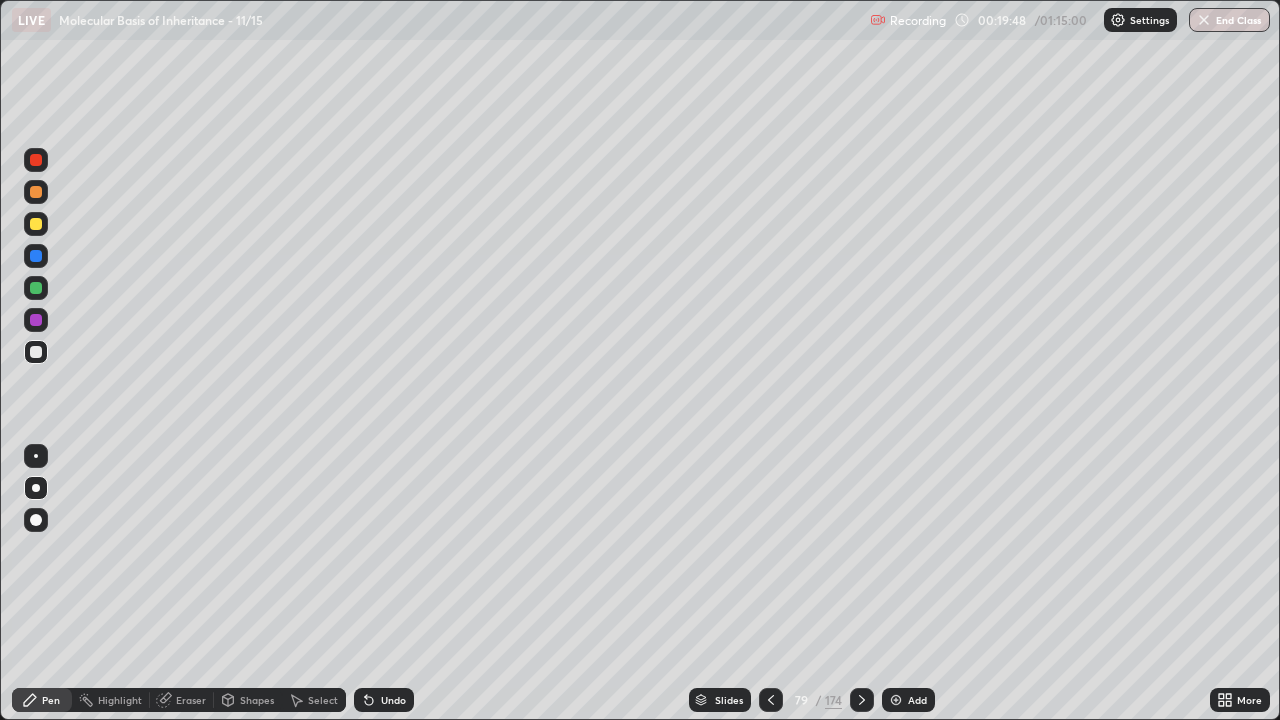 click at bounding box center (36, 224) 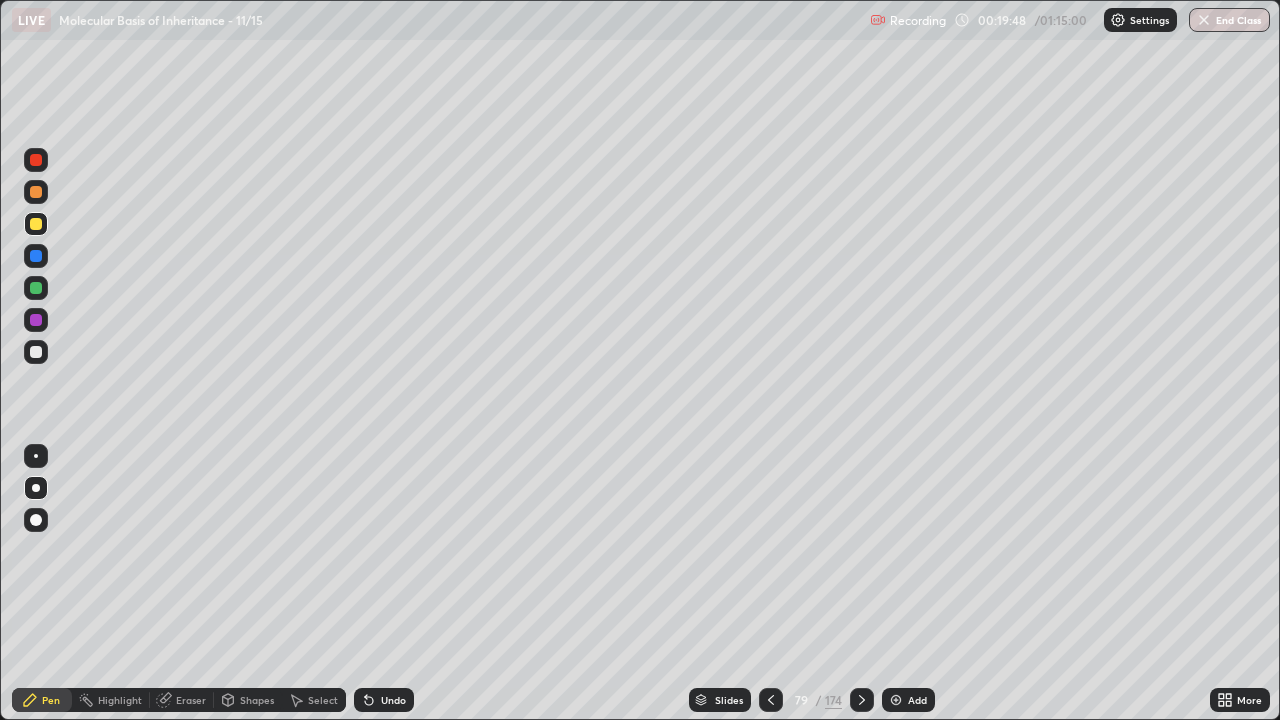 click at bounding box center [36, 224] 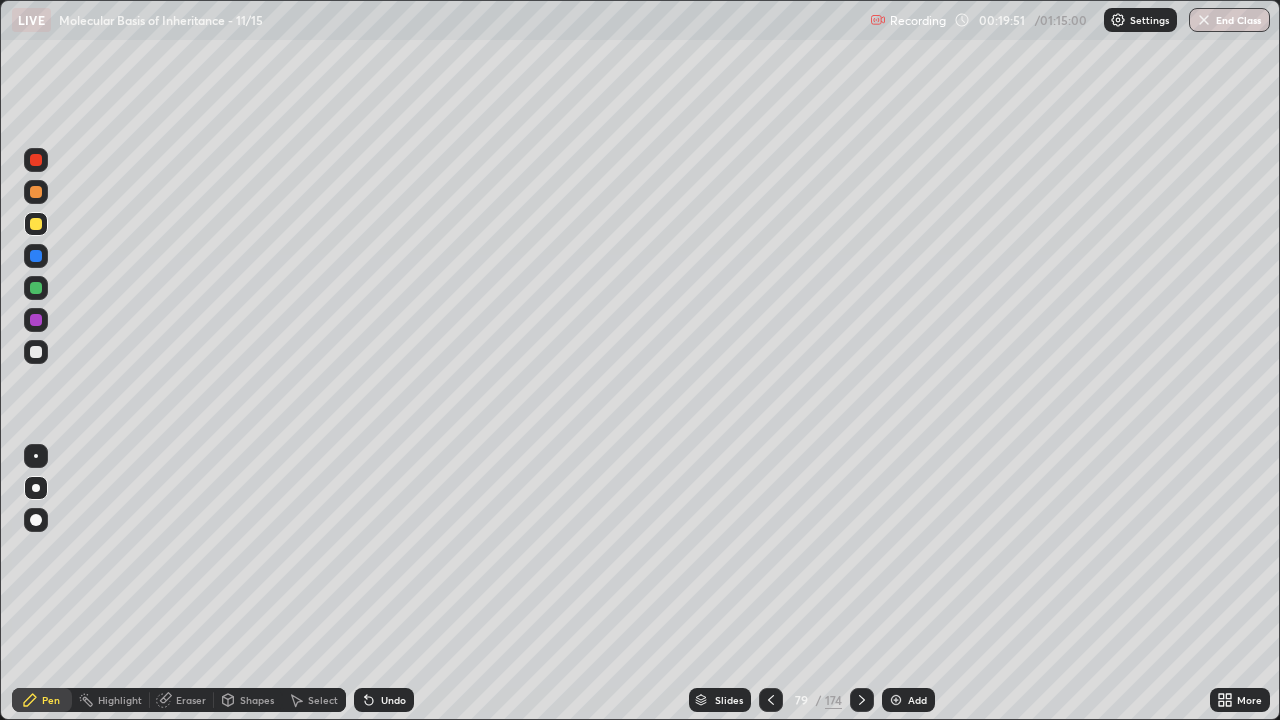 click at bounding box center (36, 160) 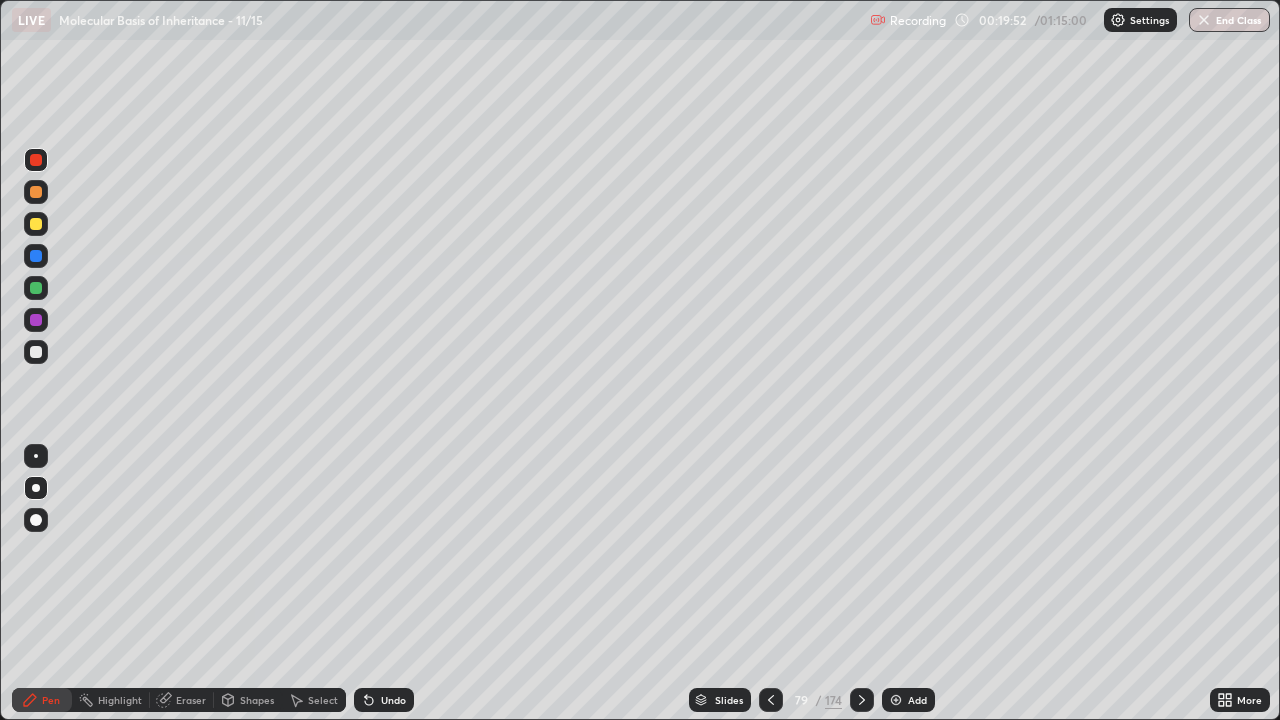 click at bounding box center [36, 256] 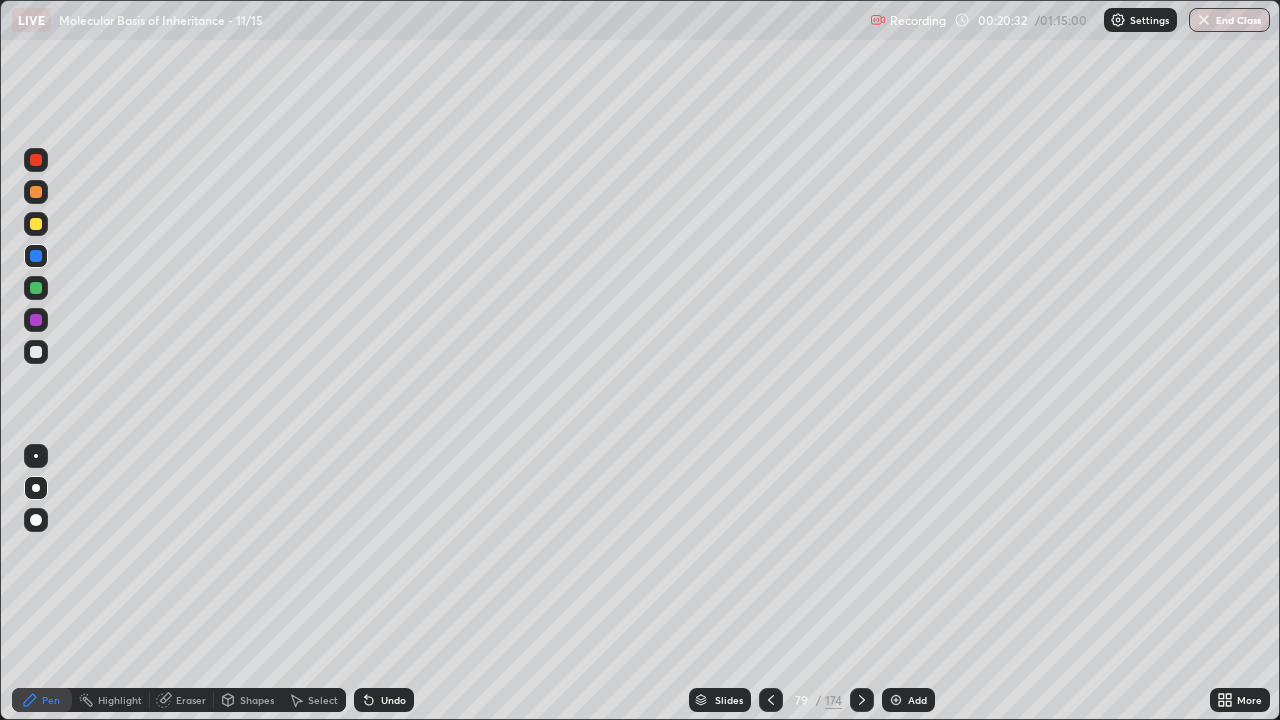 click at bounding box center (36, 352) 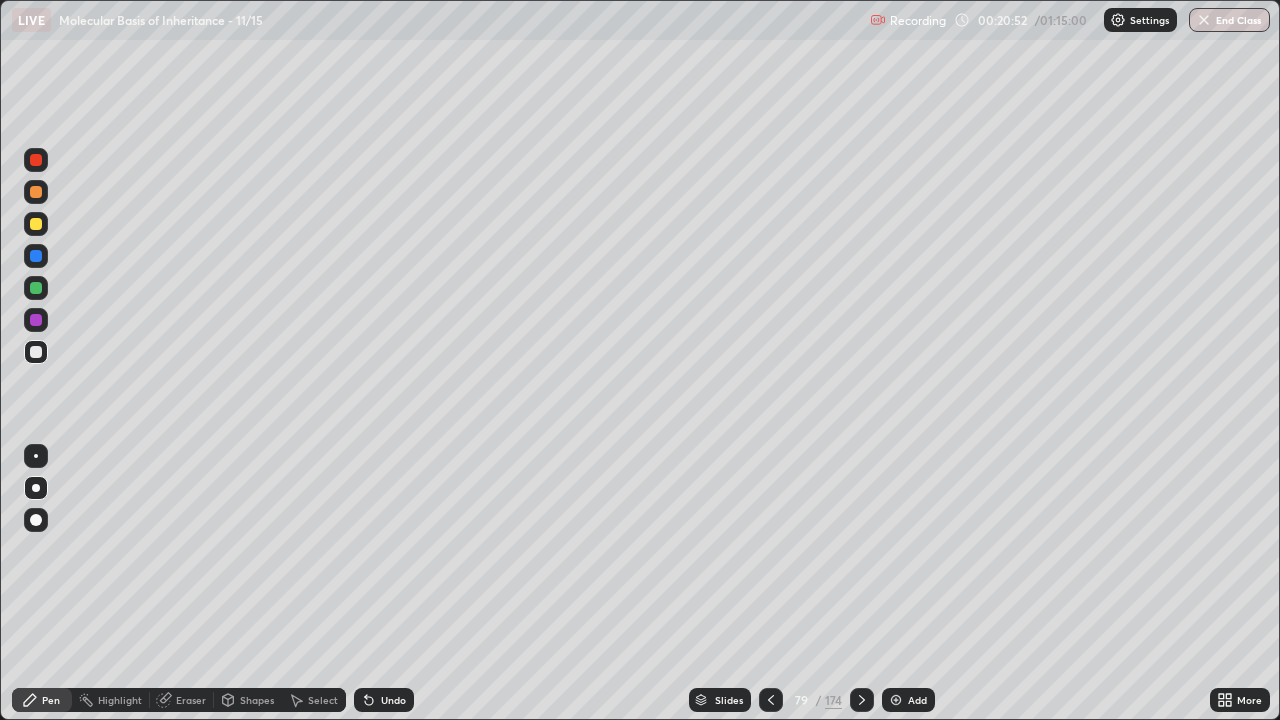 click at bounding box center (36, 256) 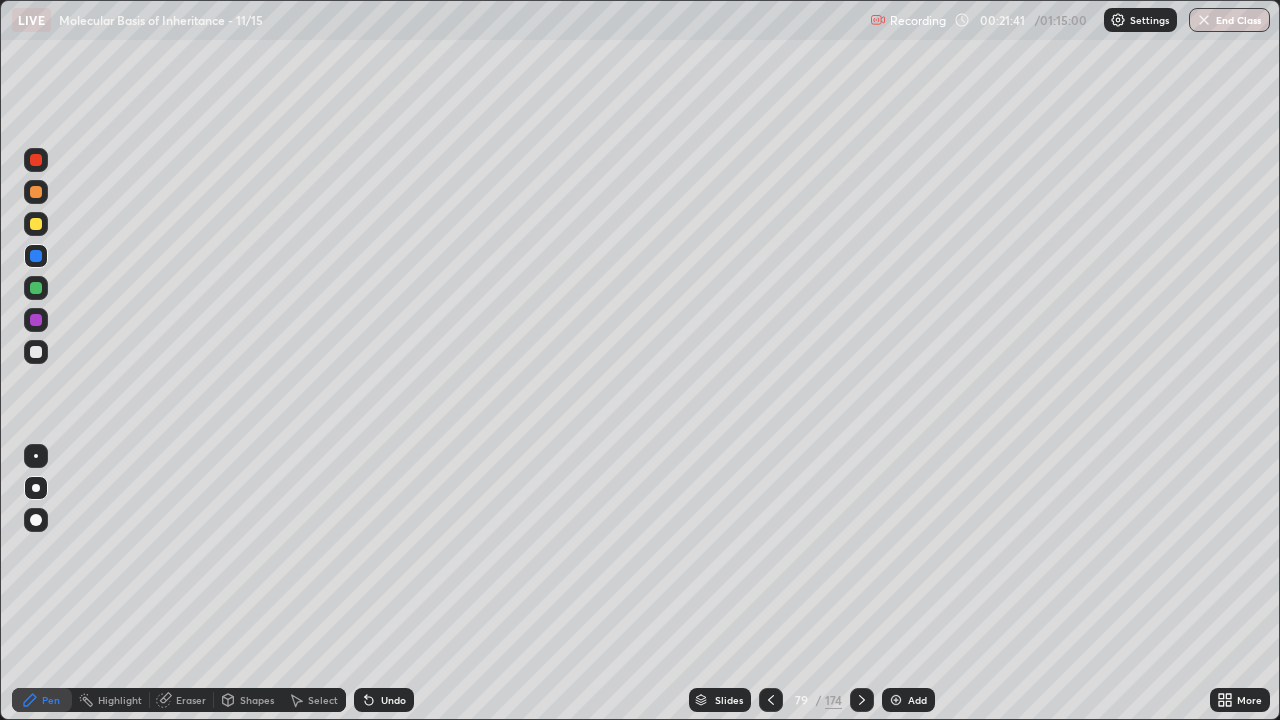 click at bounding box center [36, 352] 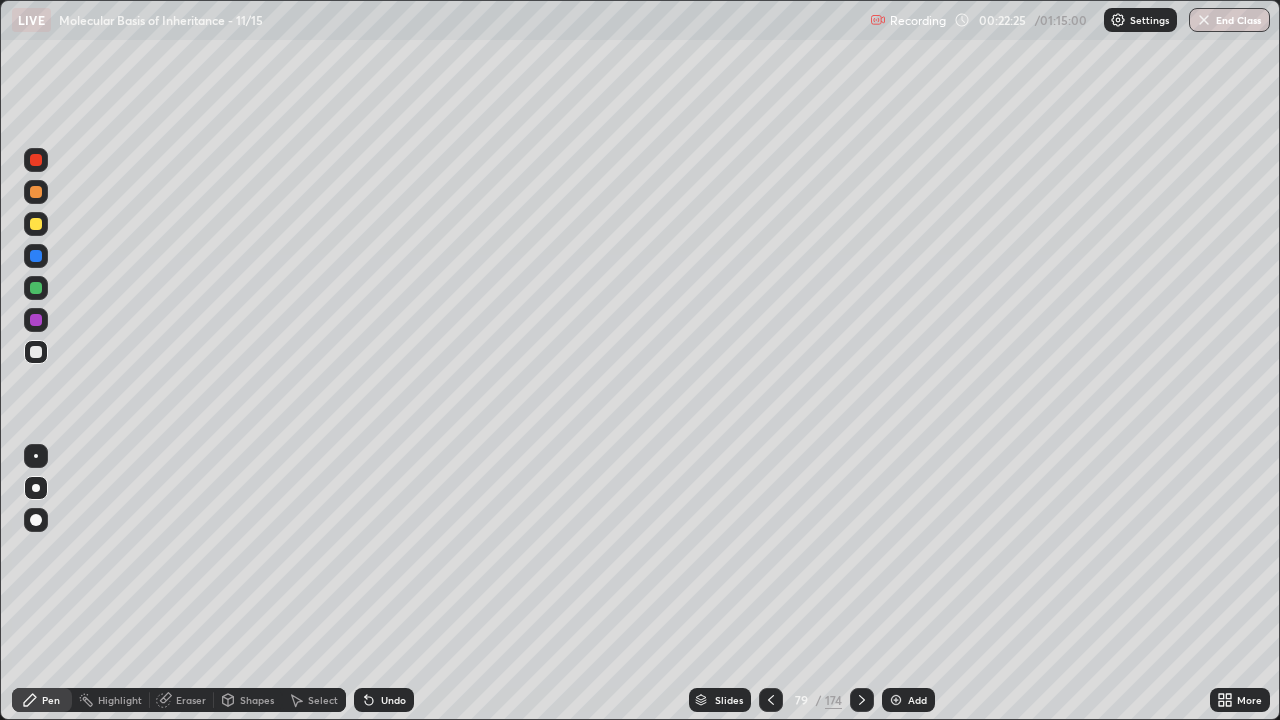 click at bounding box center [36, 160] 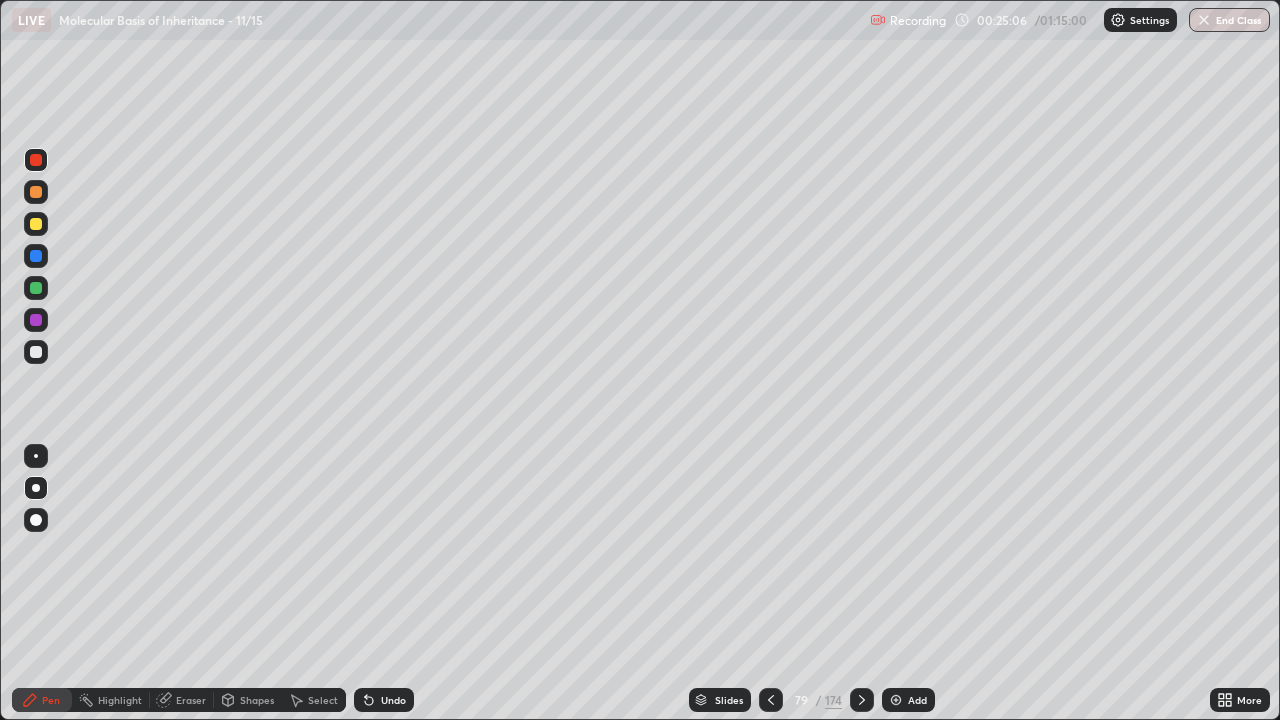 click at bounding box center [862, 700] 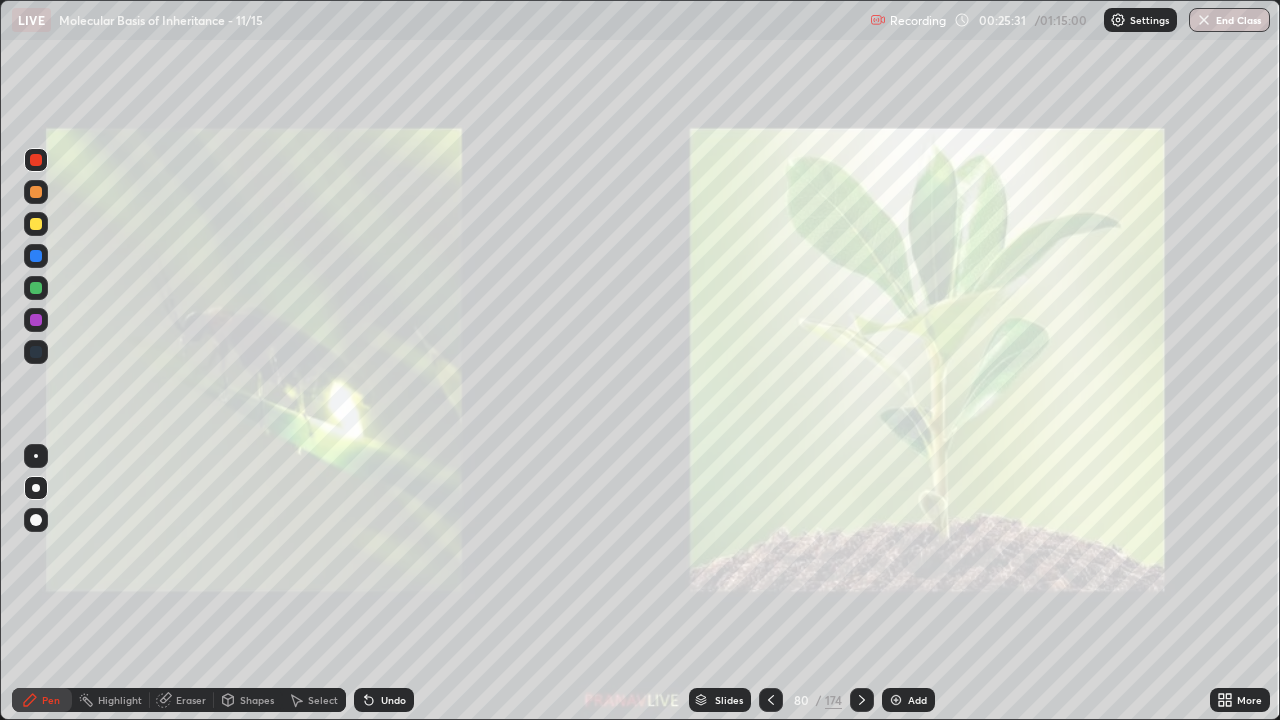 click at bounding box center [36, 288] 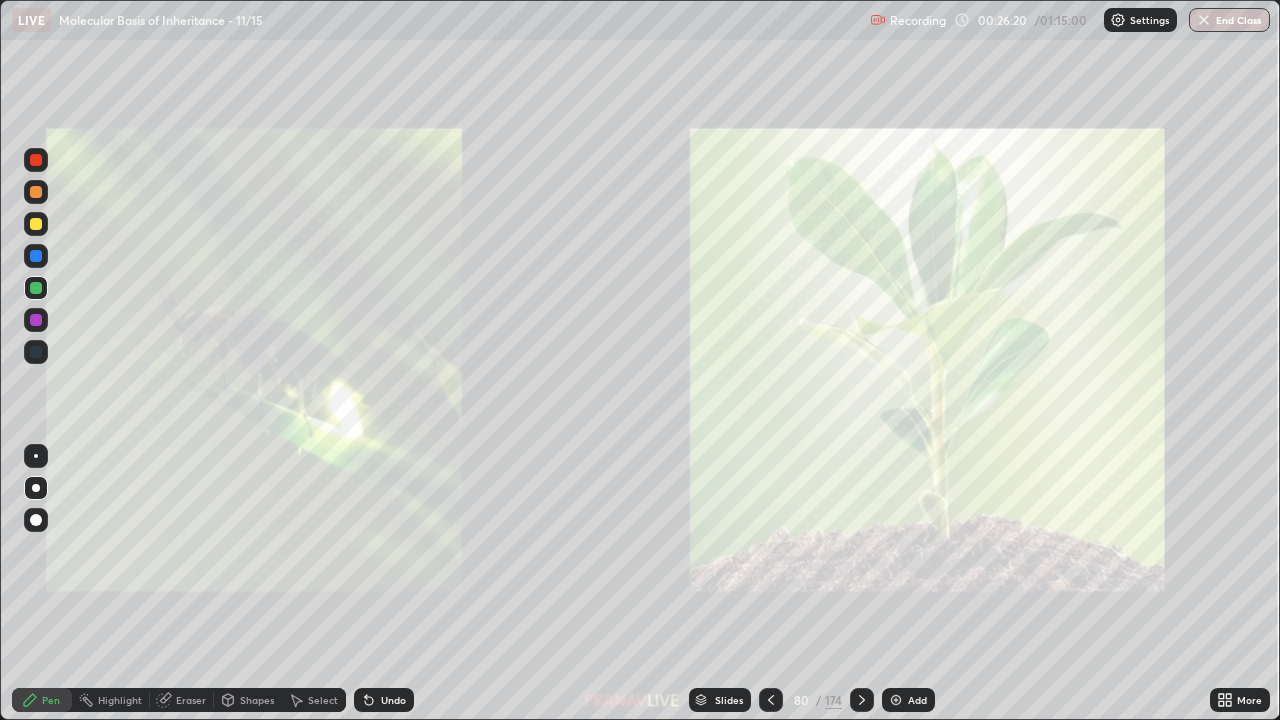 click on "Slides" at bounding box center [729, 700] 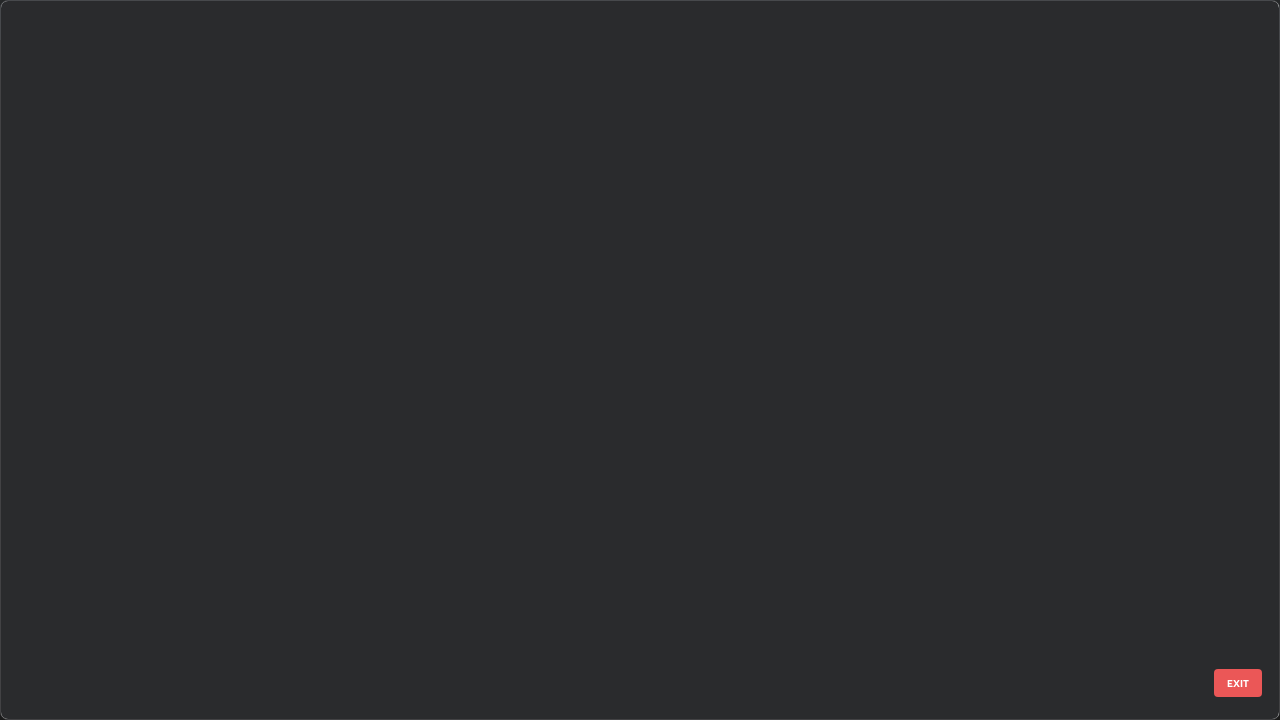 scroll, scrollTop: 5347, scrollLeft: 0, axis: vertical 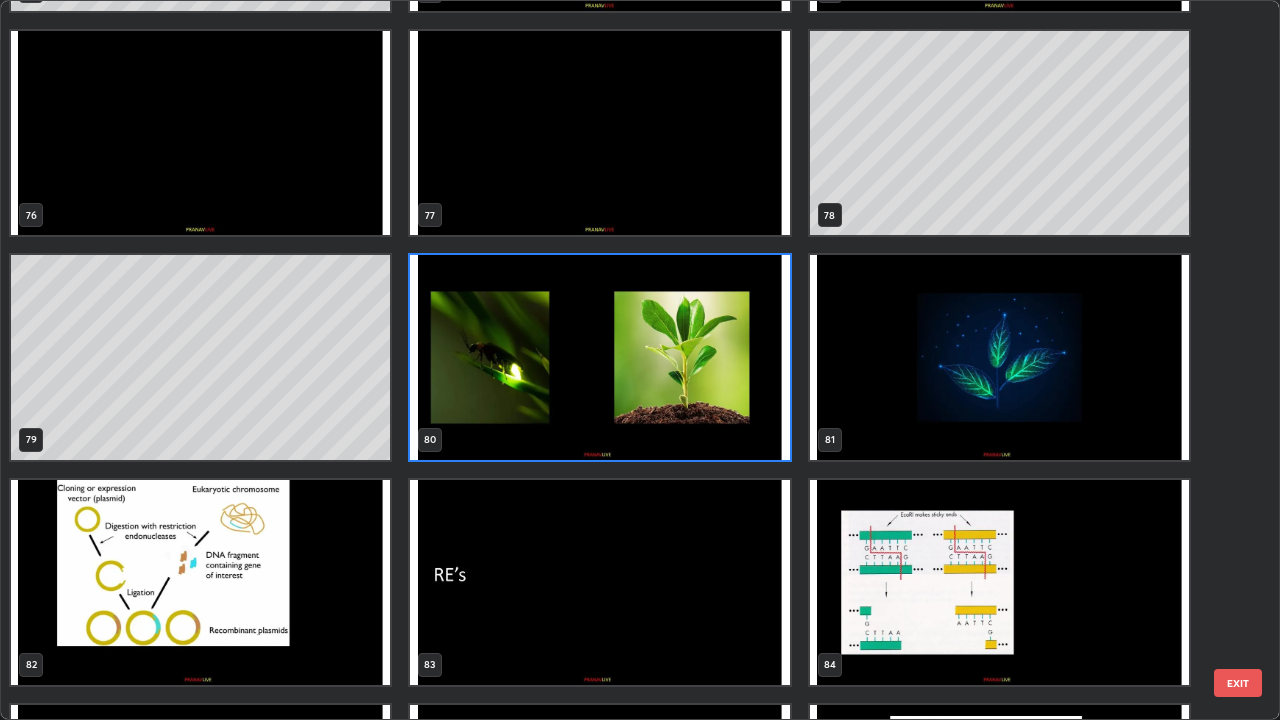 click at bounding box center (999, 357) 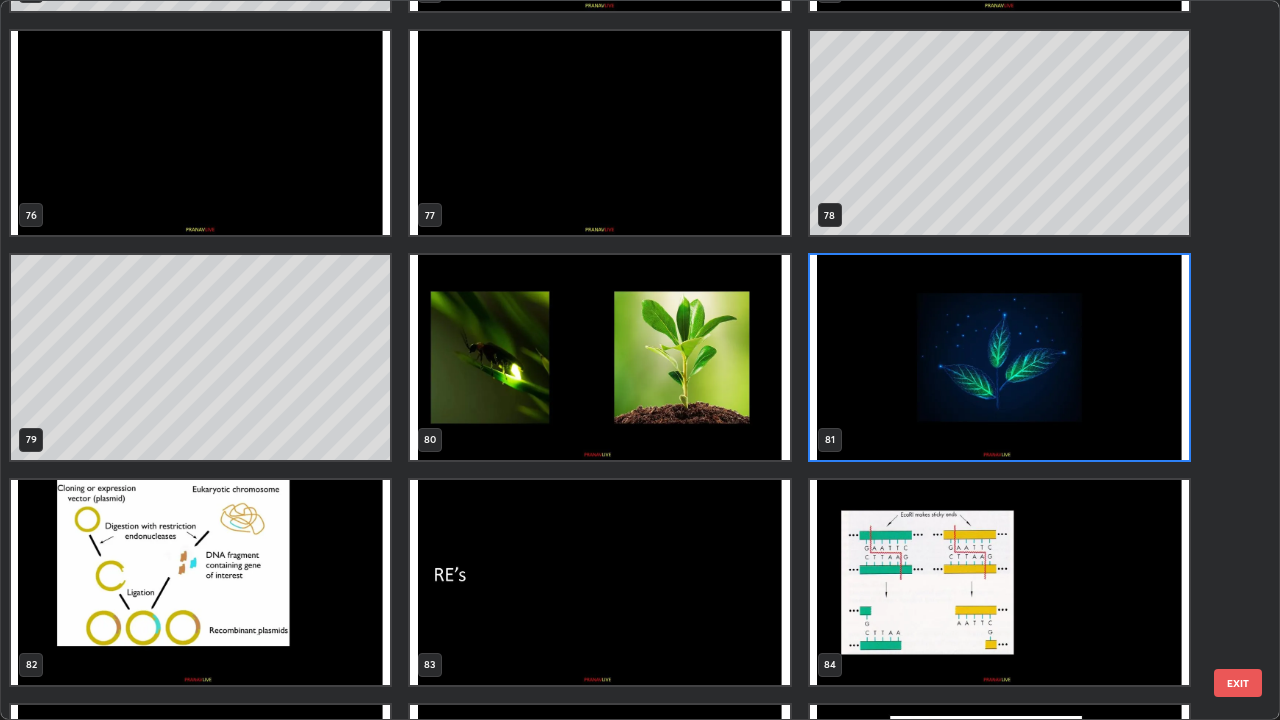 click at bounding box center [999, 357] 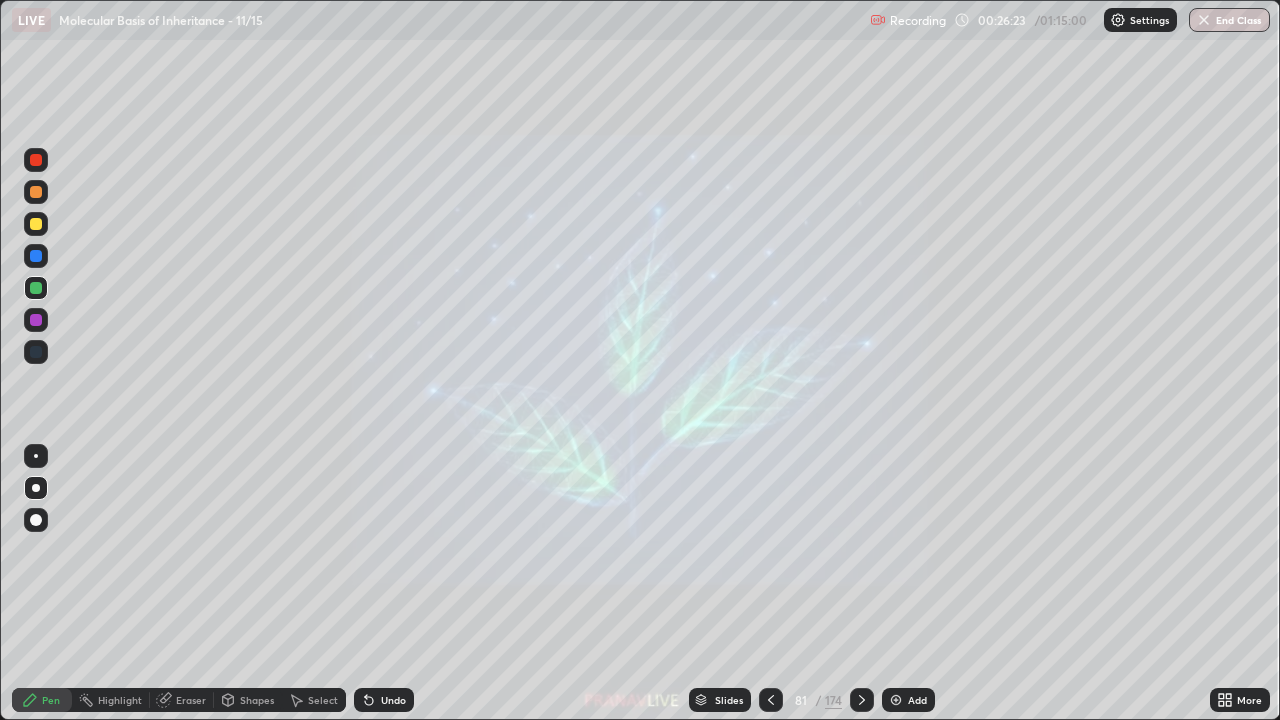 click at bounding box center [999, 357] 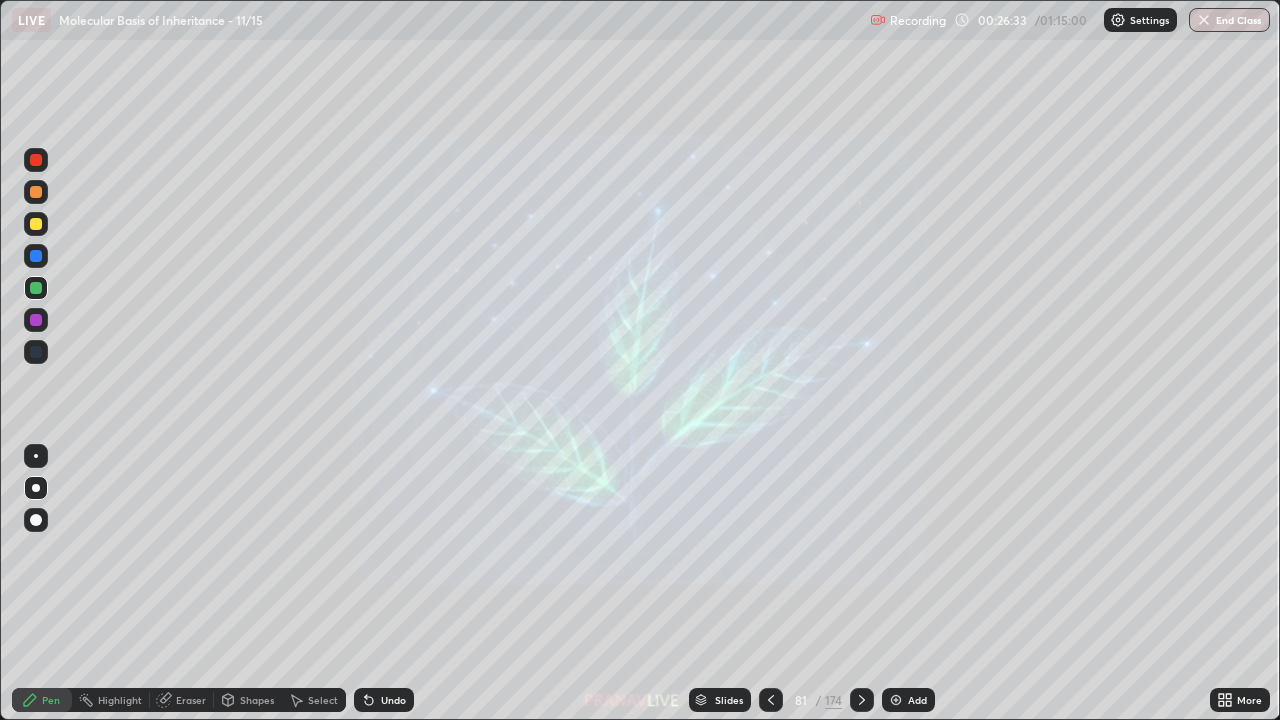 click 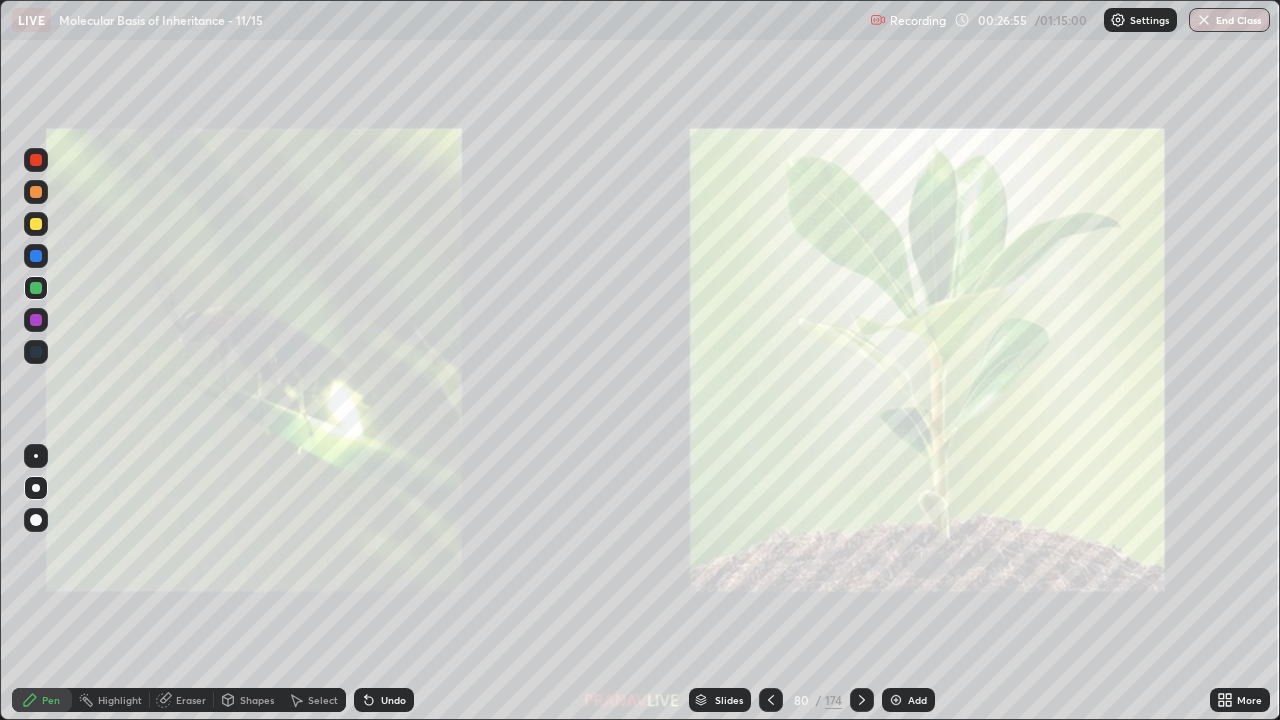 click on "Add" at bounding box center (908, 700) 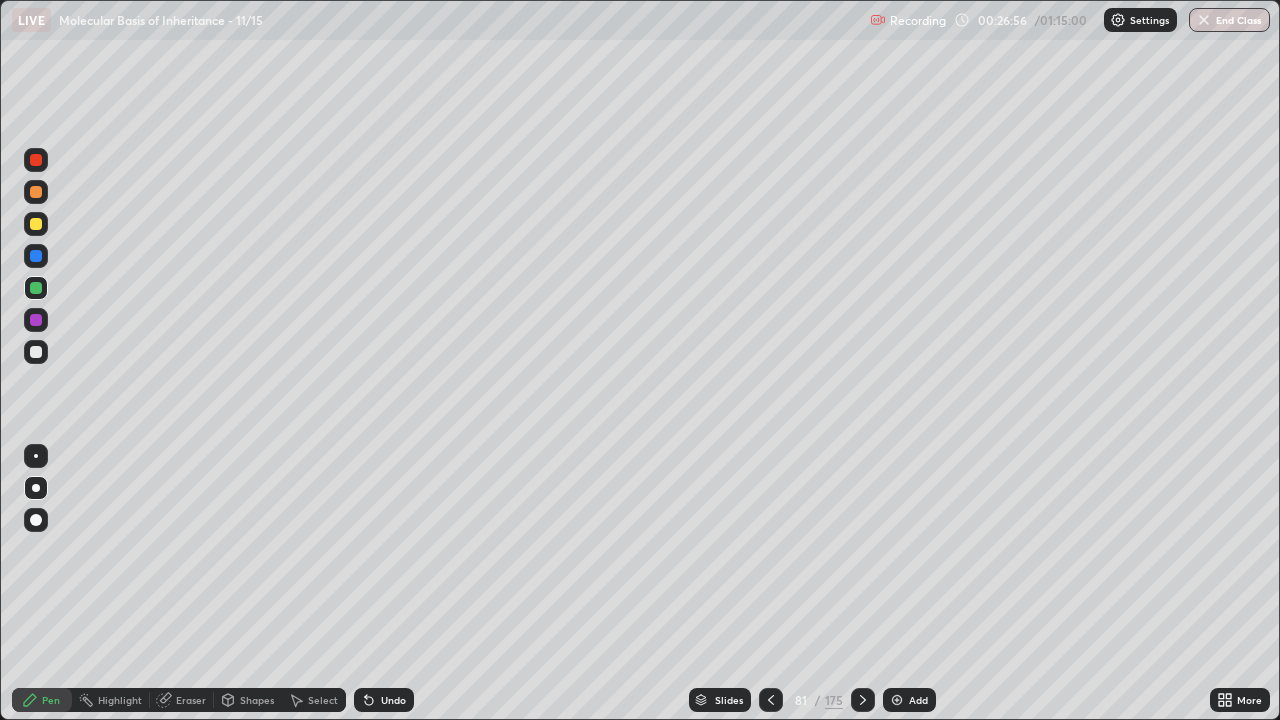 click on "Pen" at bounding box center (42, 700) 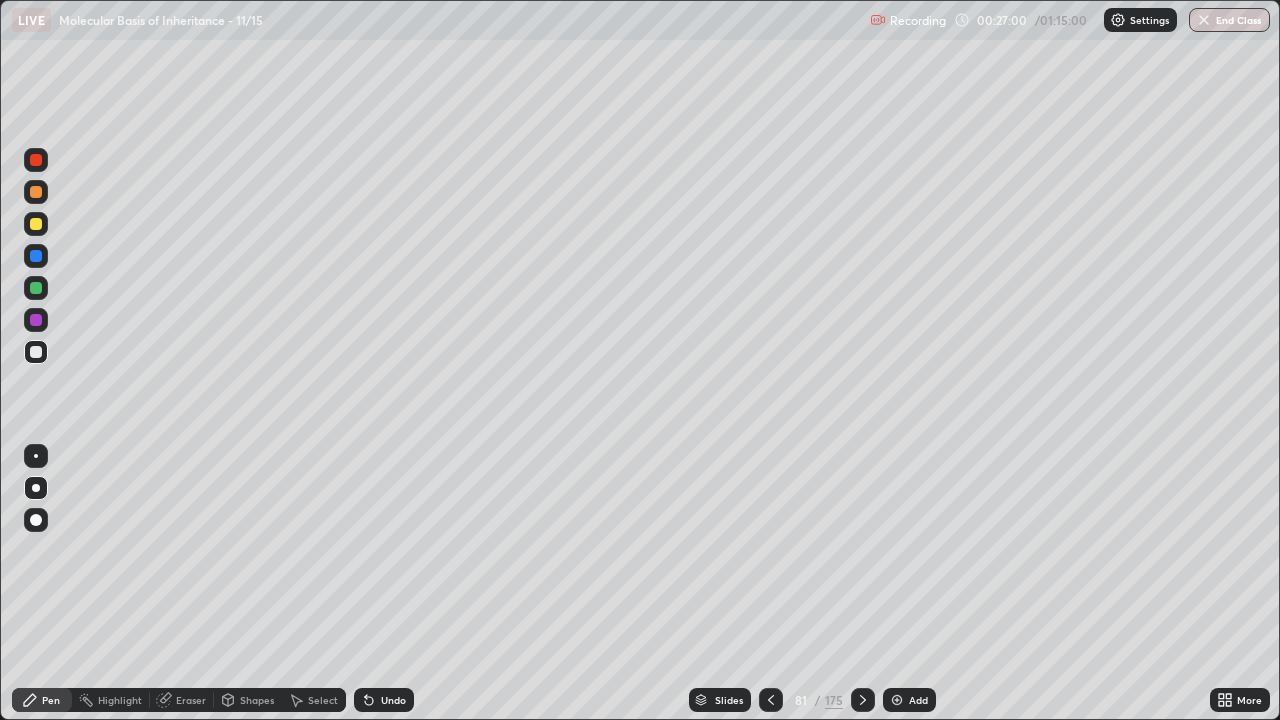 click at bounding box center (36, 224) 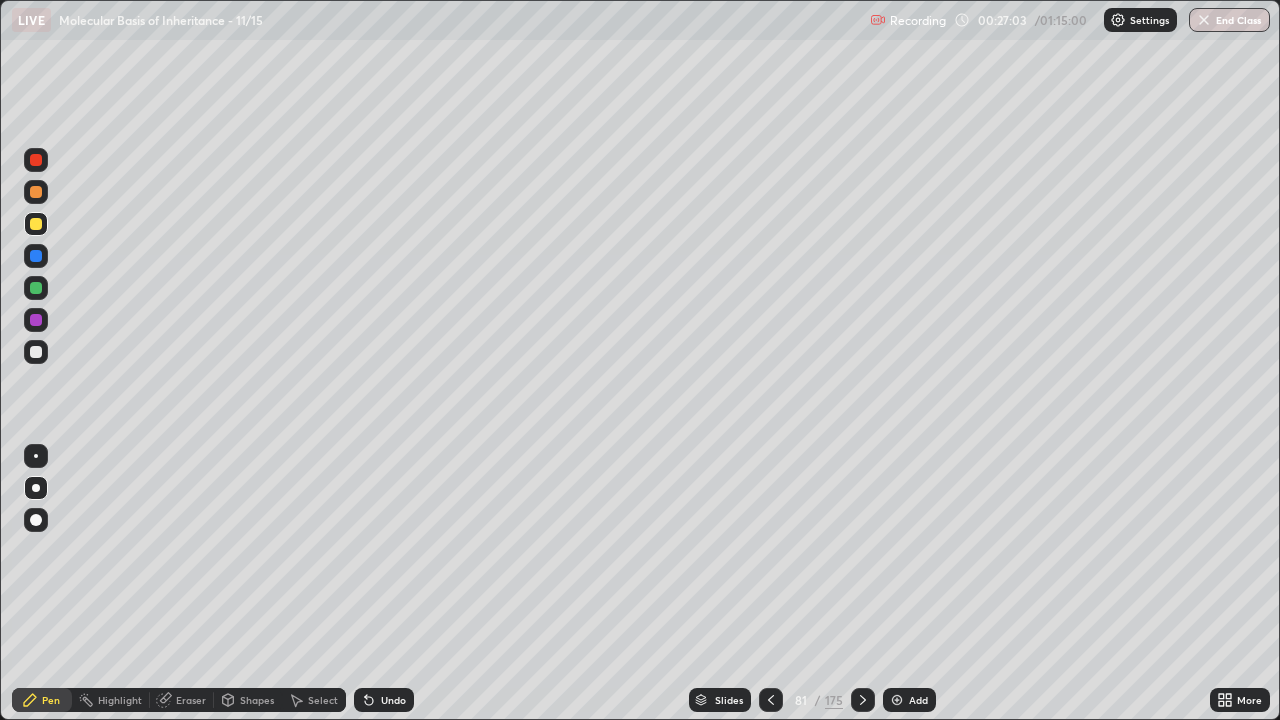 click at bounding box center [36, 352] 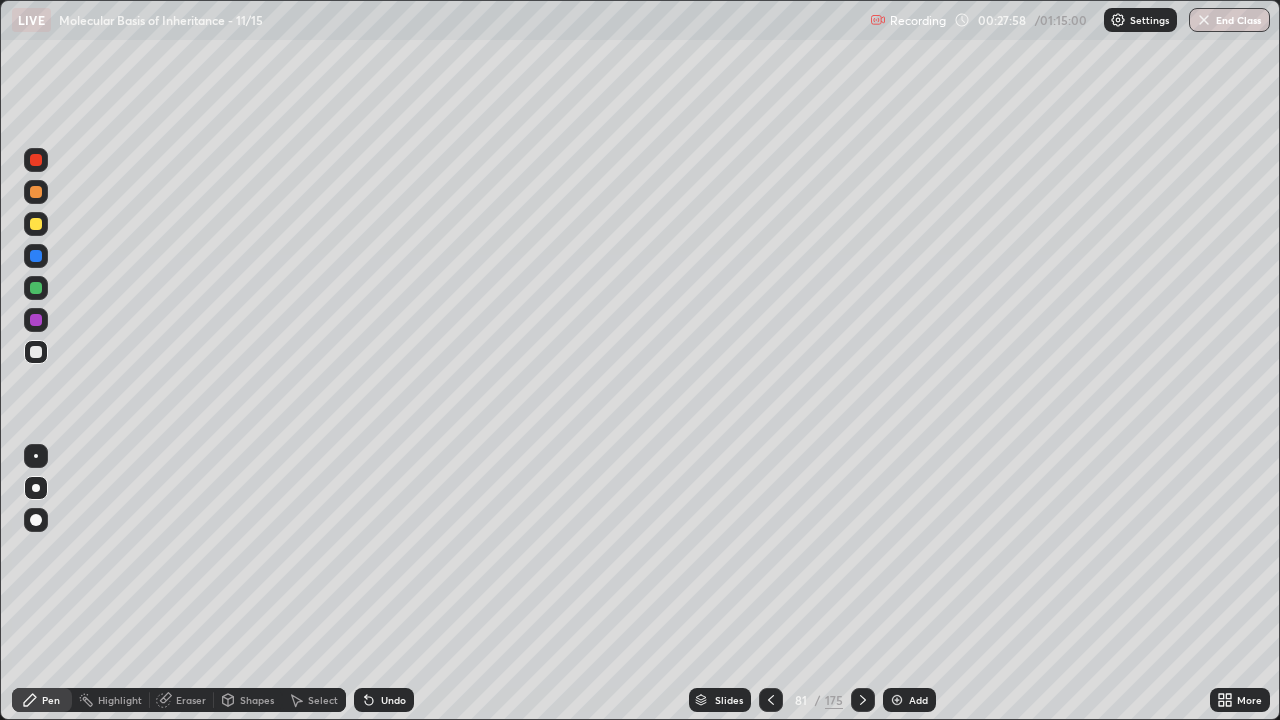 click on "Undo" at bounding box center [393, 700] 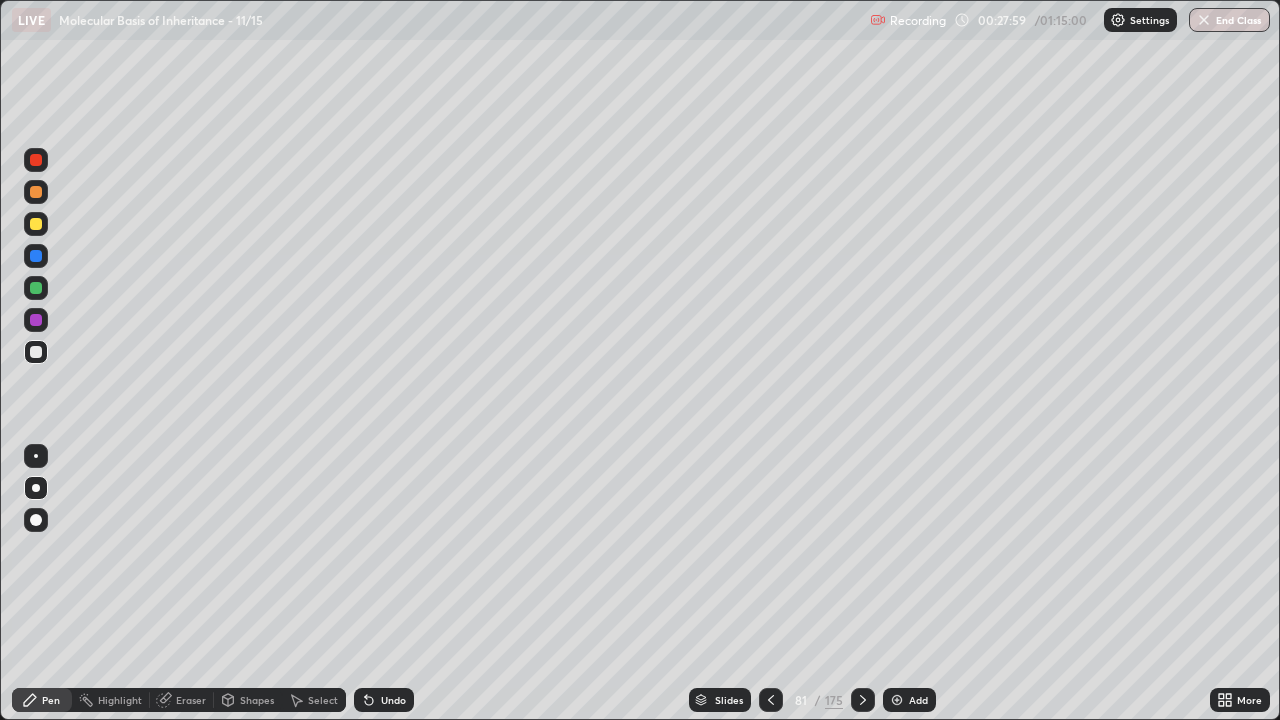 click on "Undo" at bounding box center [393, 700] 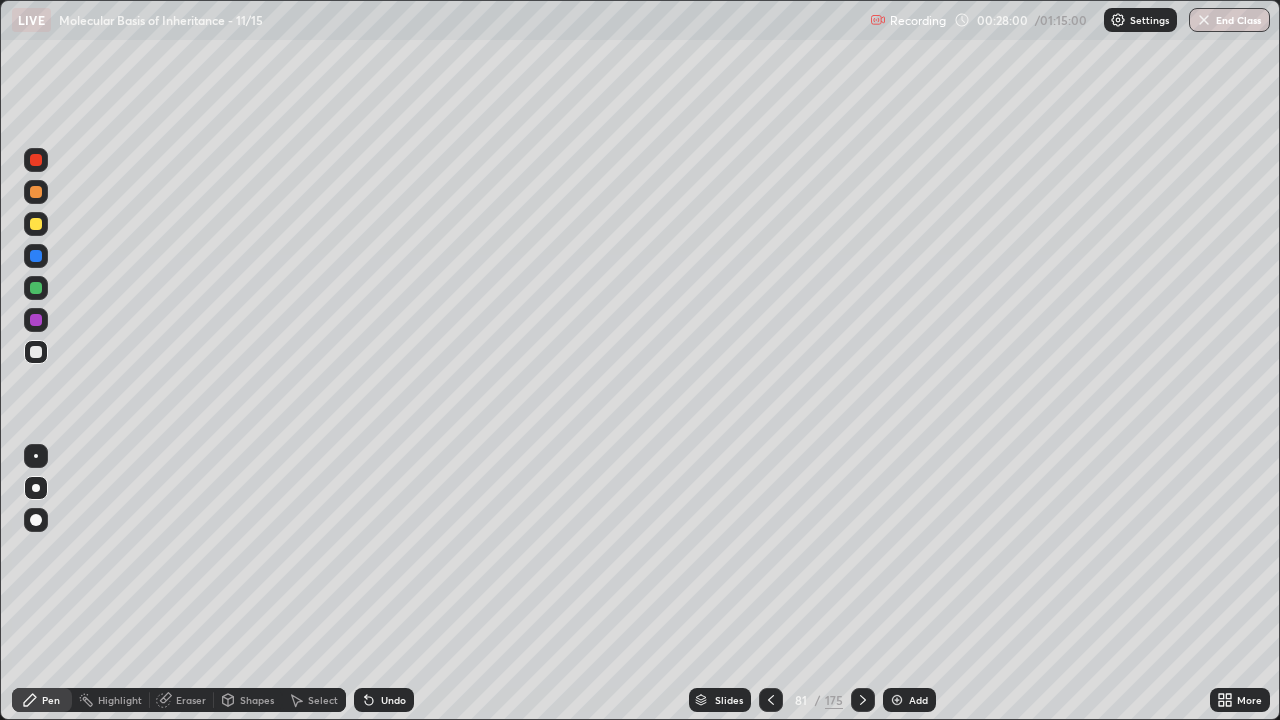 click on "Undo" at bounding box center (384, 700) 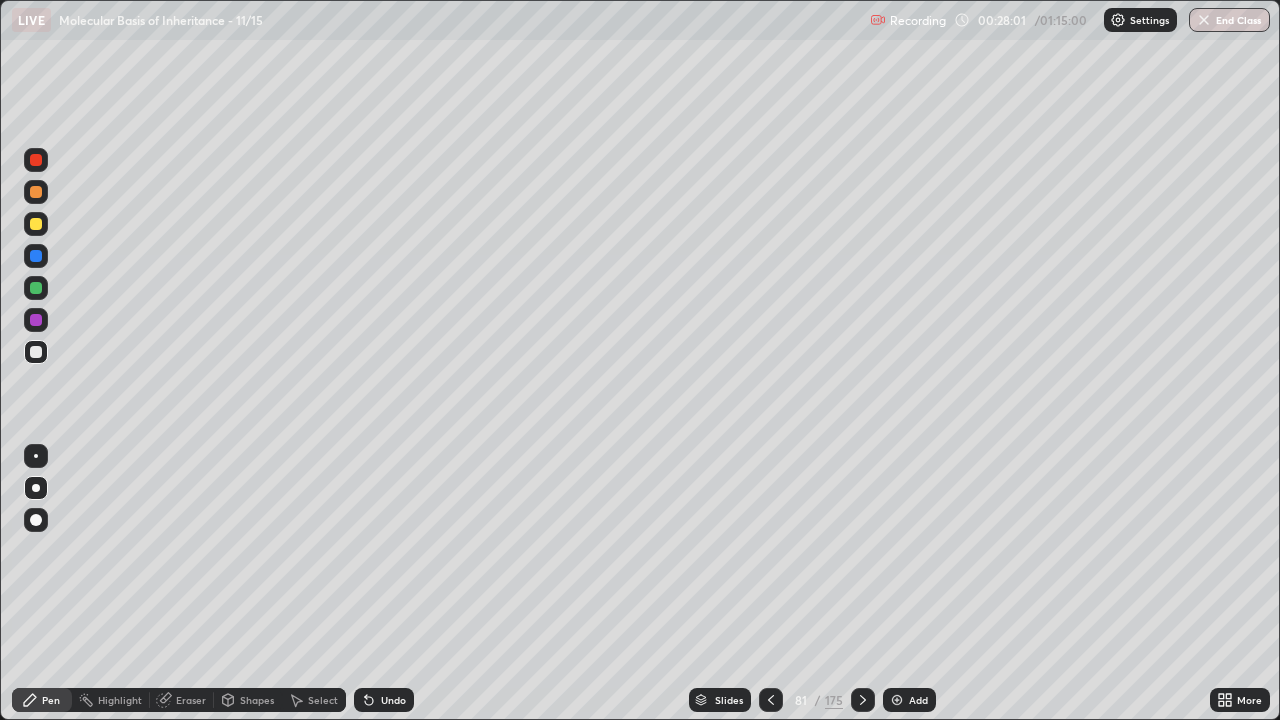 click 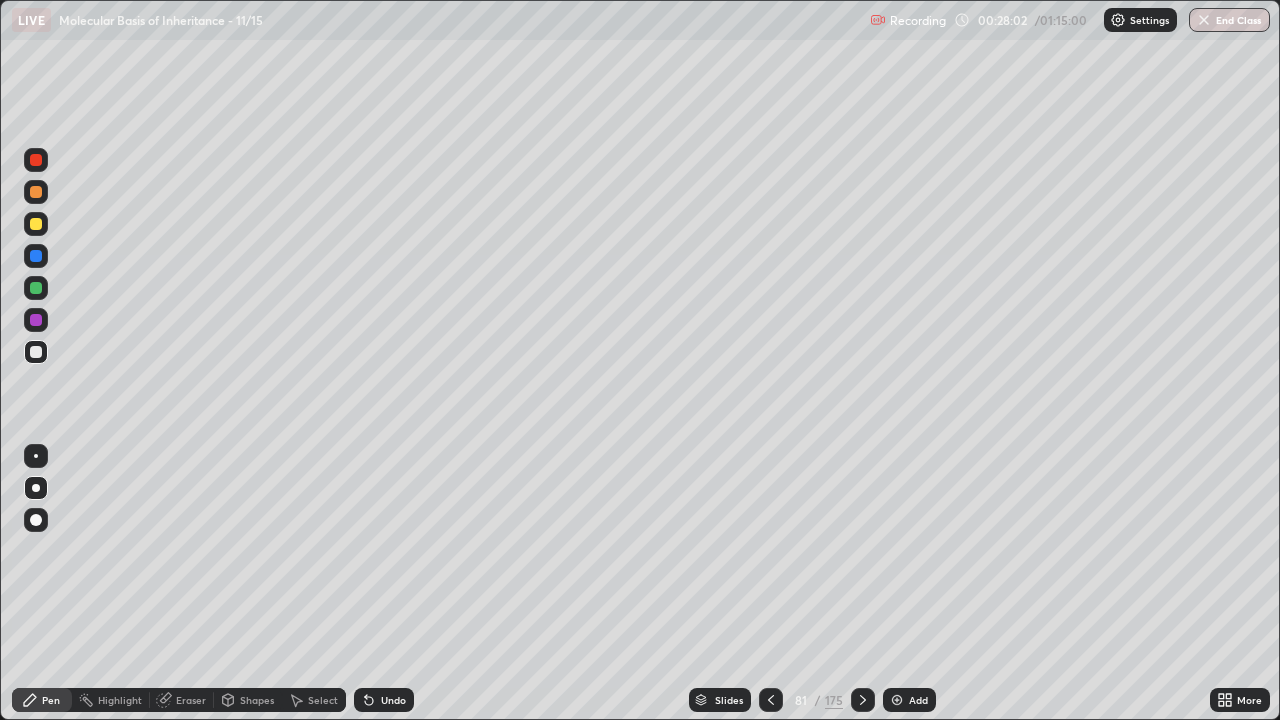 click at bounding box center (36, 320) 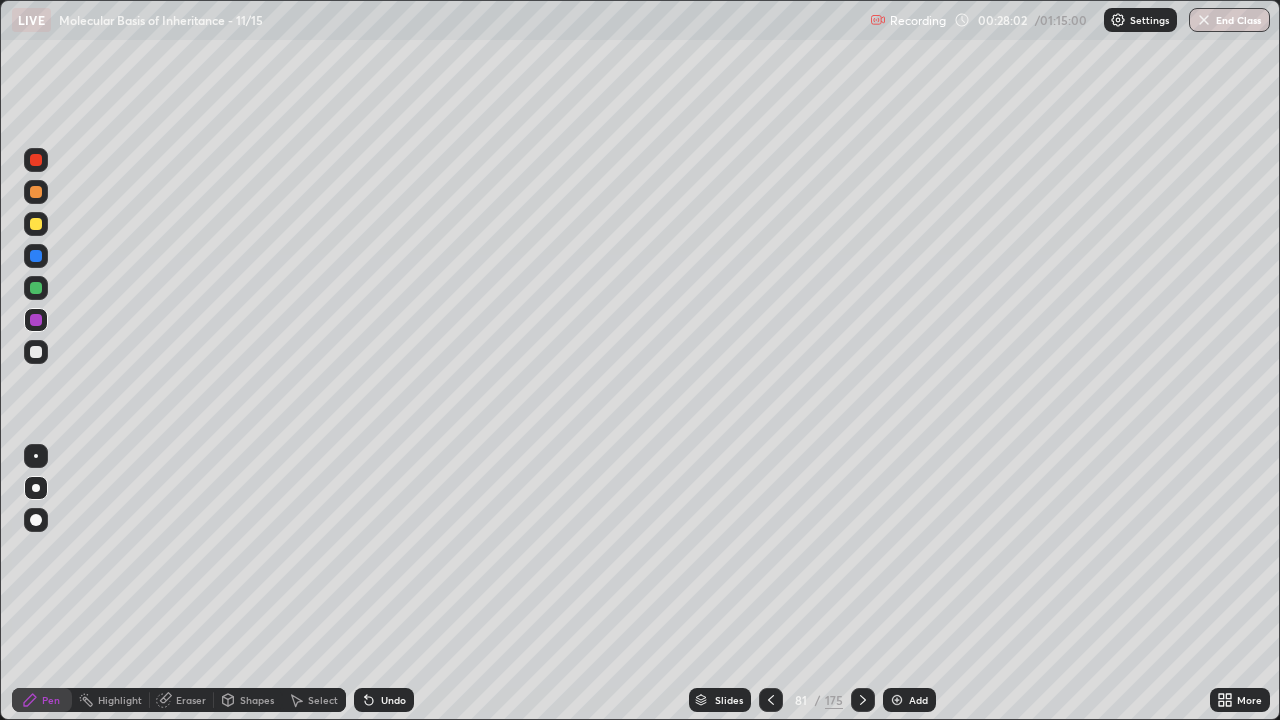 click at bounding box center (36, 288) 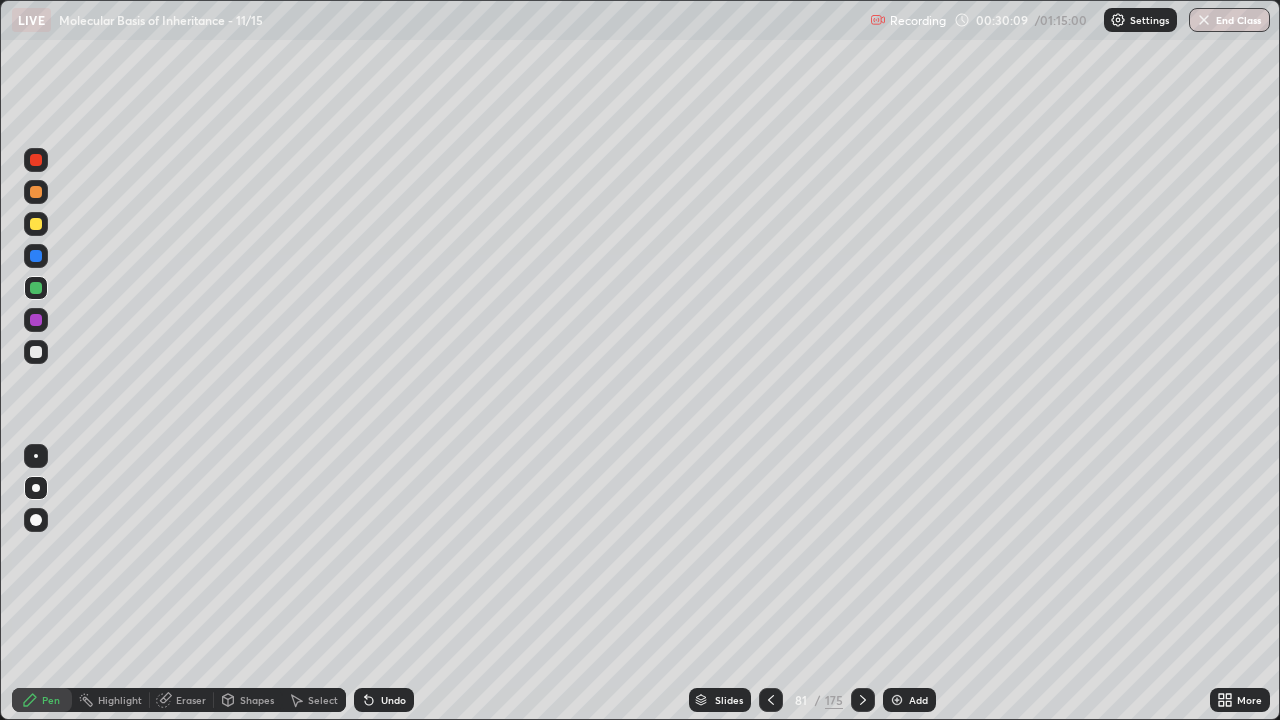 click on "Slides" at bounding box center [729, 700] 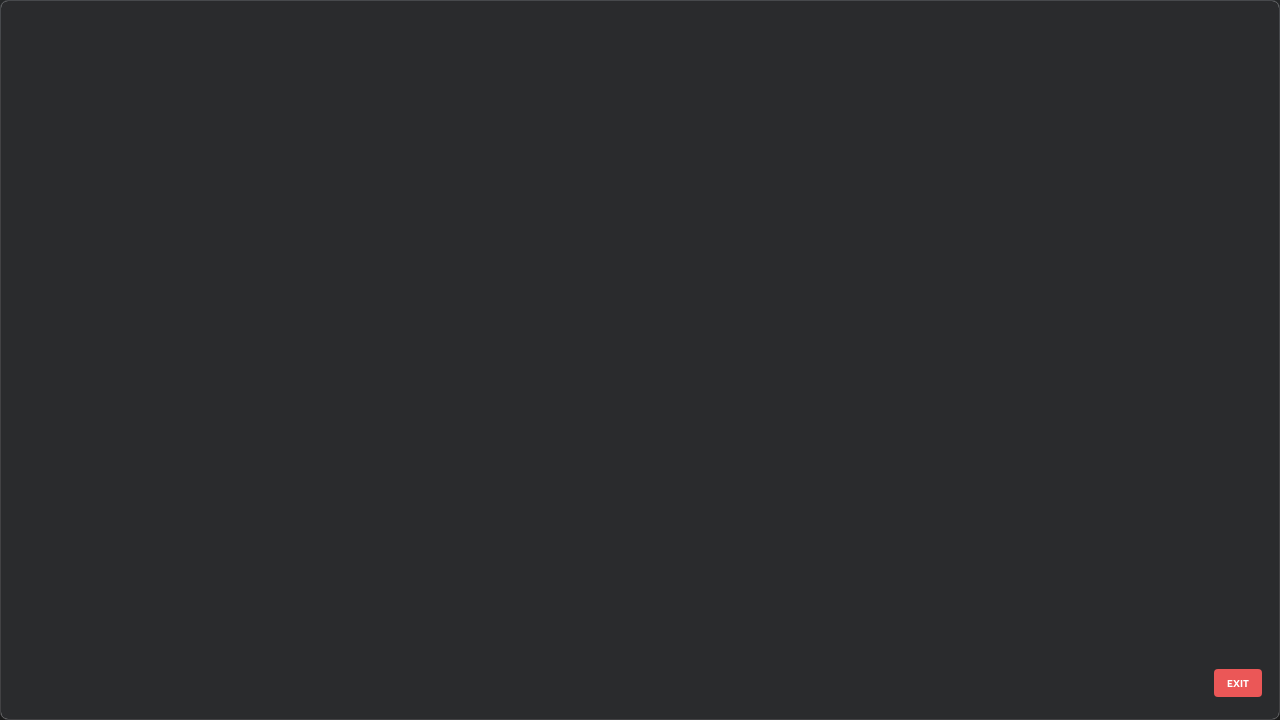 scroll, scrollTop: 5347, scrollLeft: 0, axis: vertical 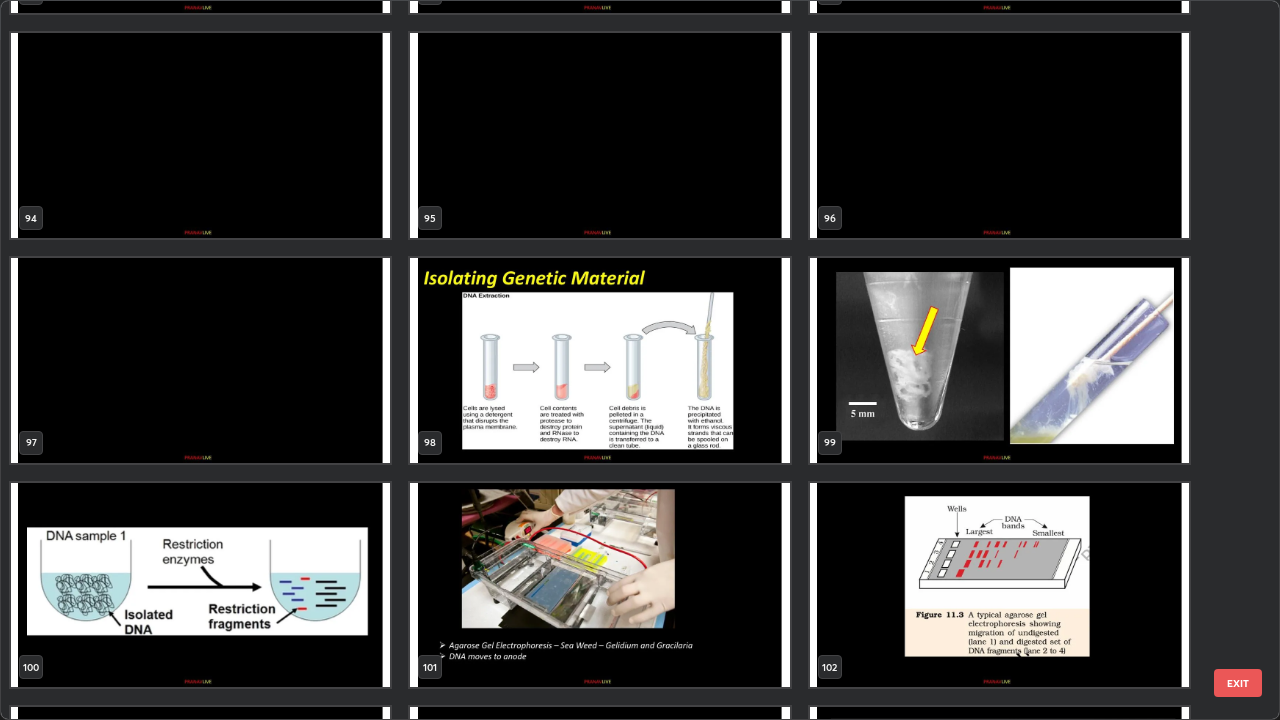 click at bounding box center [599, 360] 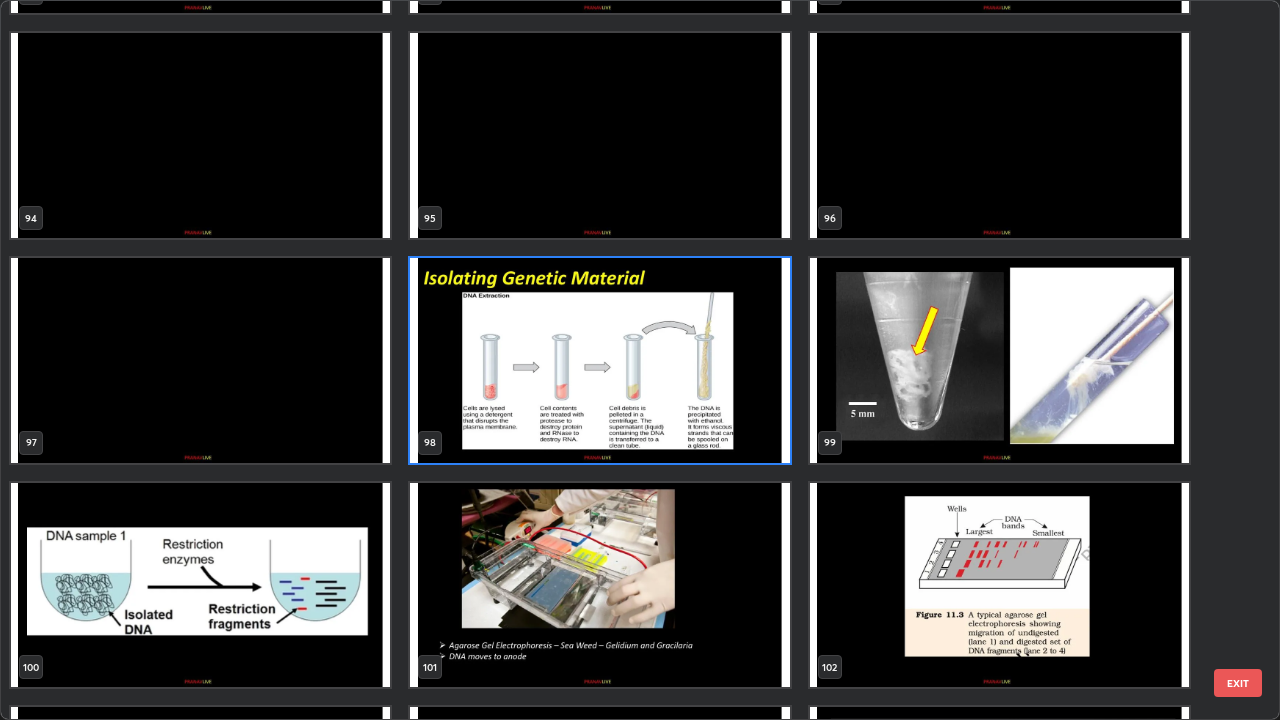click at bounding box center [599, 360] 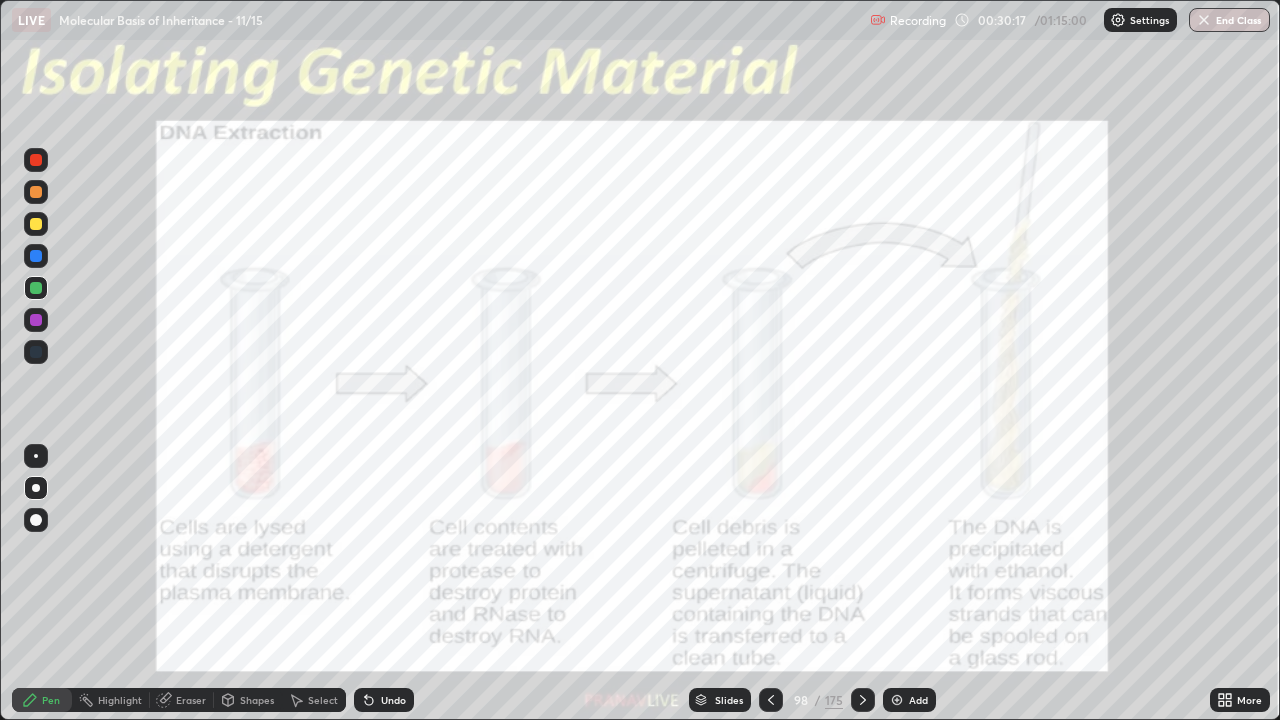 click at bounding box center [599, 360] 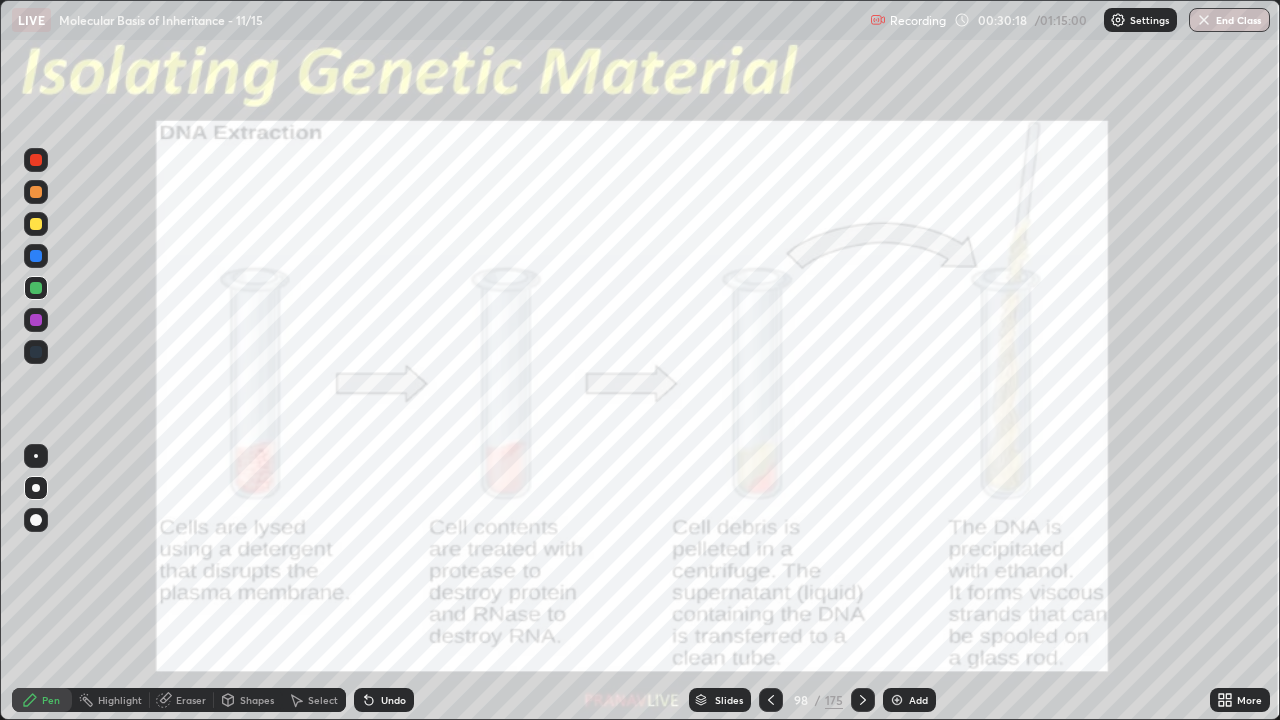 click on "More" at bounding box center (1240, 700) 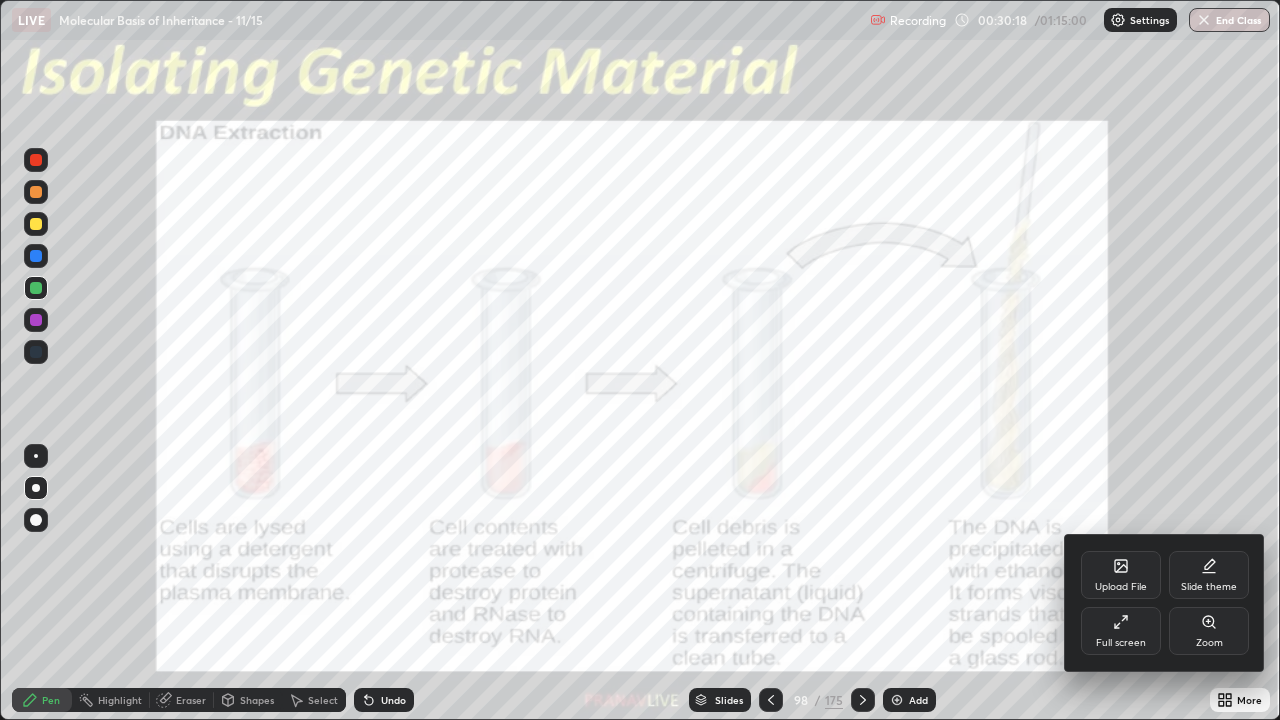 click on "Zoom" at bounding box center (1209, 631) 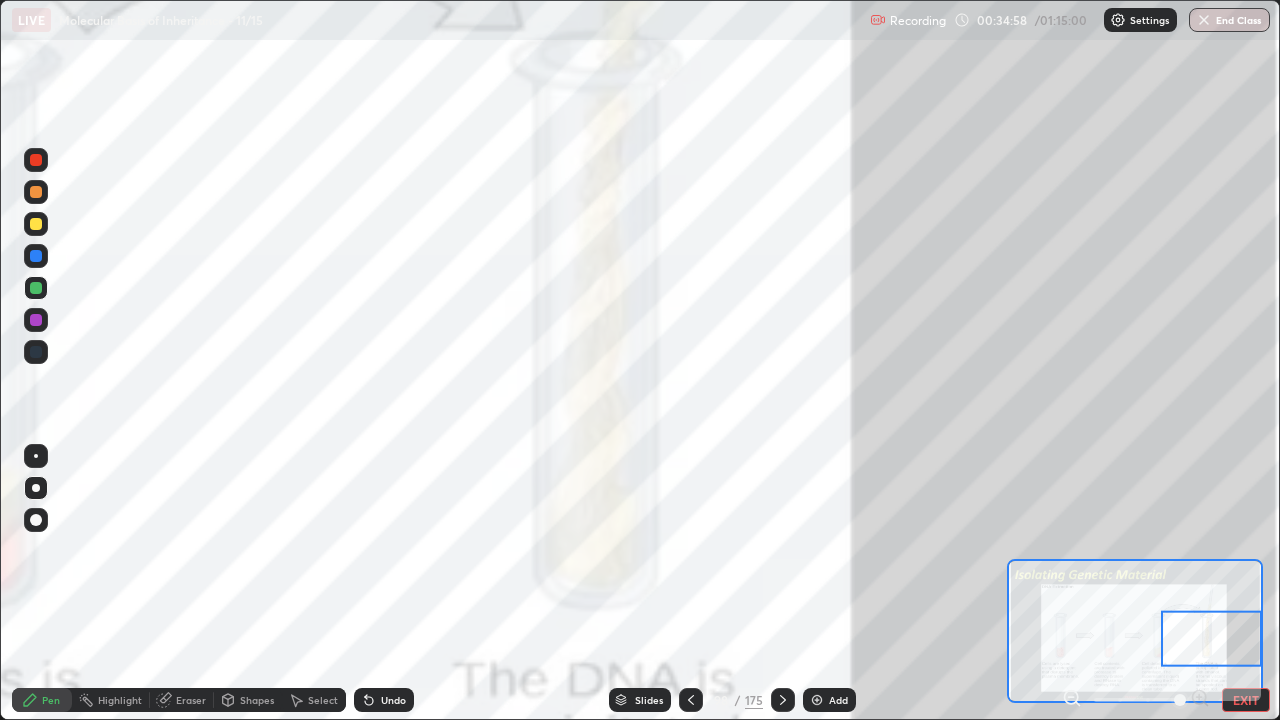 click on "EXIT" at bounding box center [1246, 700] 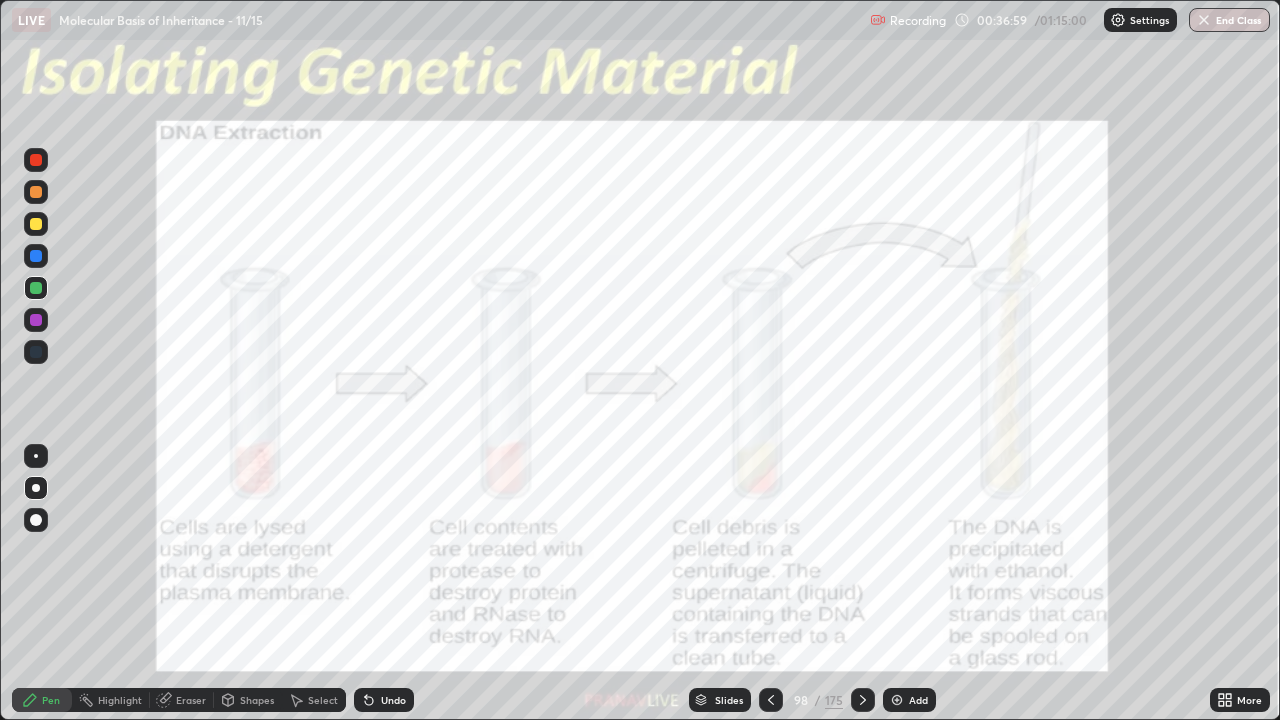 click 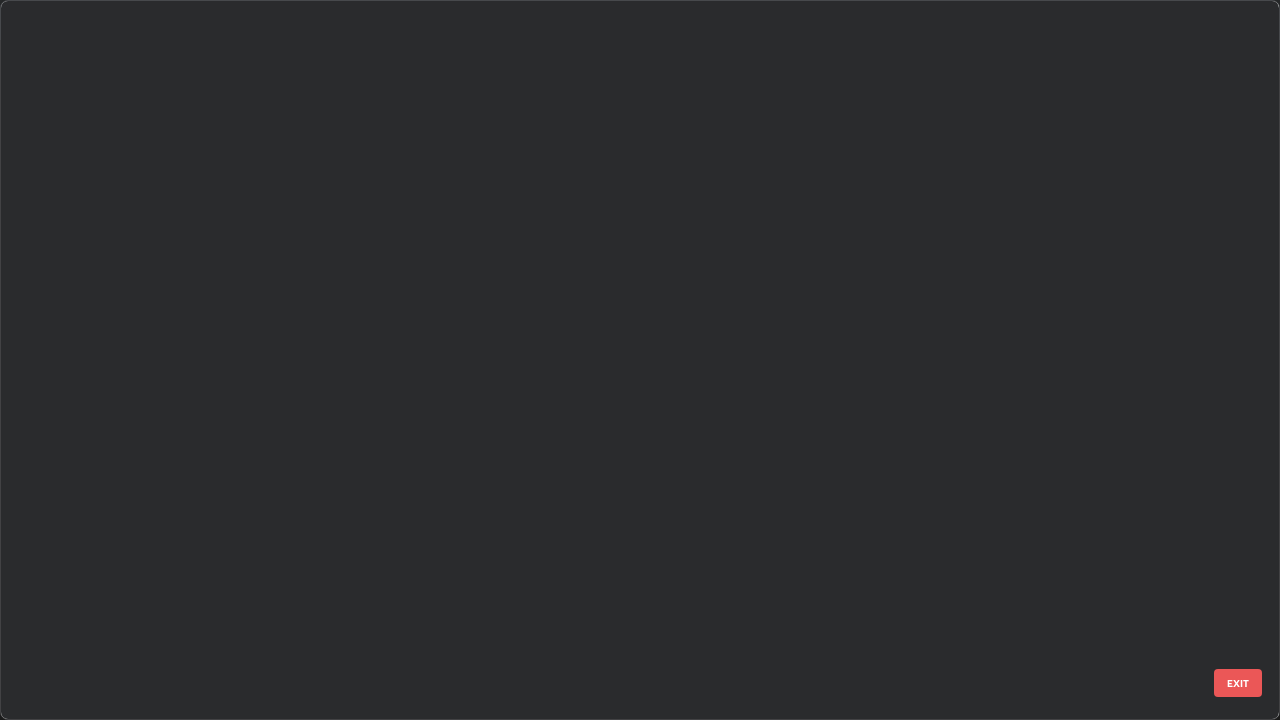 scroll, scrollTop: 6694, scrollLeft: 0, axis: vertical 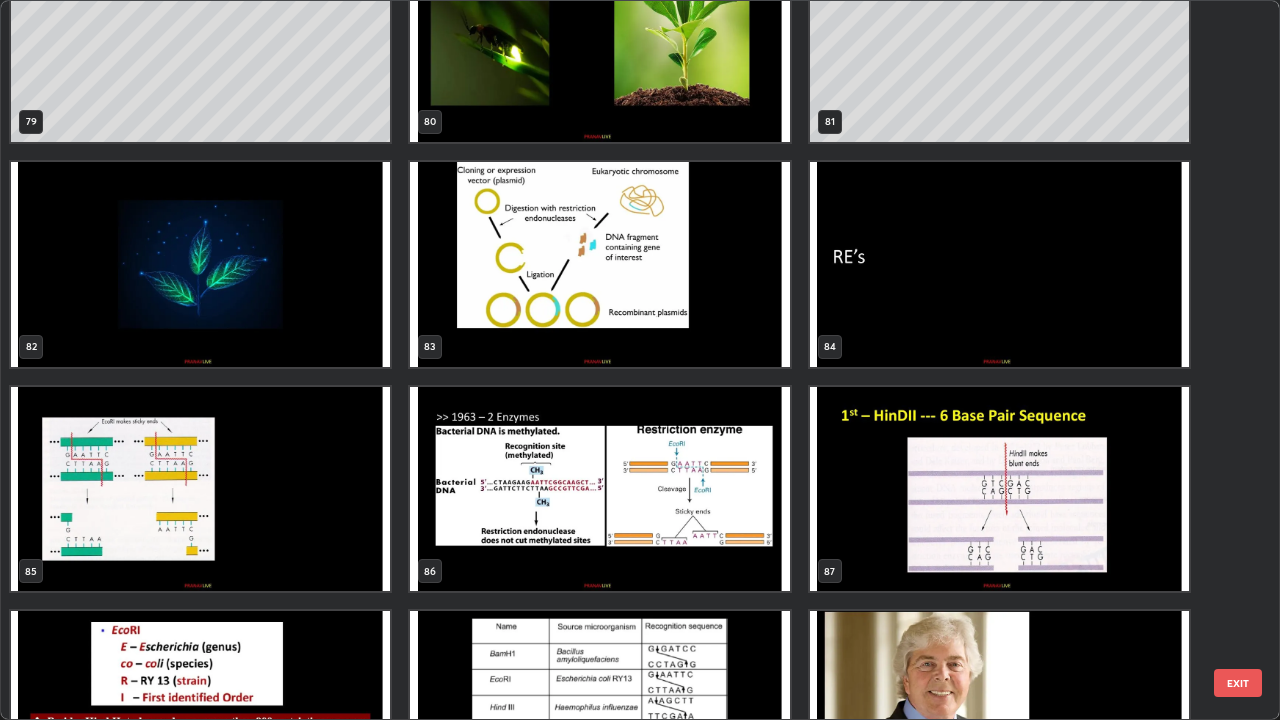 click at bounding box center (999, 264) 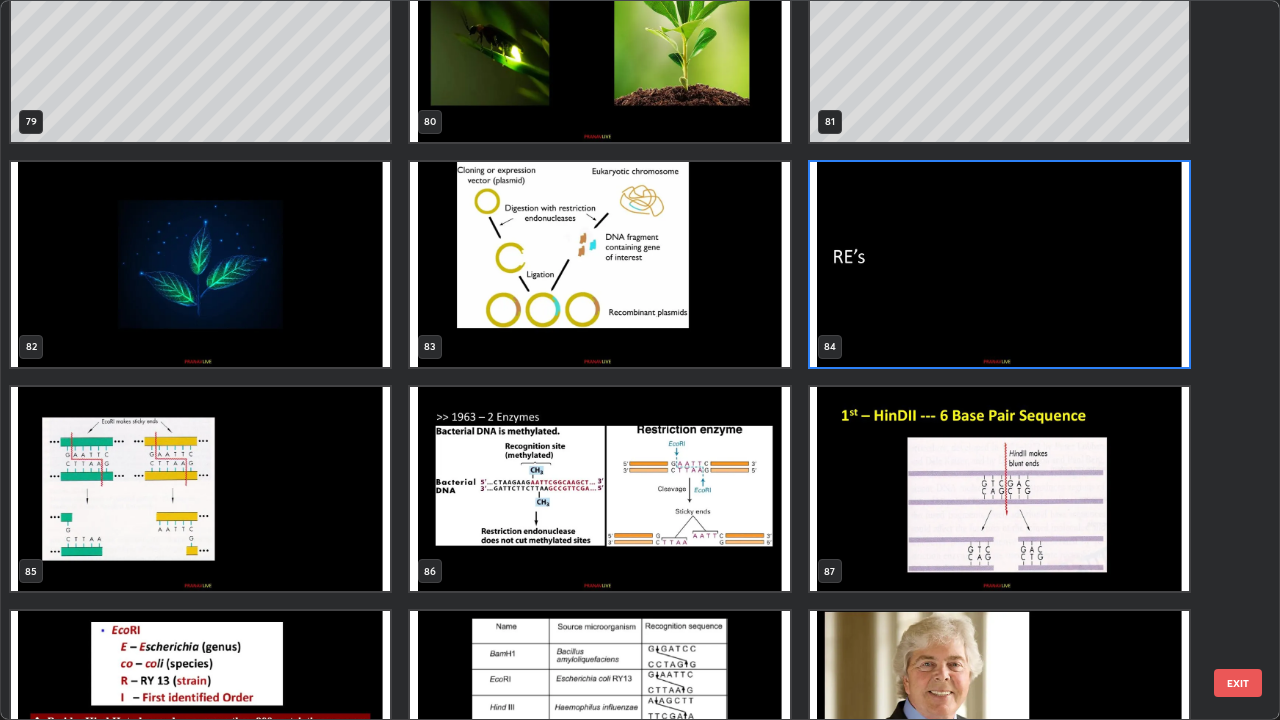 click at bounding box center [999, 264] 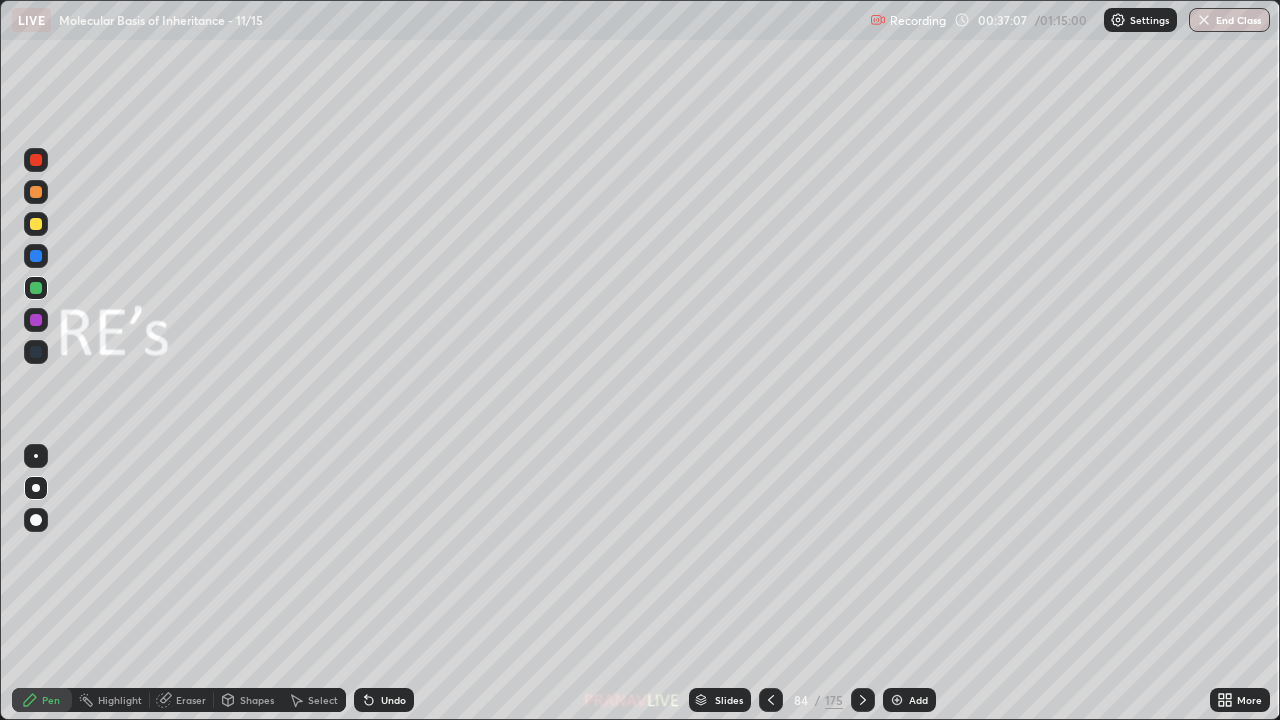 click at bounding box center (999, 264) 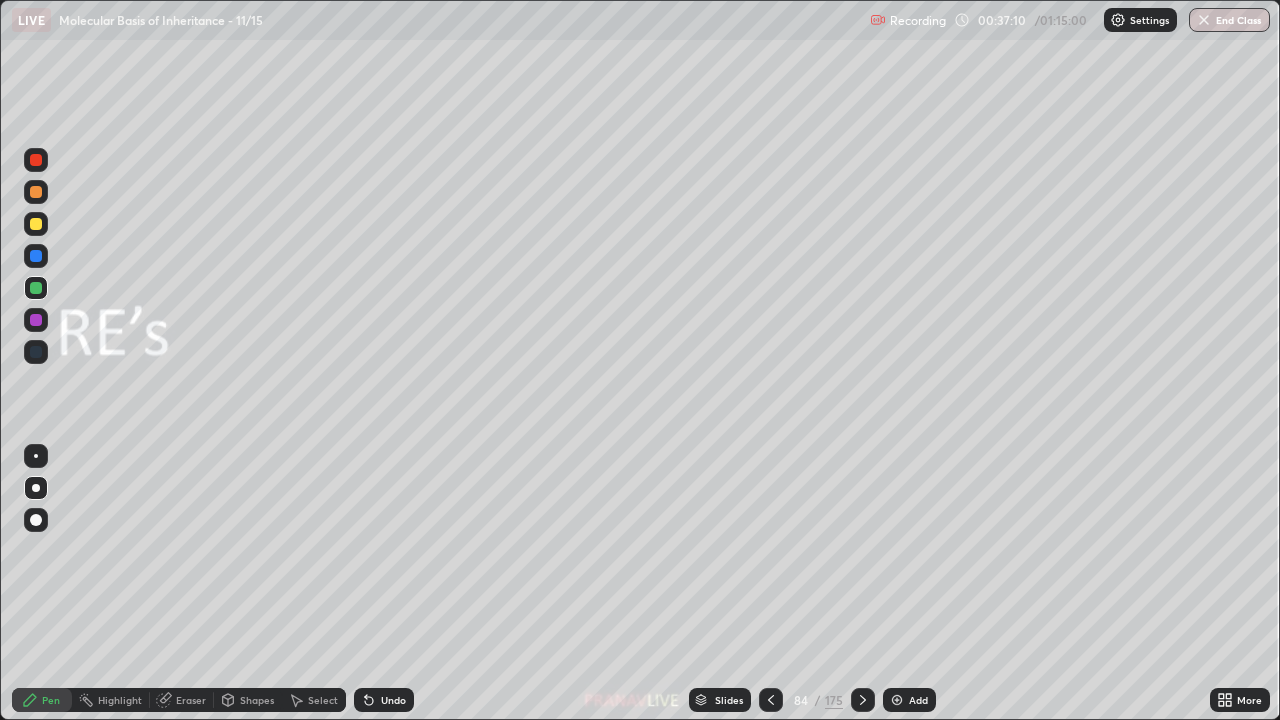click at bounding box center [36, 224] 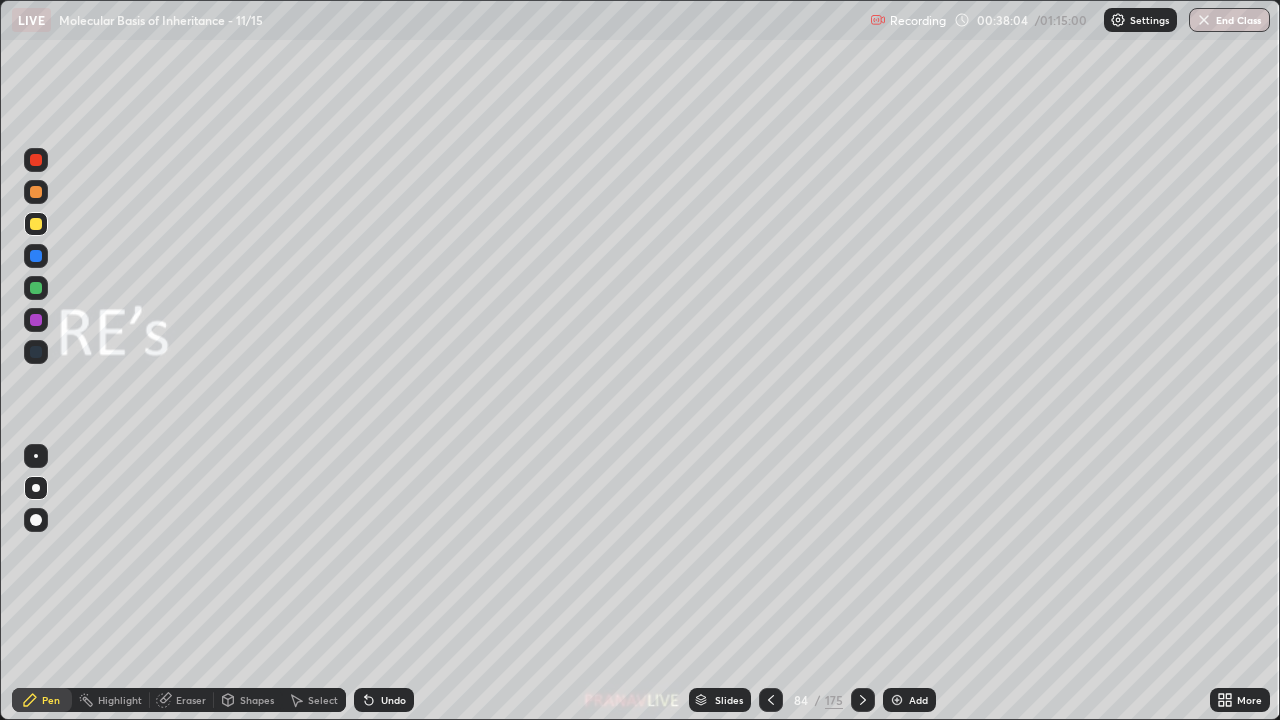 click at bounding box center (36, 352) 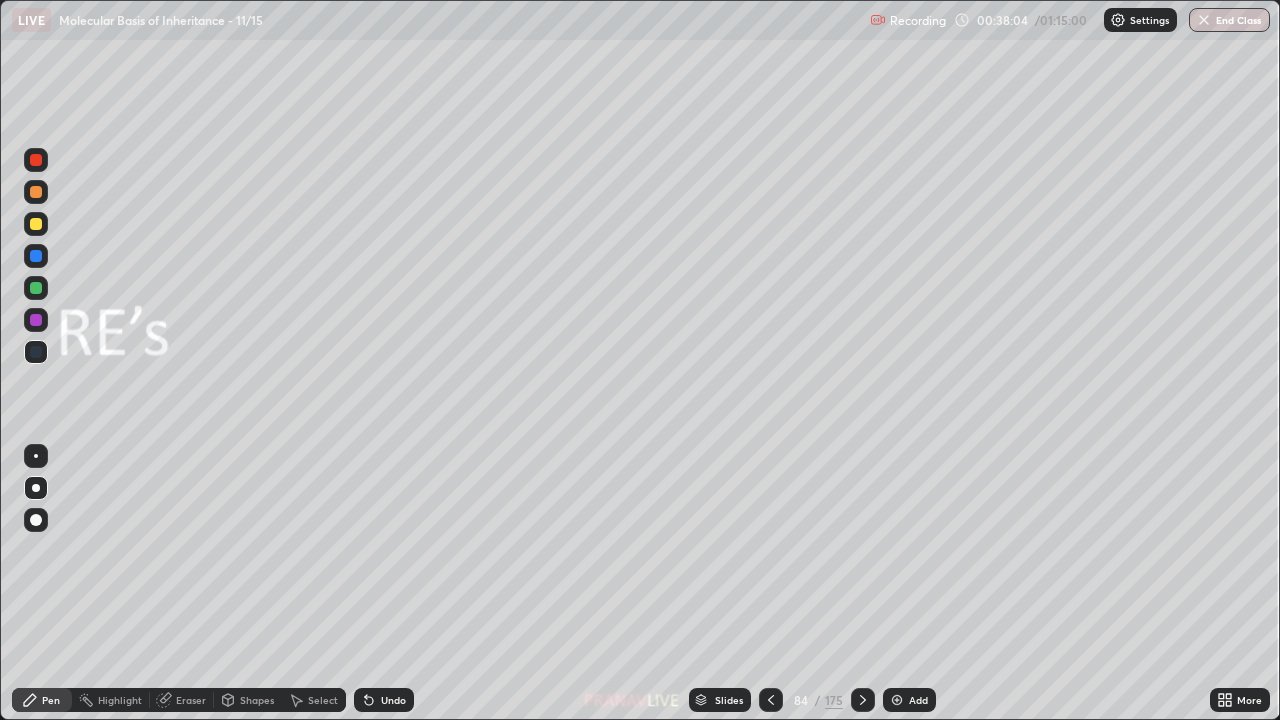 click at bounding box center (36, 320) 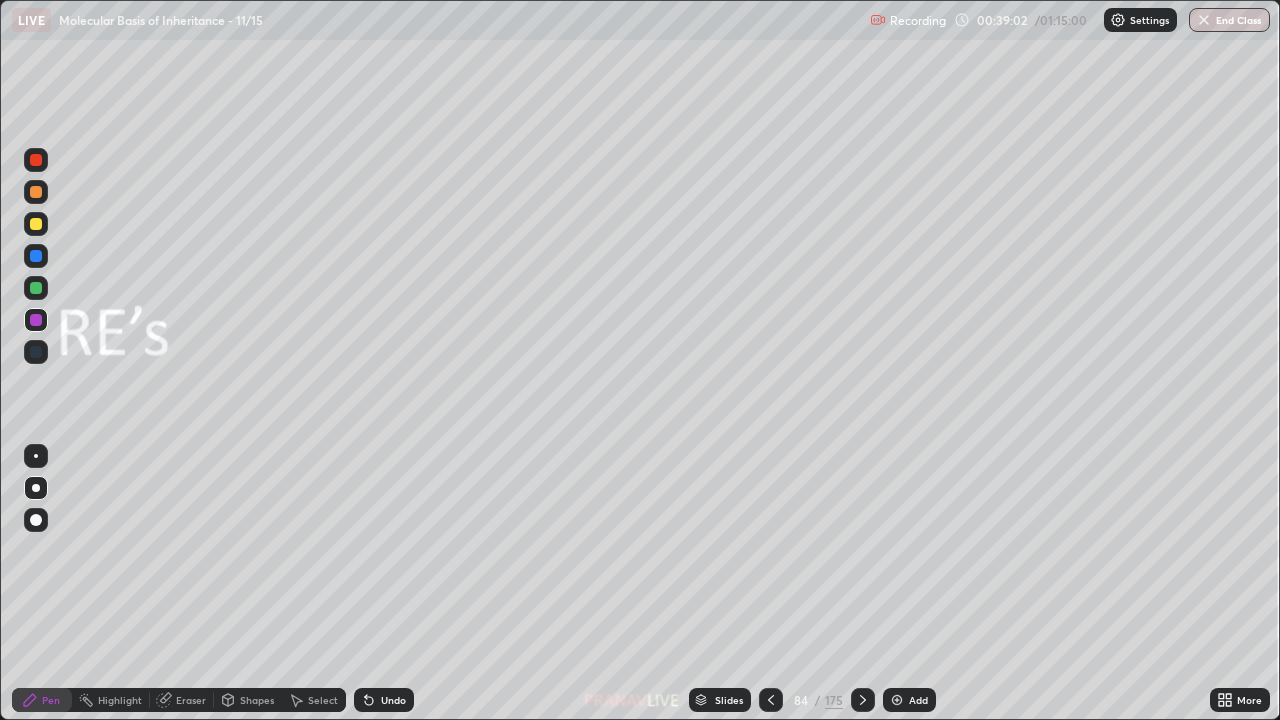 click on "Add" at bounding box center (918, 700) 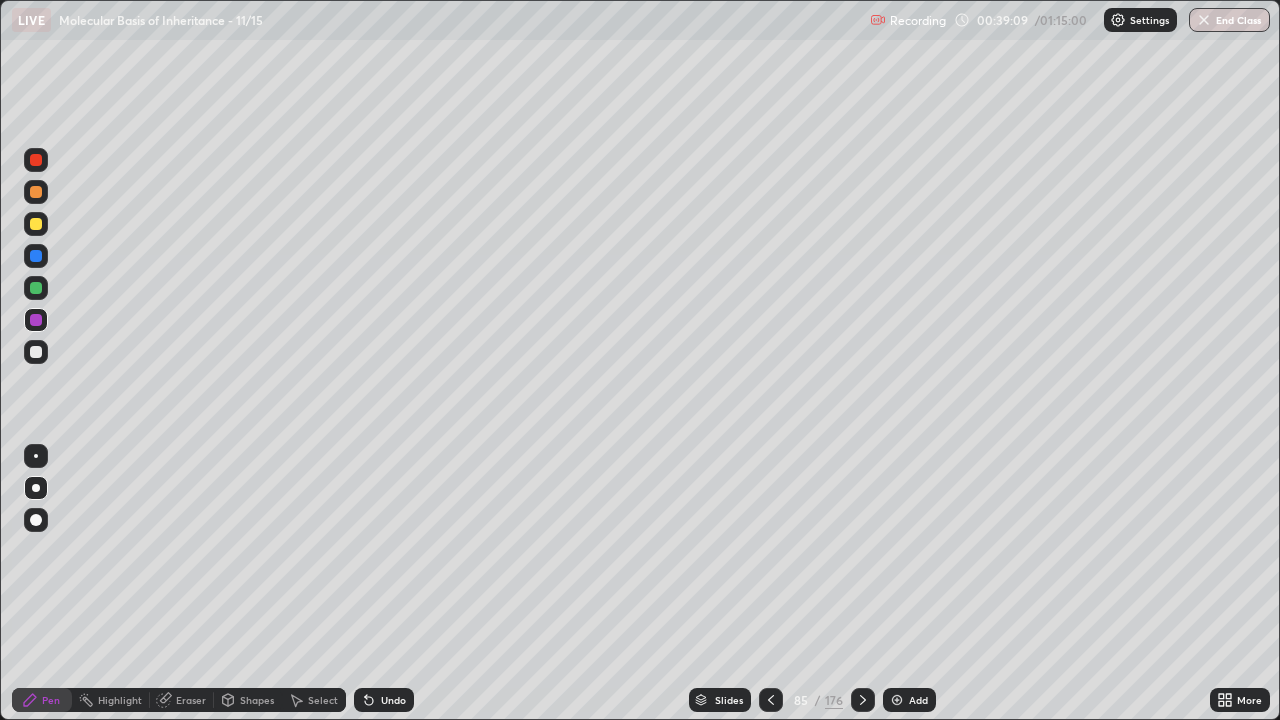 click at bounding box center (36, 256) 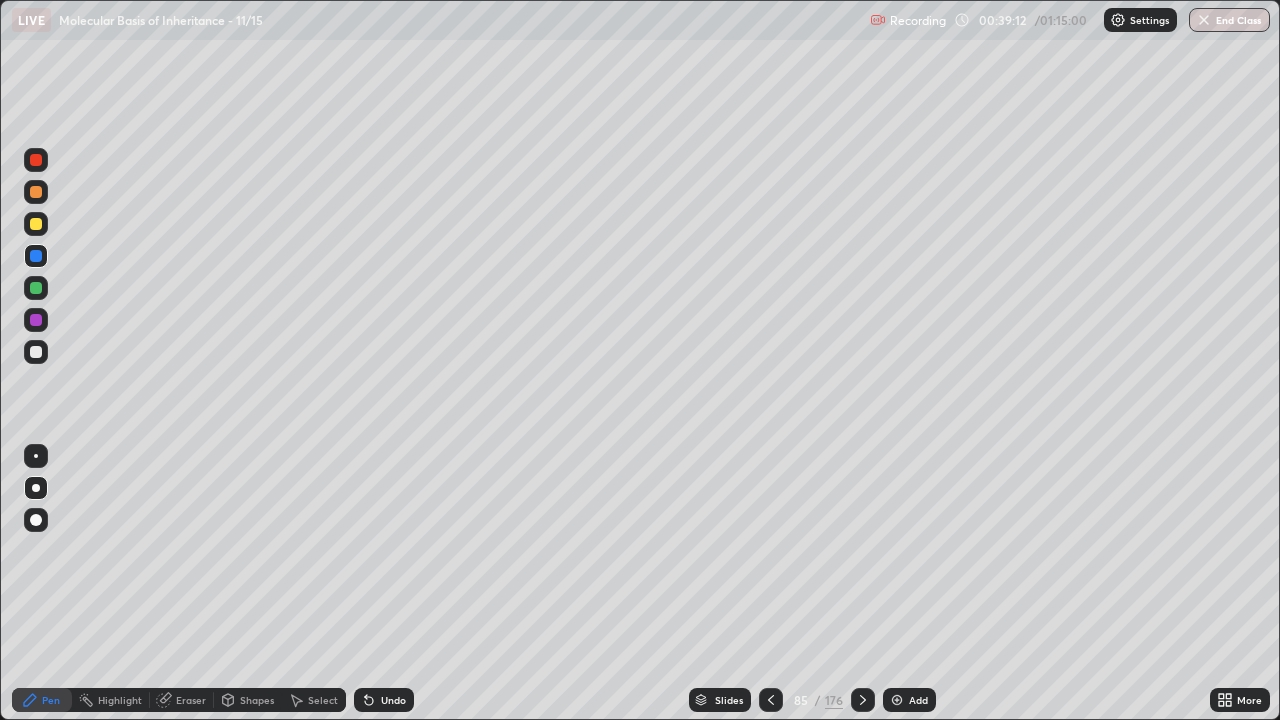 click at bounding box center [36, 224] 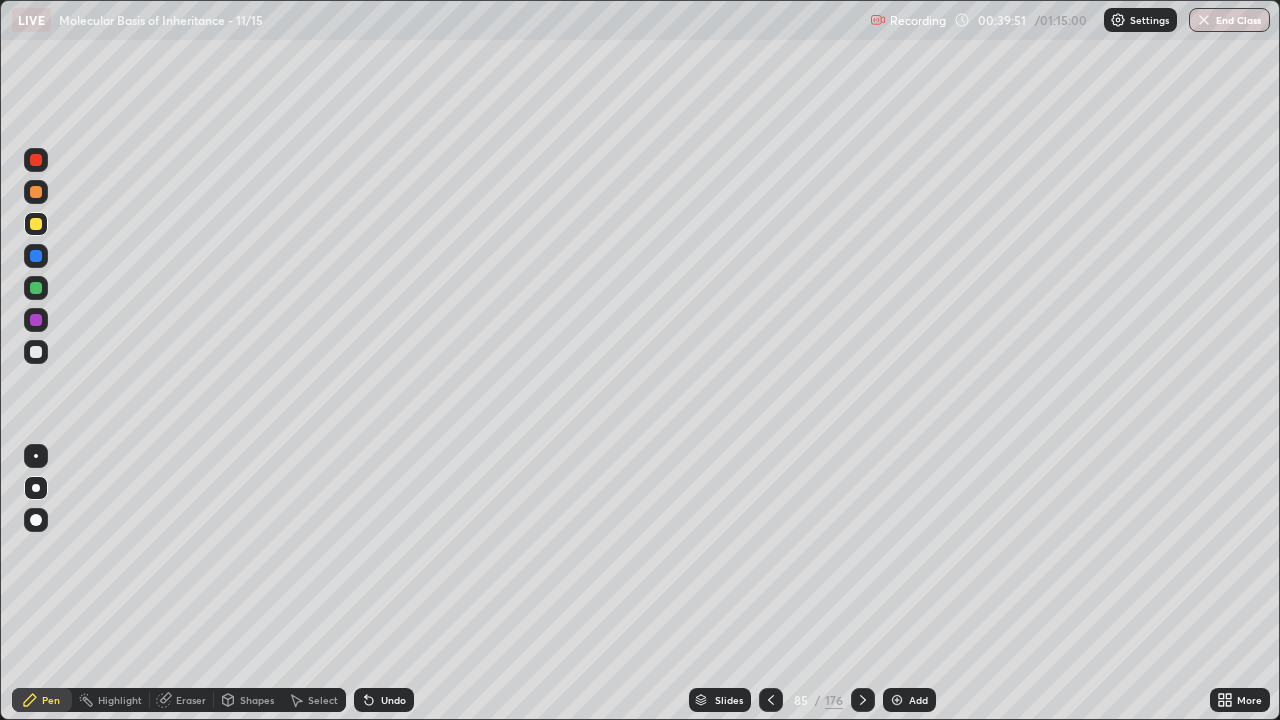 click at bounding box center (36, 160) 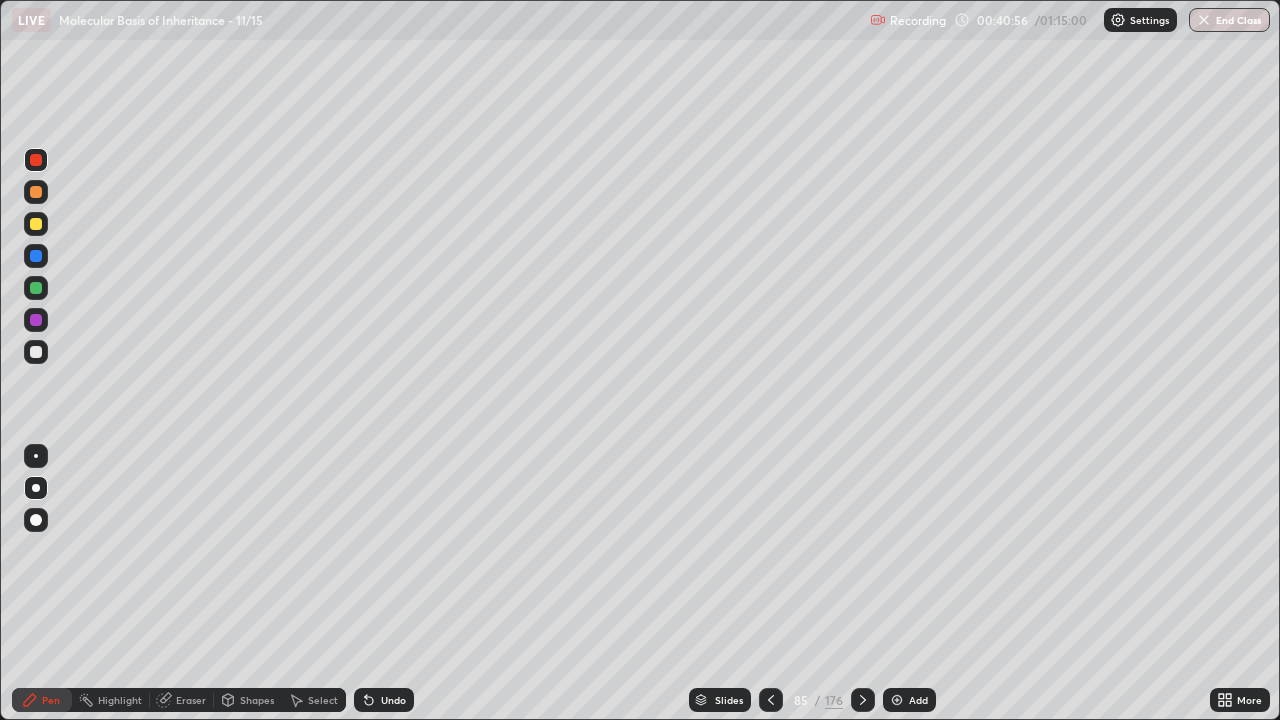 click on "Slides" at bounding box center (729, 700) 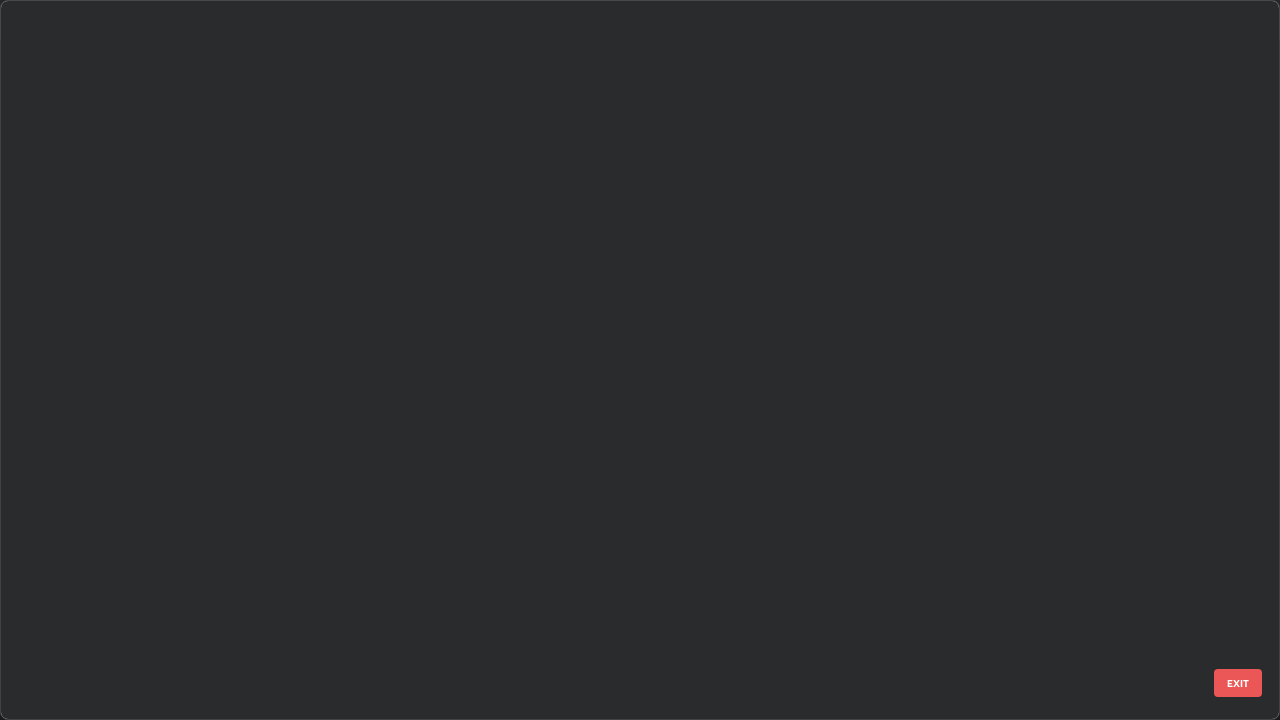scroll, scrollTop: 5796, scrollLeft: 0, axis: vertical 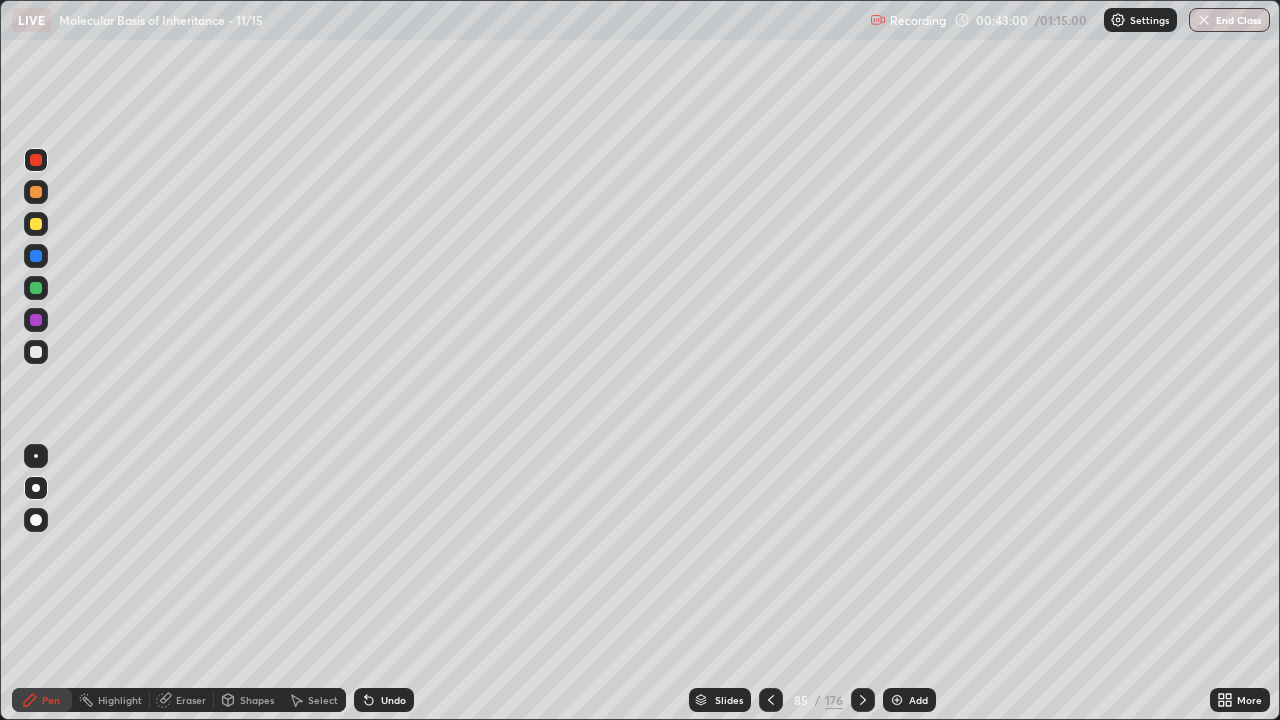 click 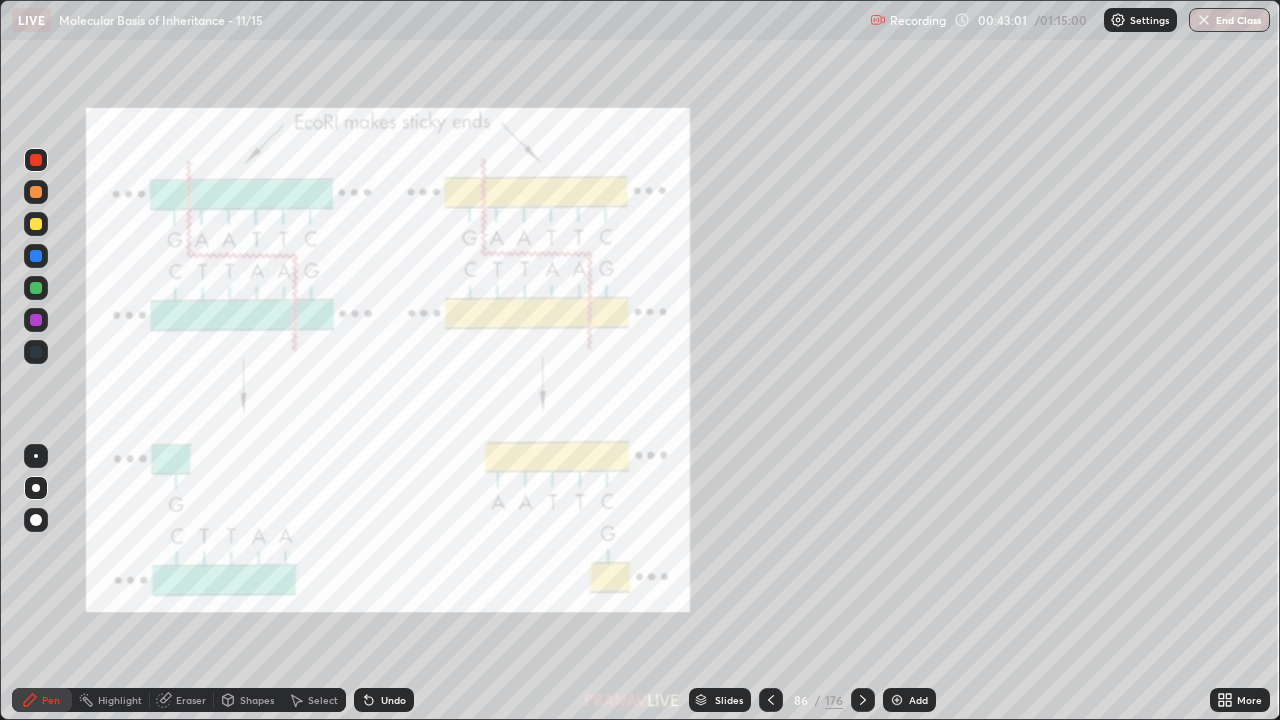 click 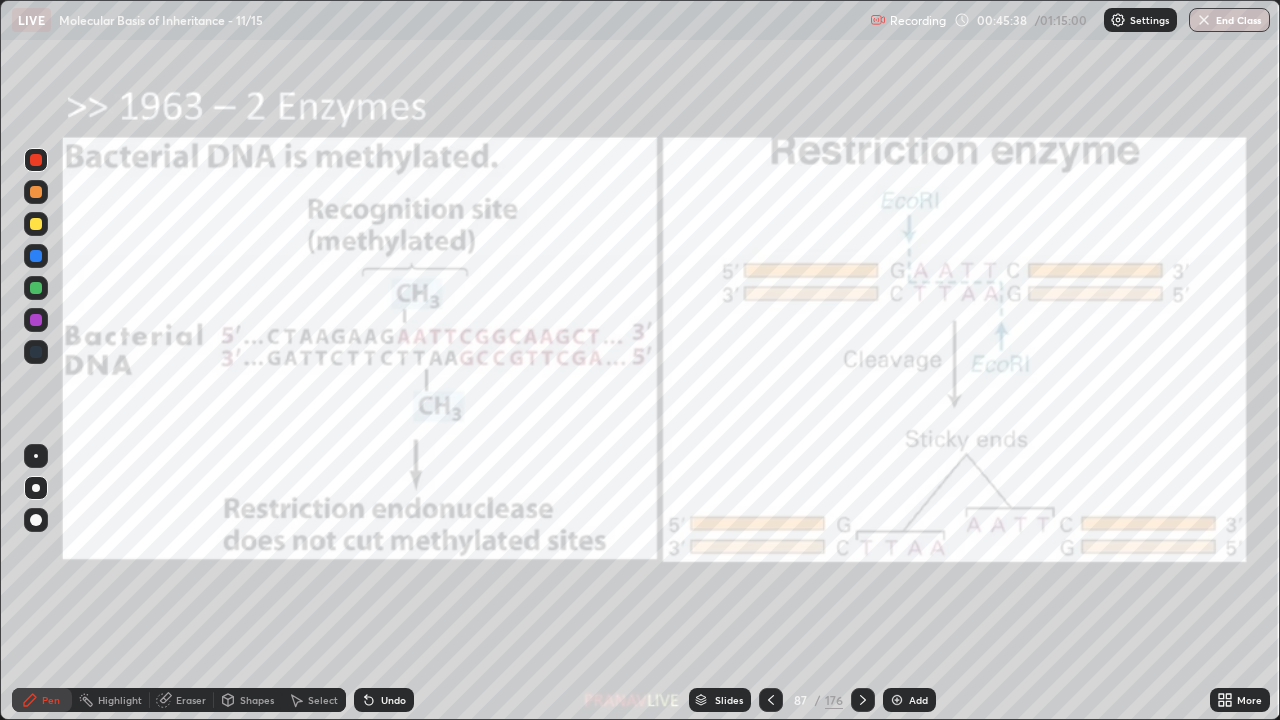 click on "Slides" at bounding box center (729, 700) 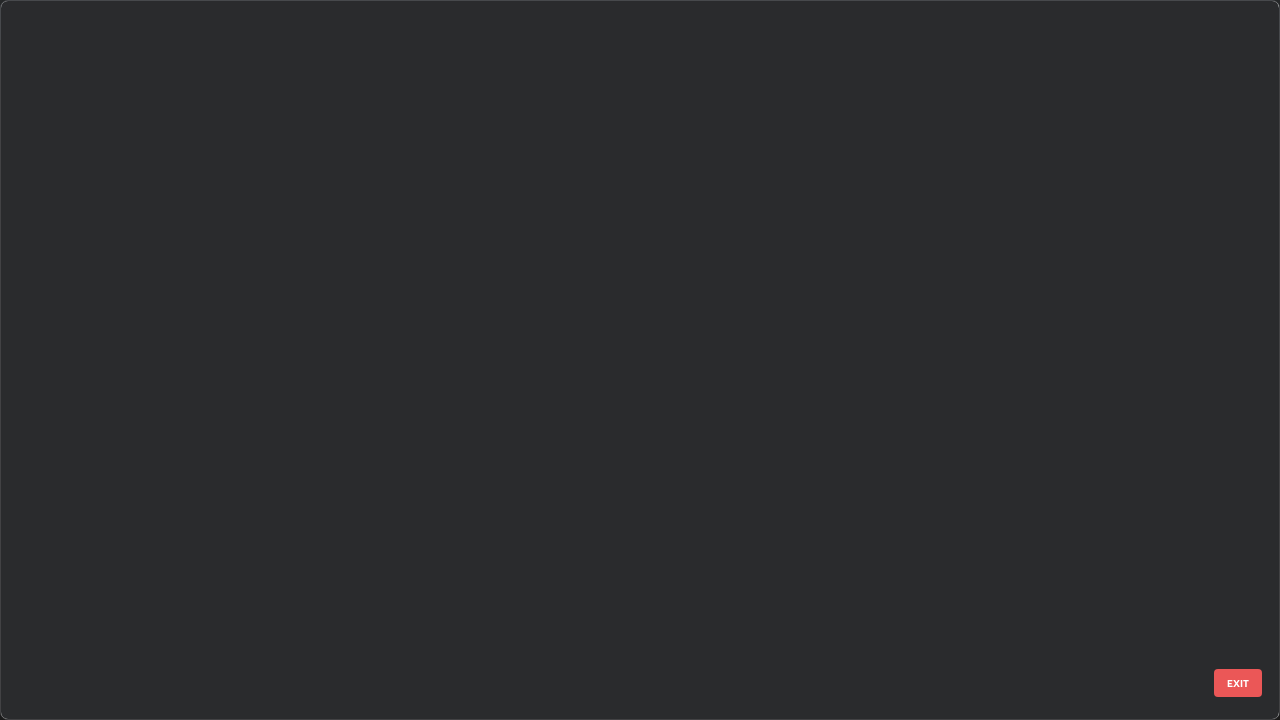 scroll, scrollTop: 5796, scrollLeft: 0, axis: vertical 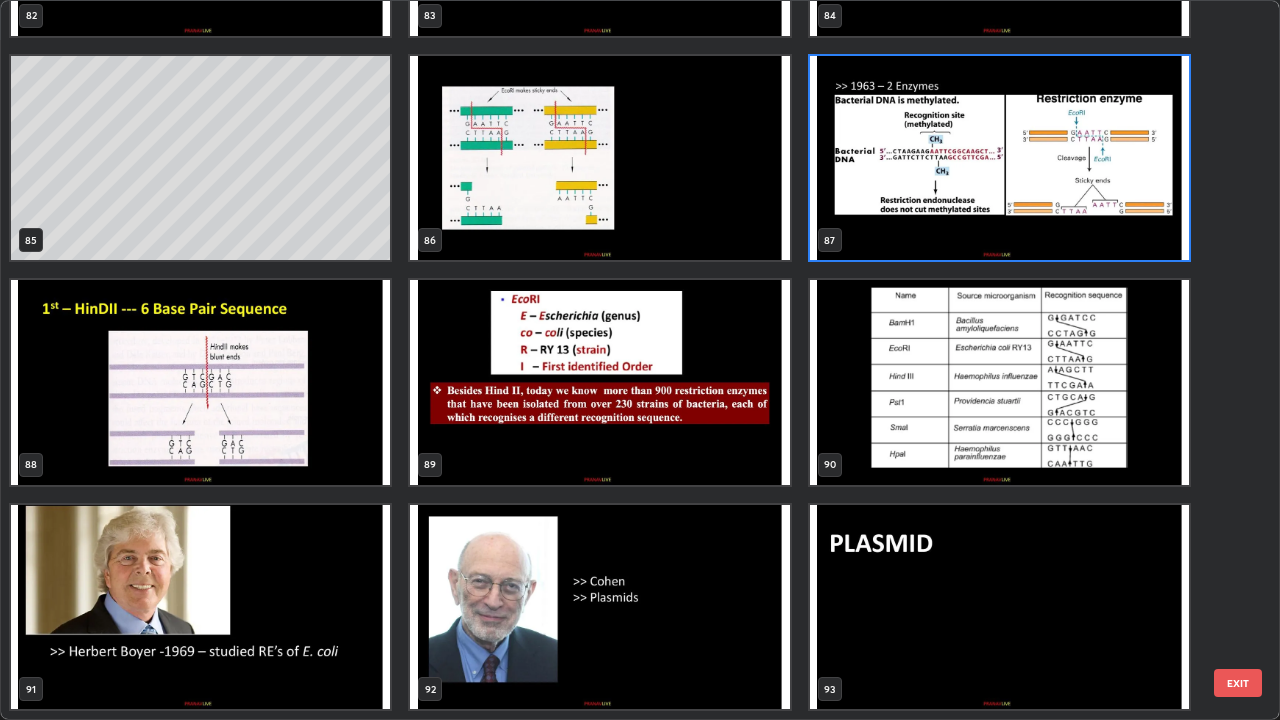 click at bounding box center [599, 382] 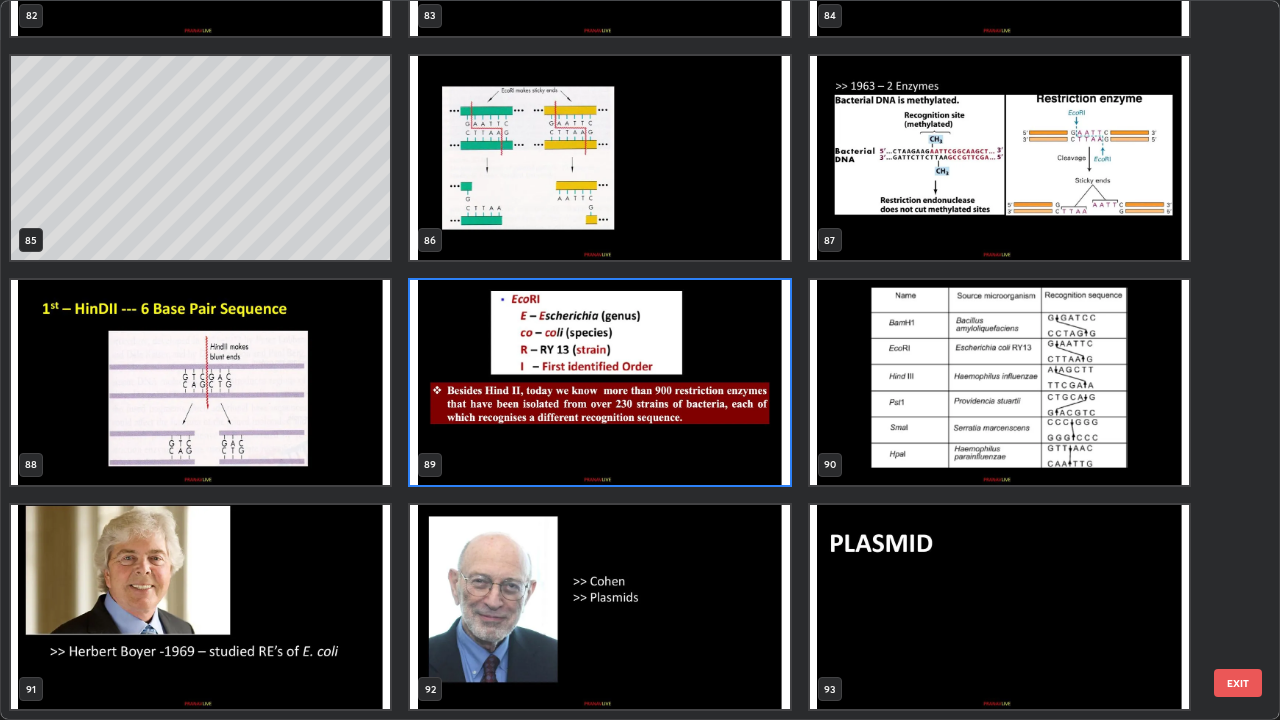click at bounding box center [599, 382] 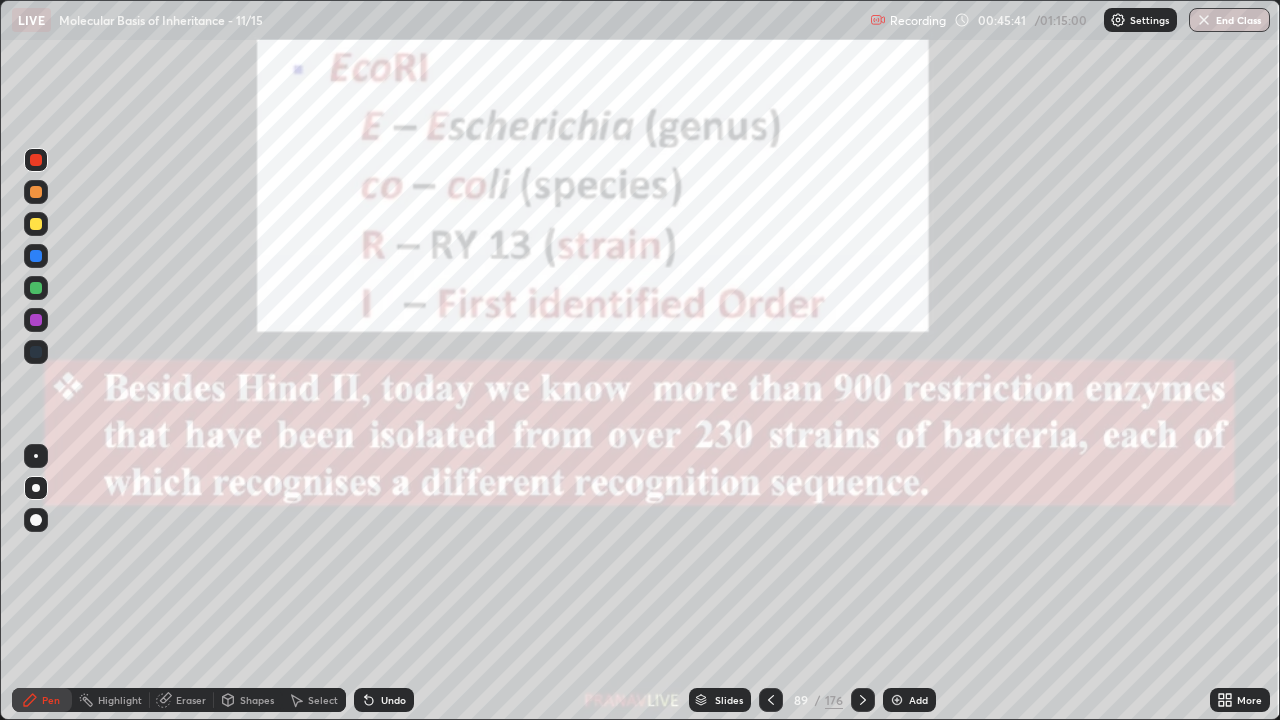 click at bounding box center [599, 382] 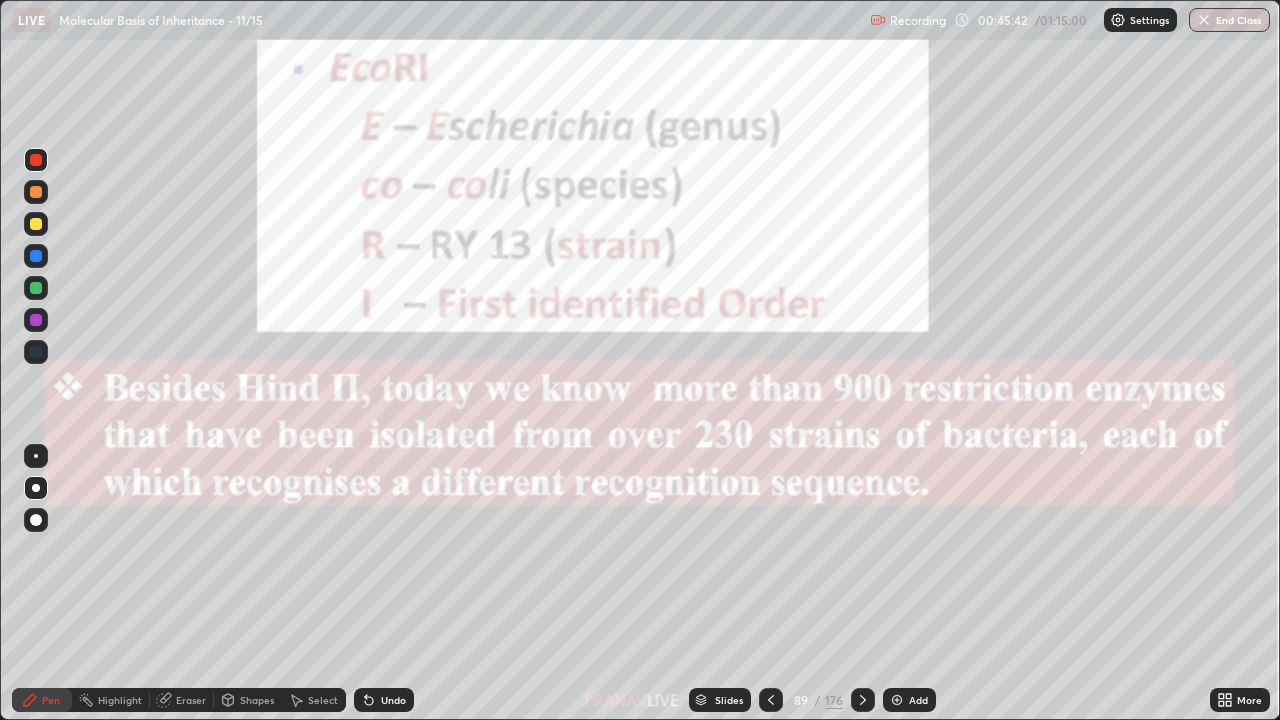 click 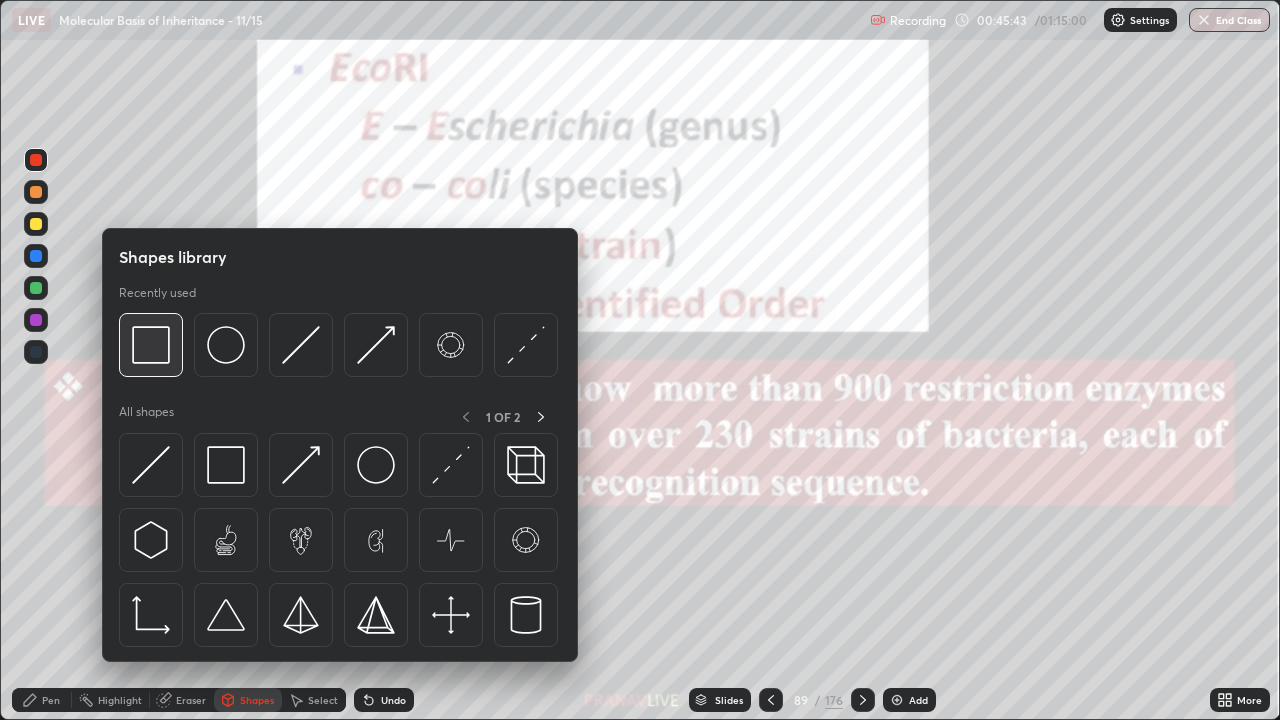 click at bounding box center (151, 345) 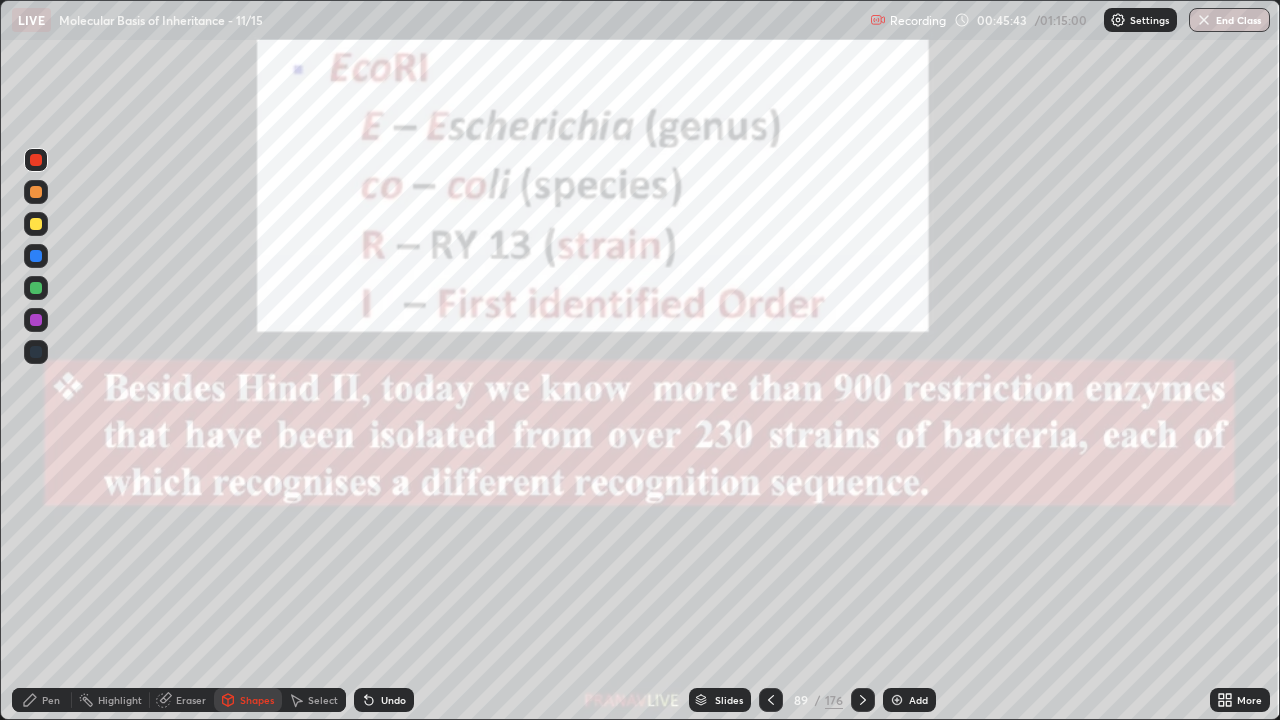 click at bounding box center [36, 256] 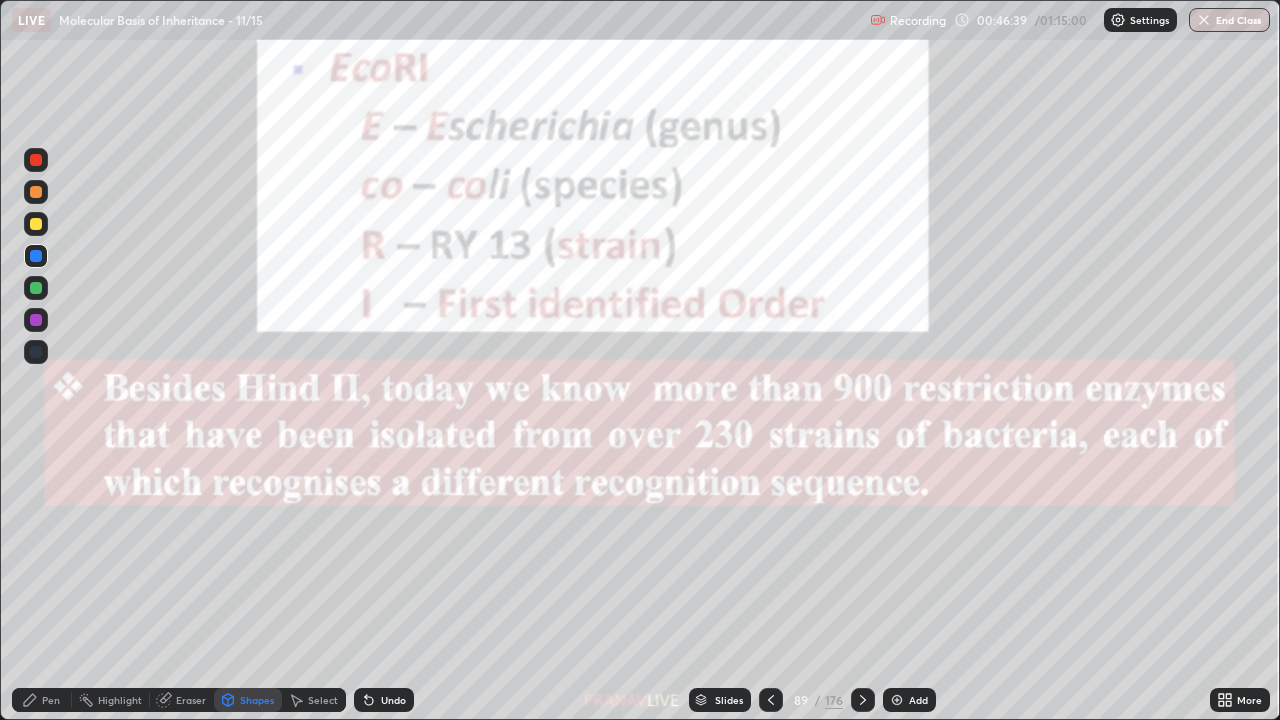 click on "Slides" at bounding box center [729, 700] 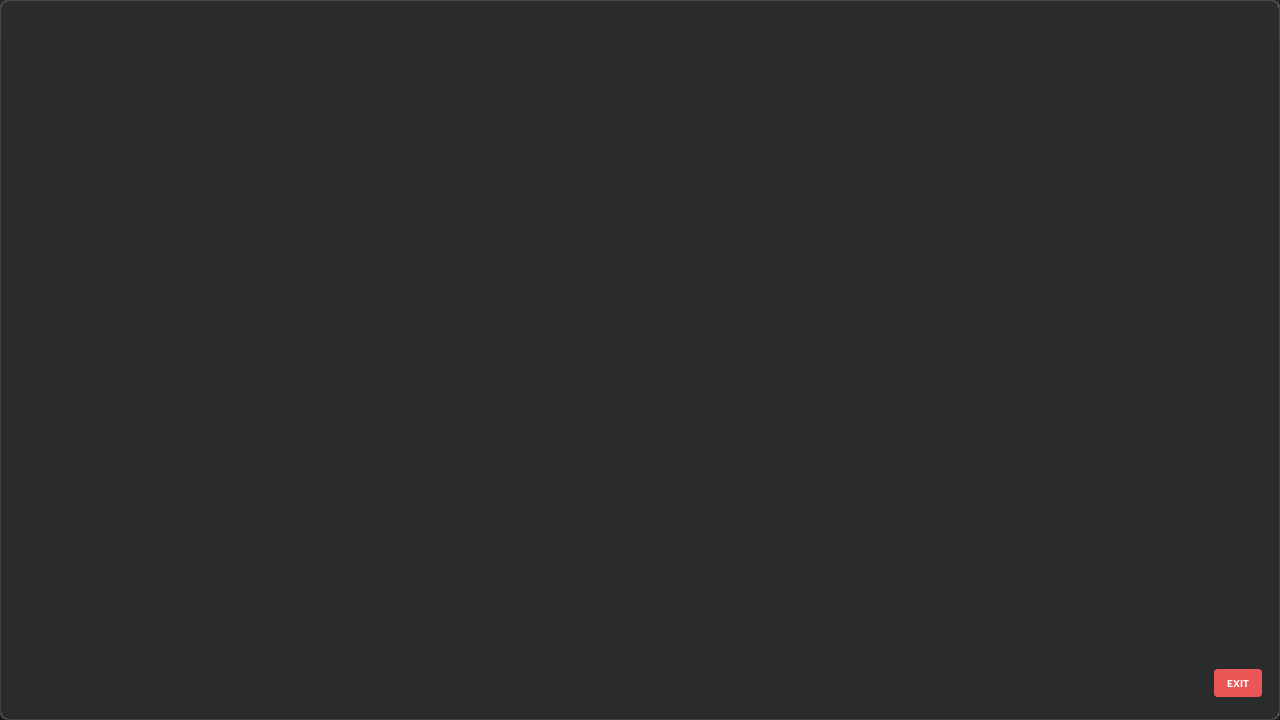 scroll, scrollTop: 6020, scrollLeft: 0, axis: vertical 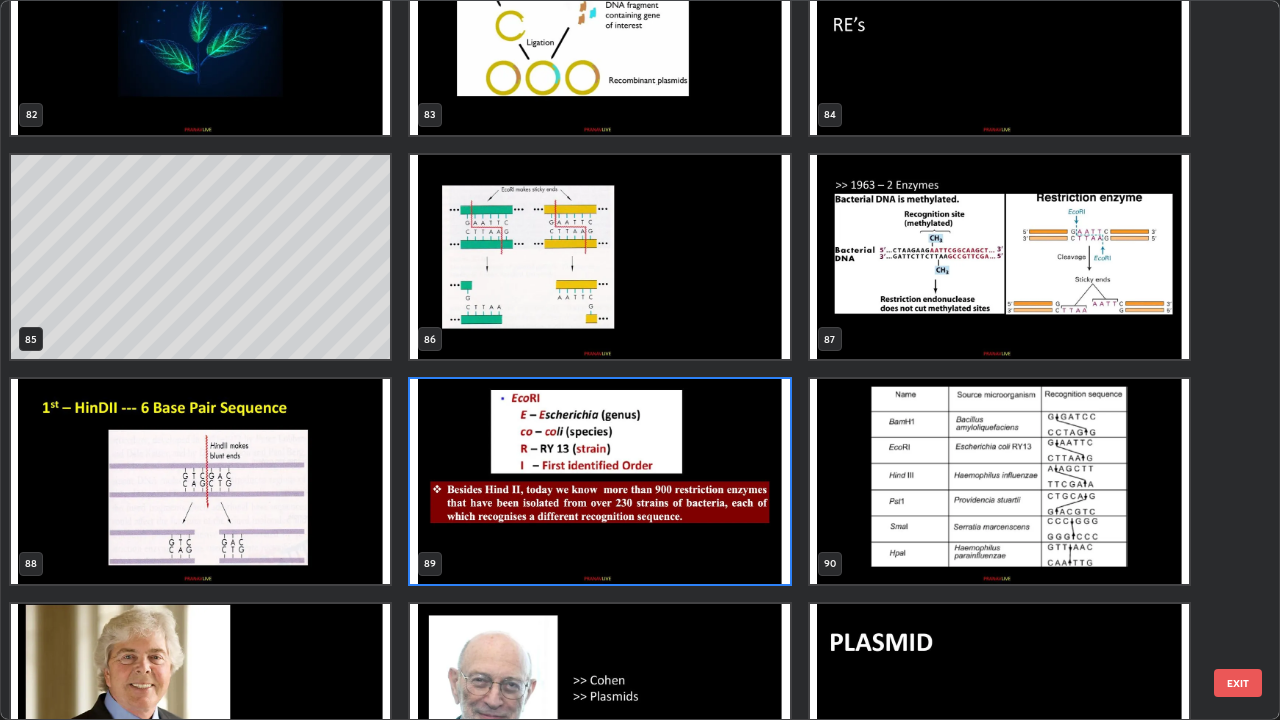 click at bounding box center (999, 481) 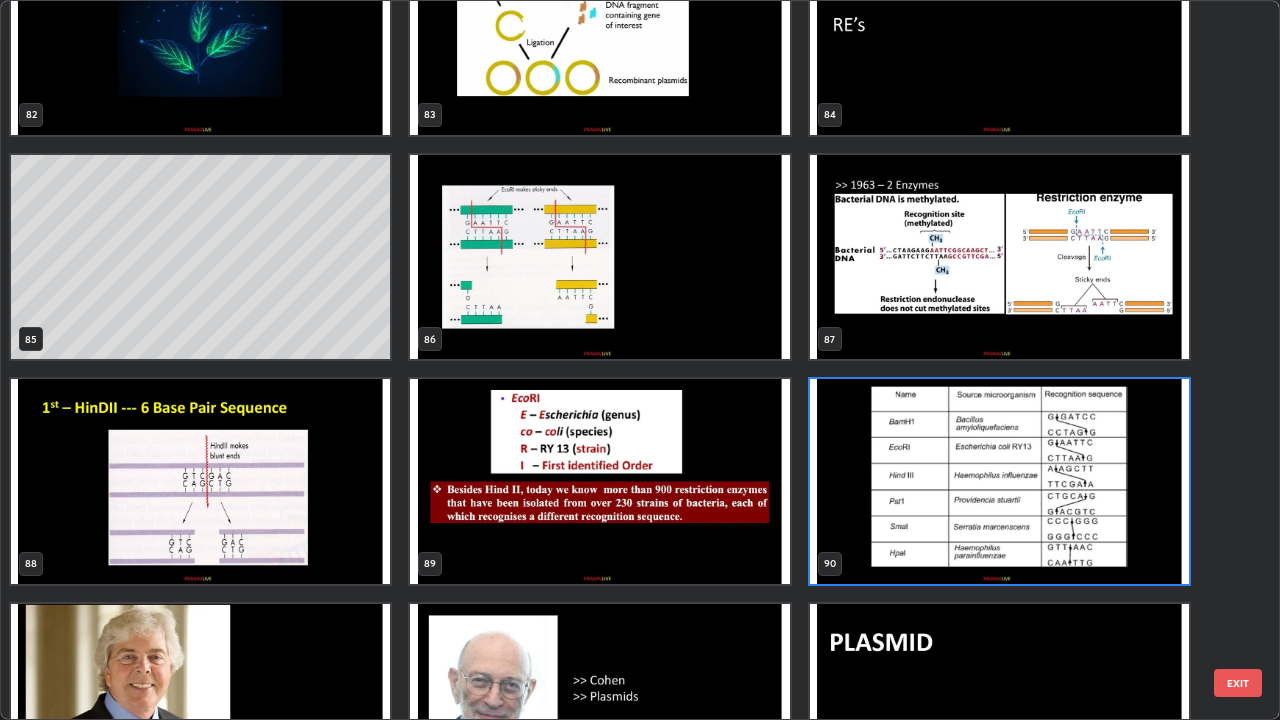 click at bounding box center [999, 481] 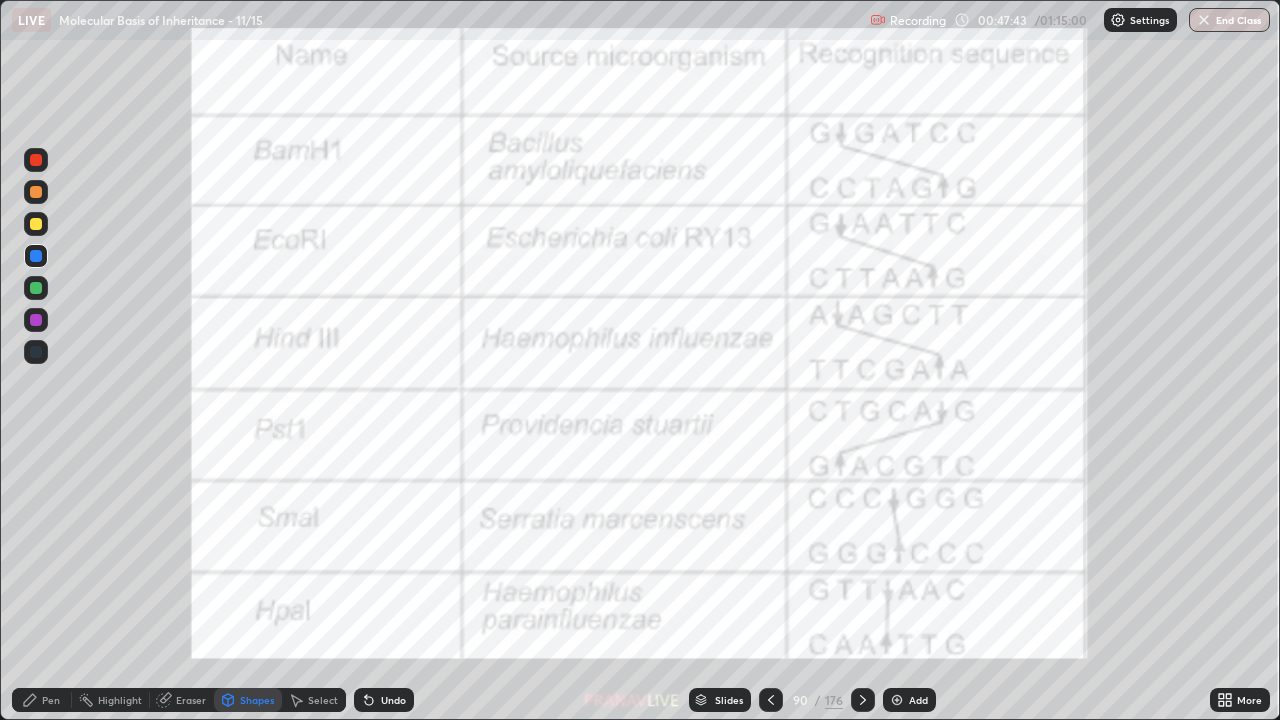 click on "Slides" at bounding box center (720, 700) 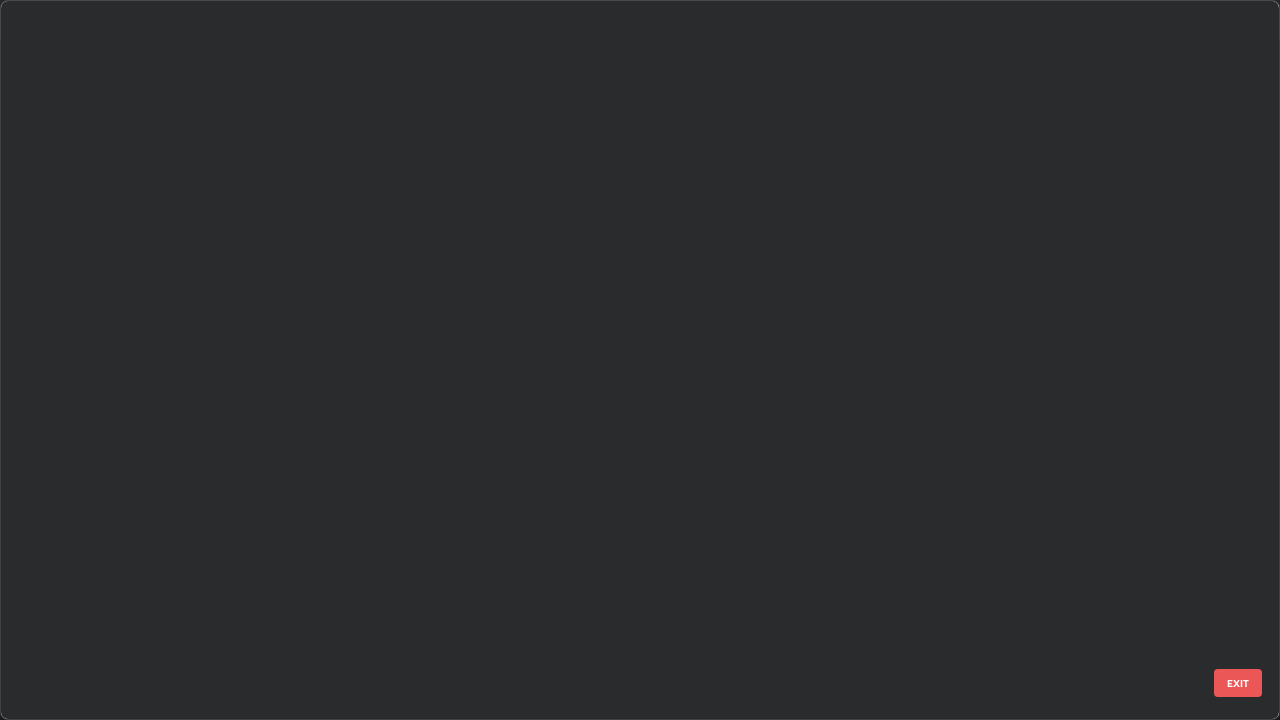 scroll, scrollTop: 6020, scrollLeft: 0, axis: vertical 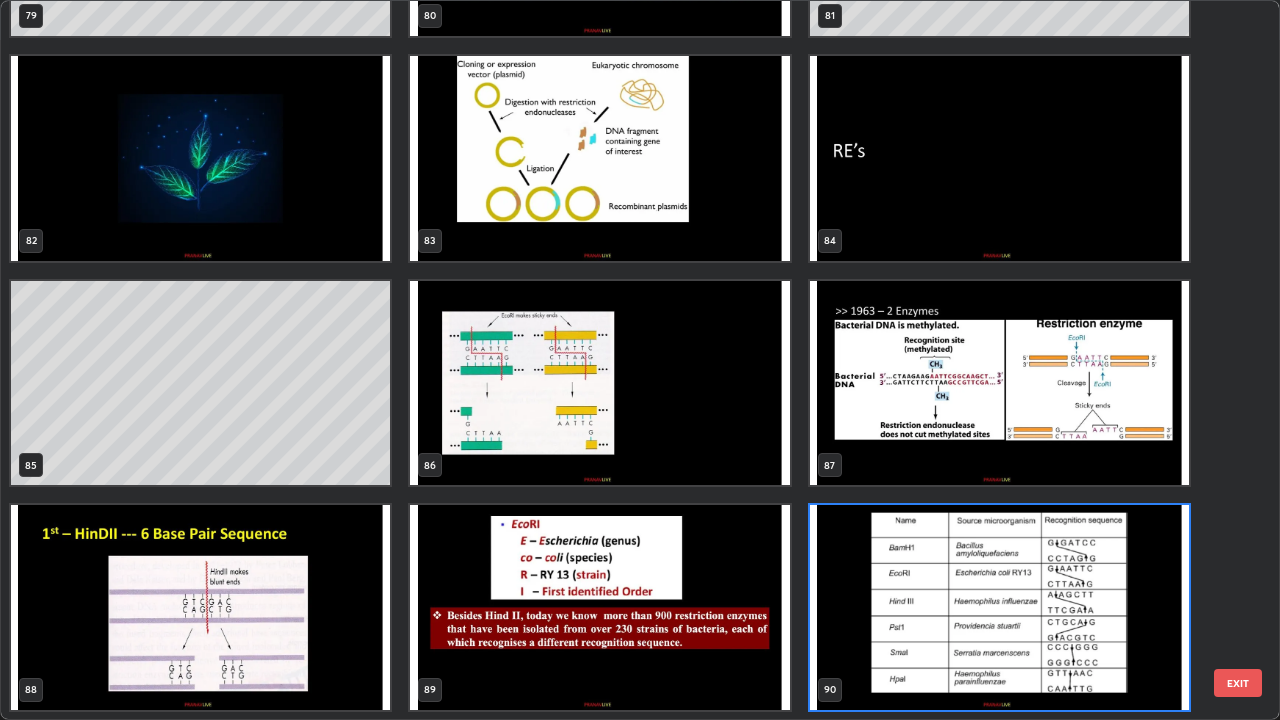 click at bounding box center (999, 607) 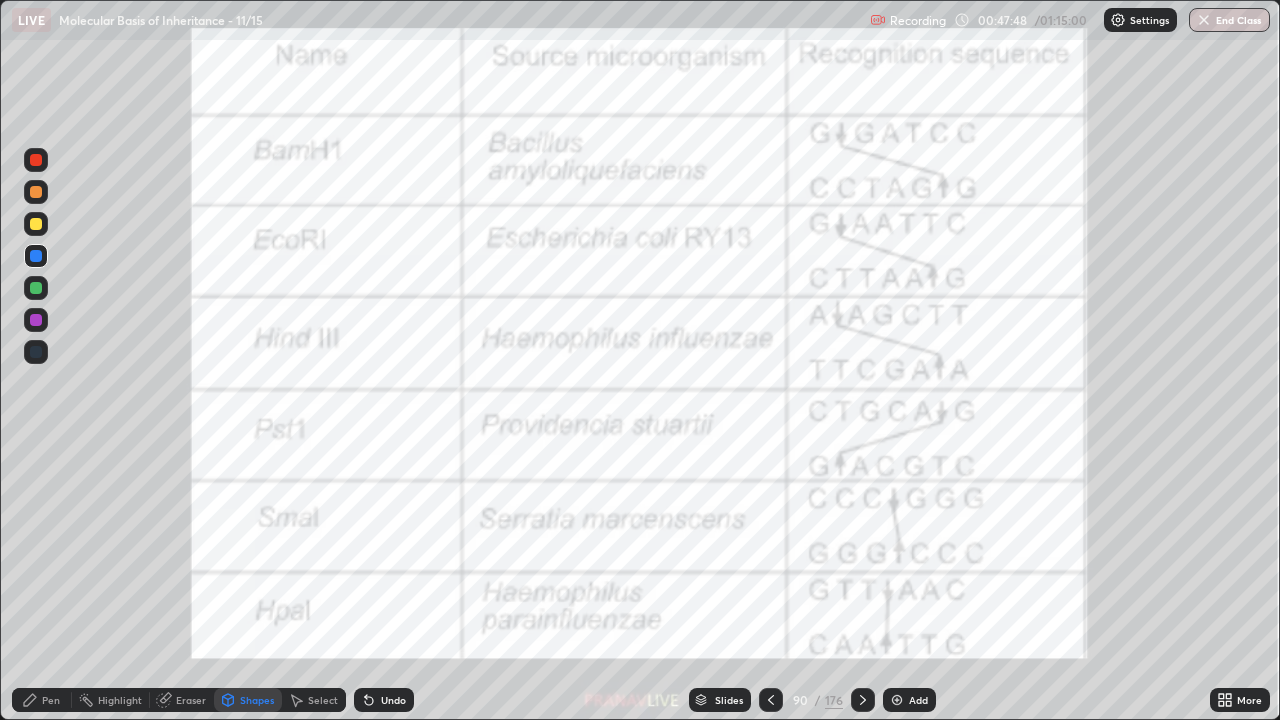click at bounding box center [999, 607] 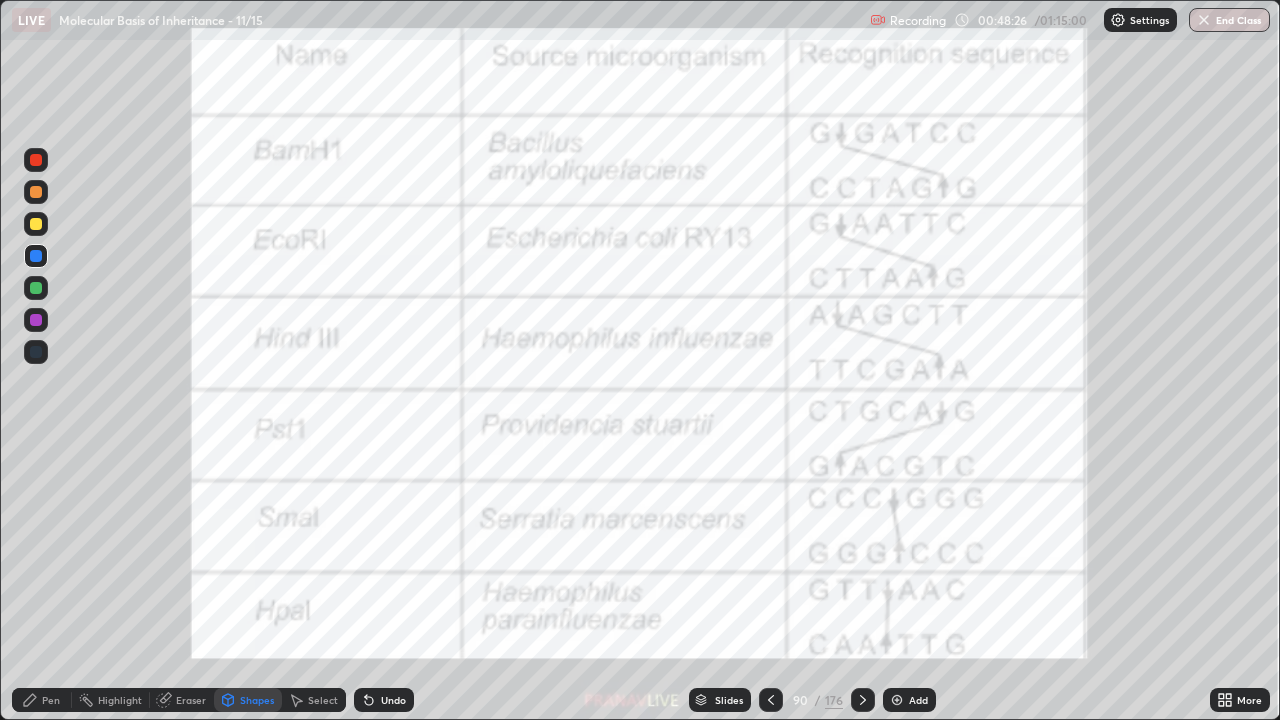 click 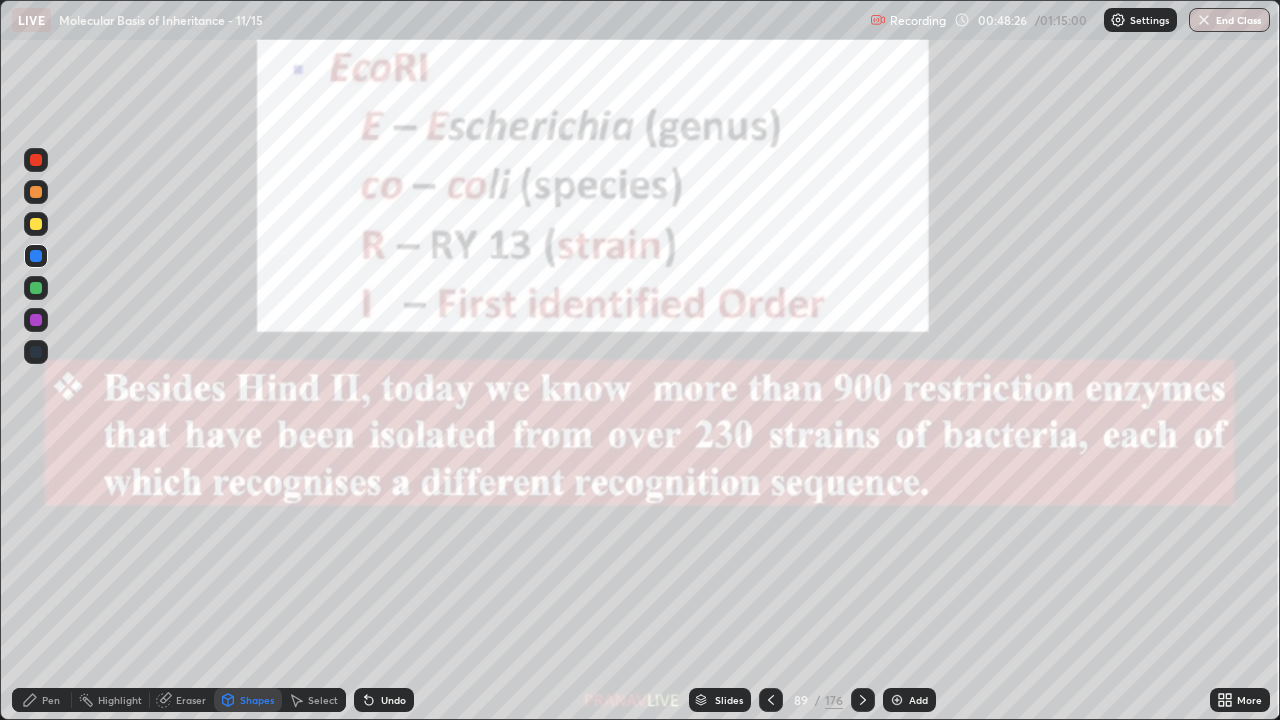 click 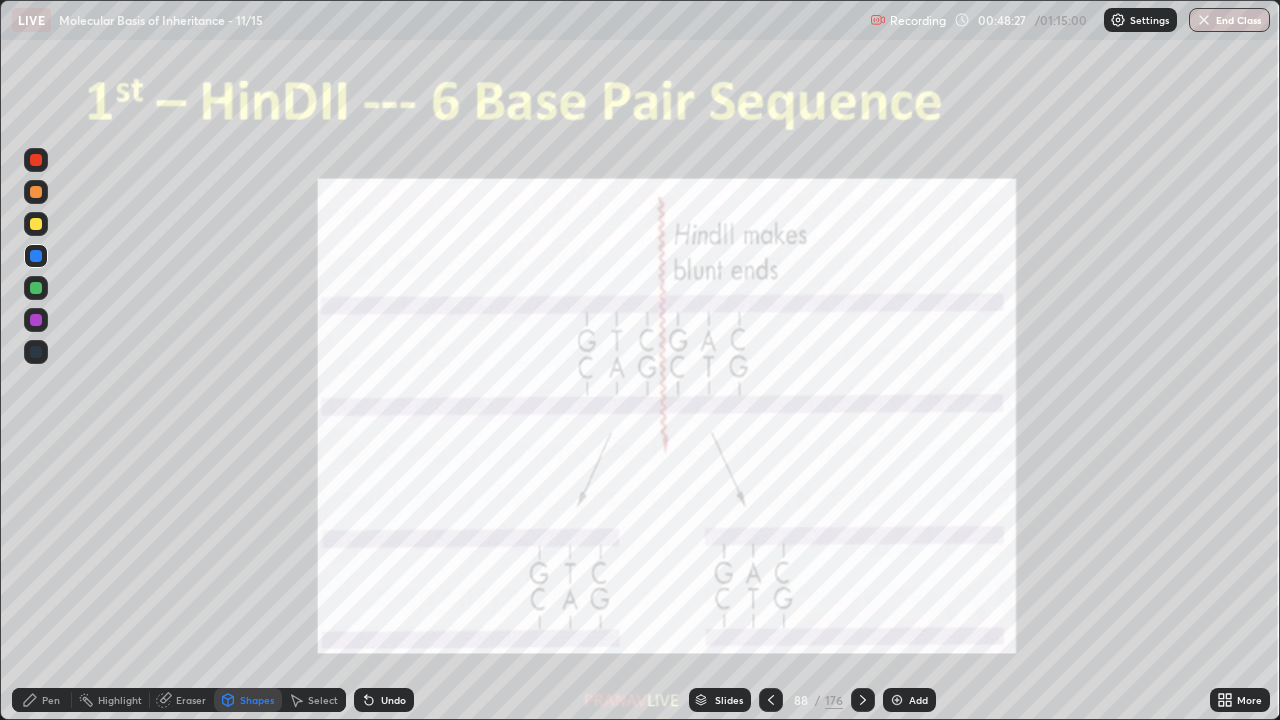 click 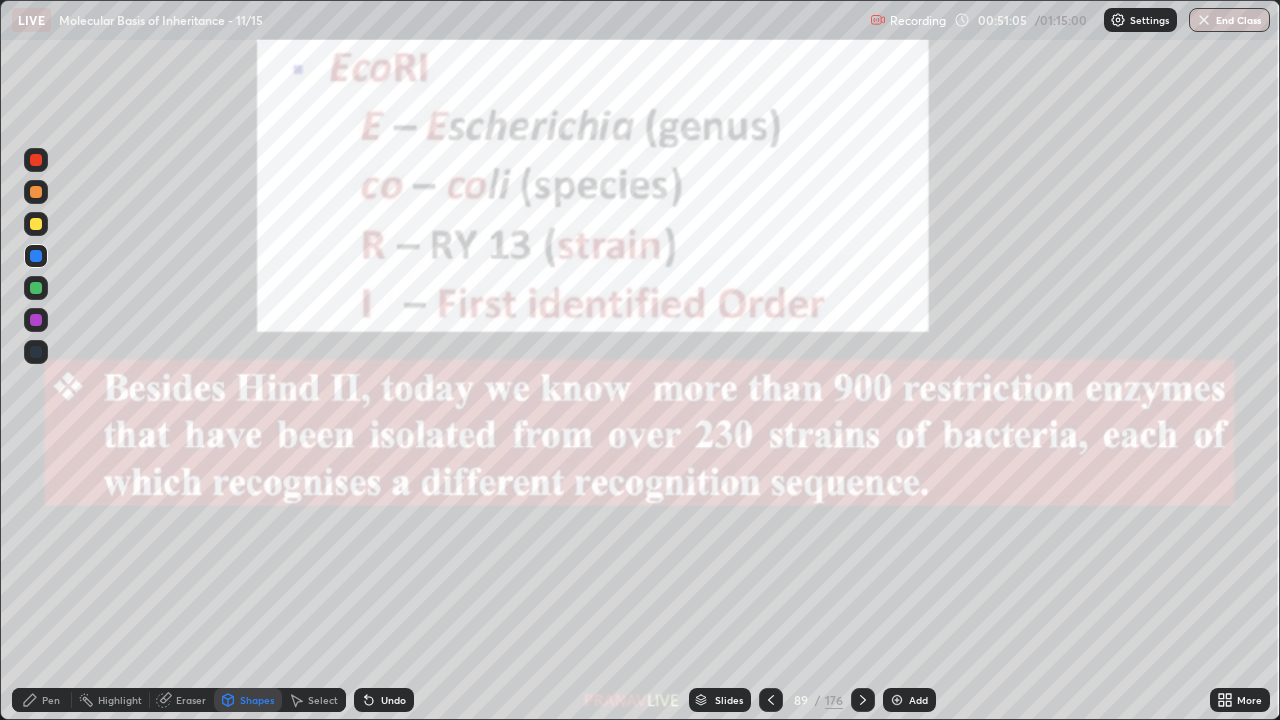click 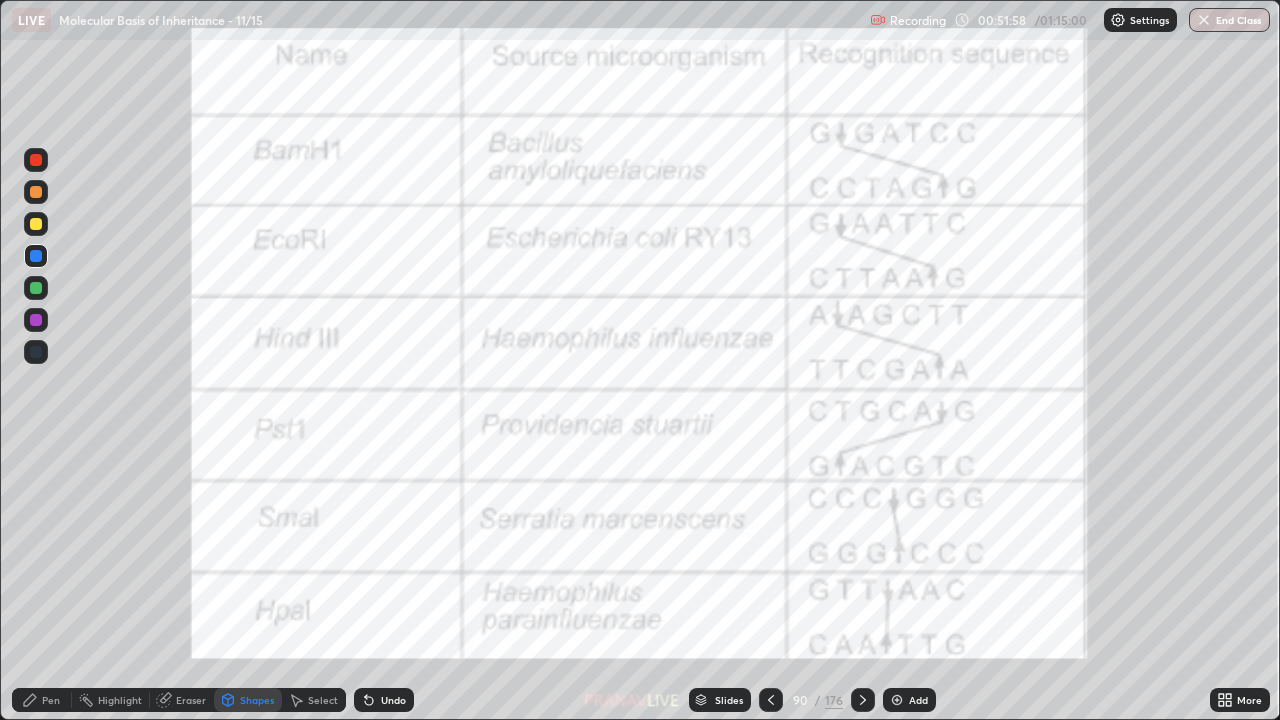 click on "Add" at bounding box center [918, 700] 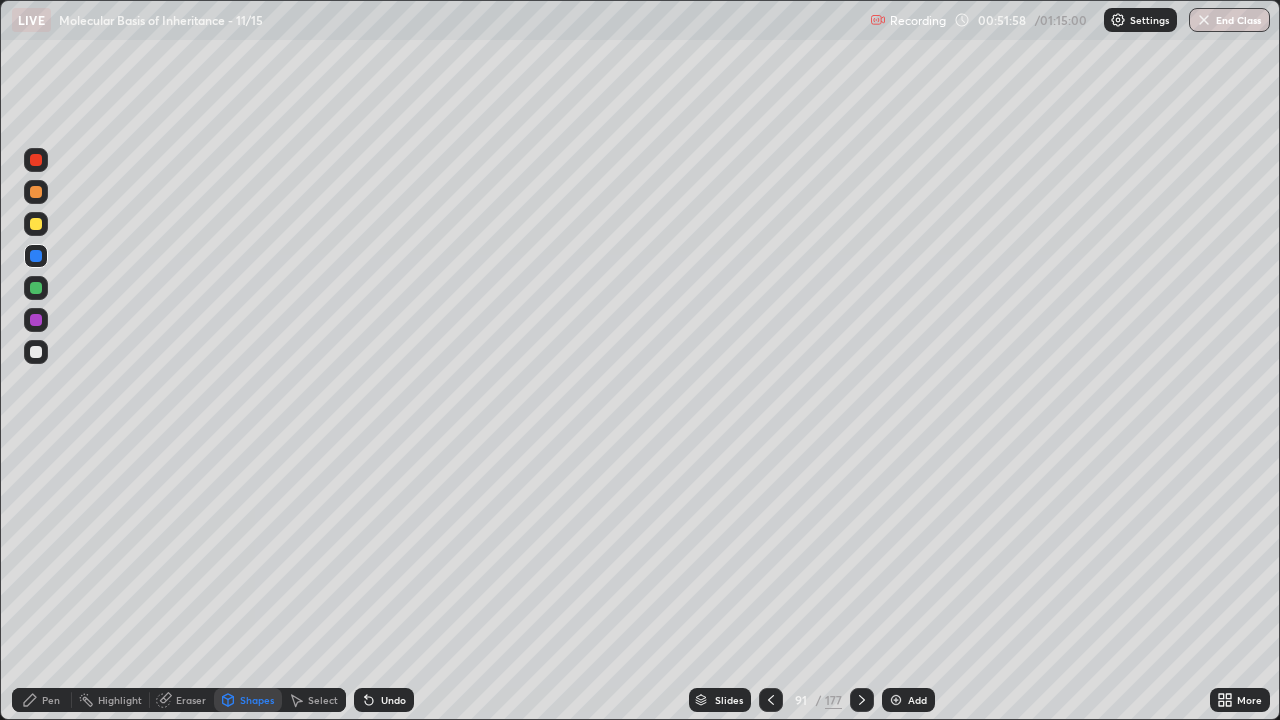 click at bounding box center [36, 224] 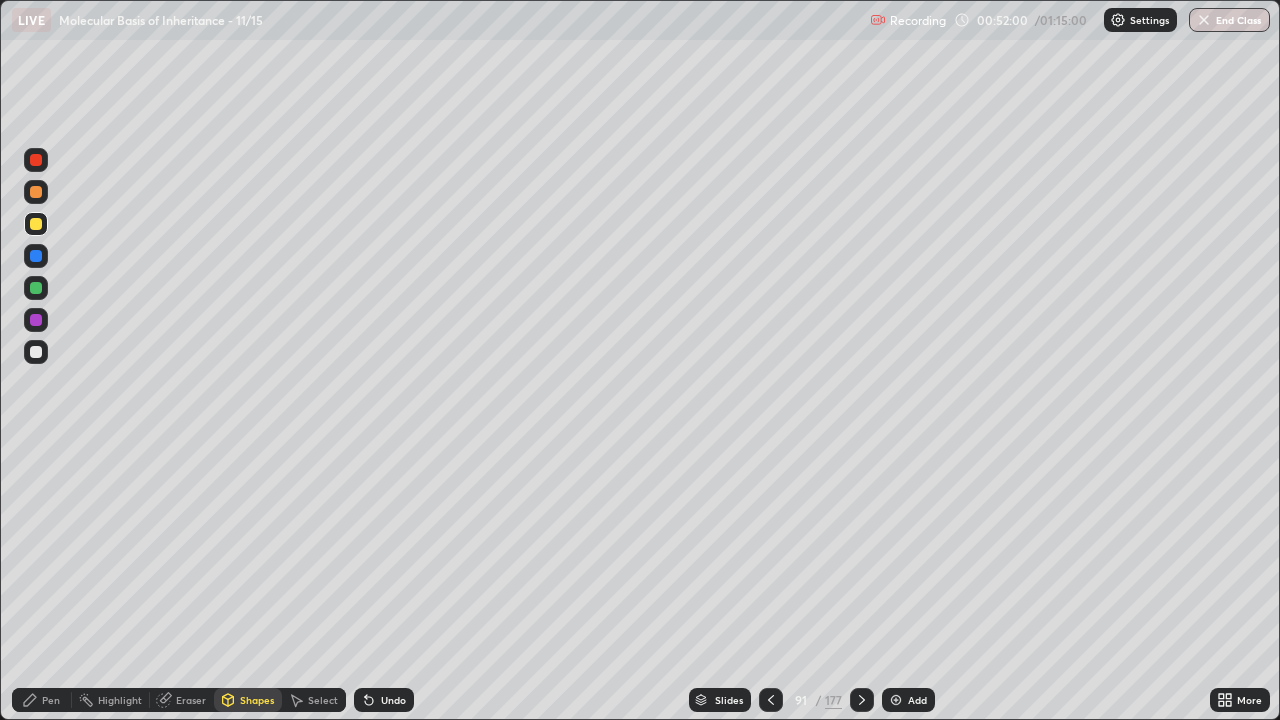 click on "Pen" at bounding box center (51, 700) 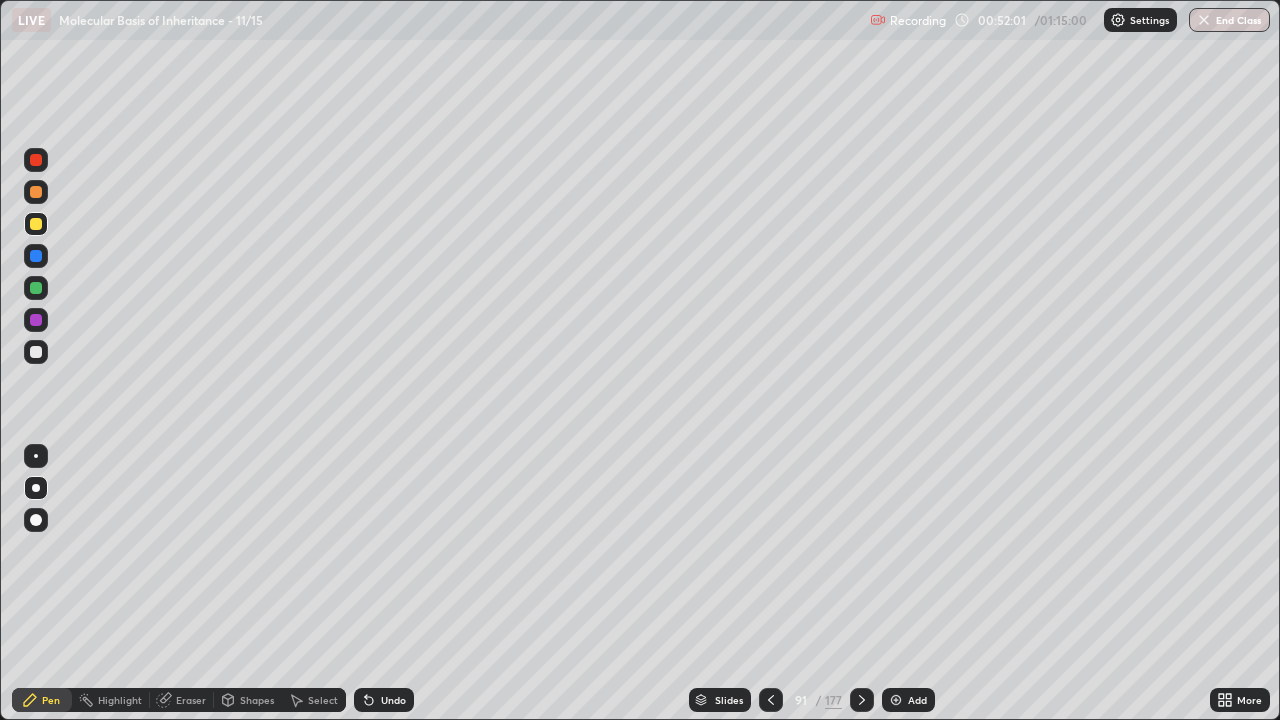 click on "Undo" at bounding box center [384, 700] 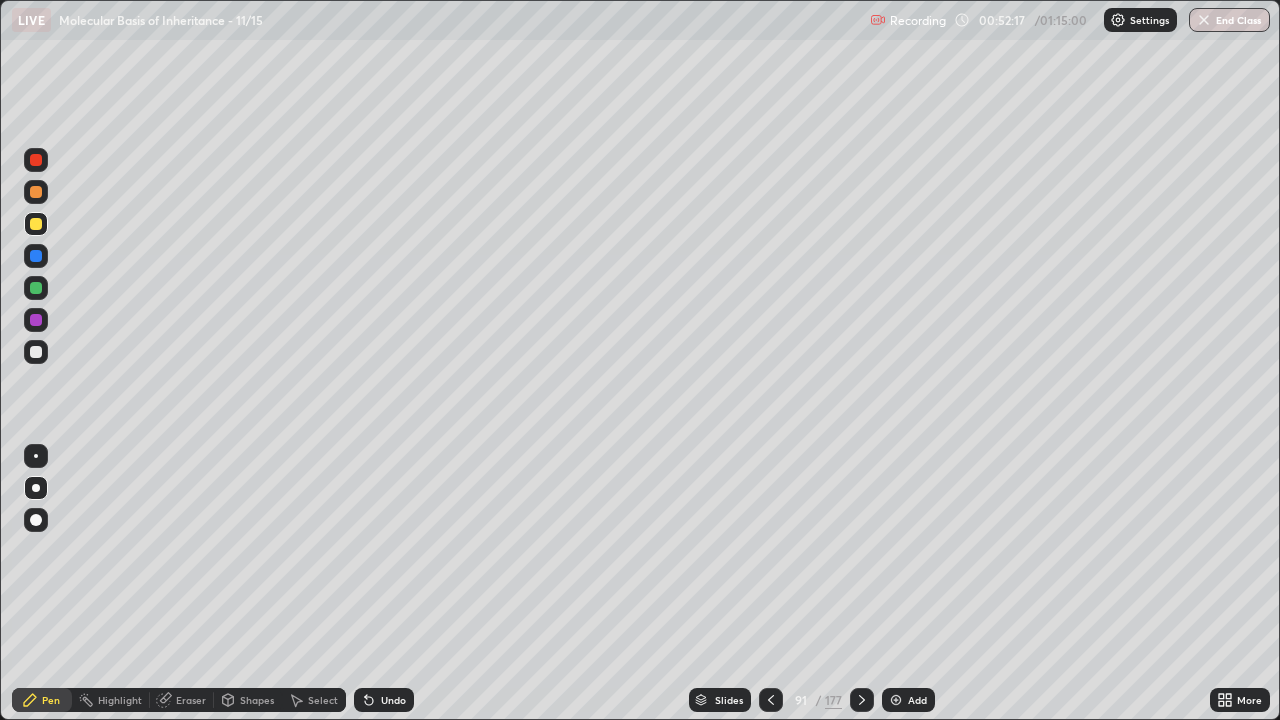 click at bounding box center [36, 352] 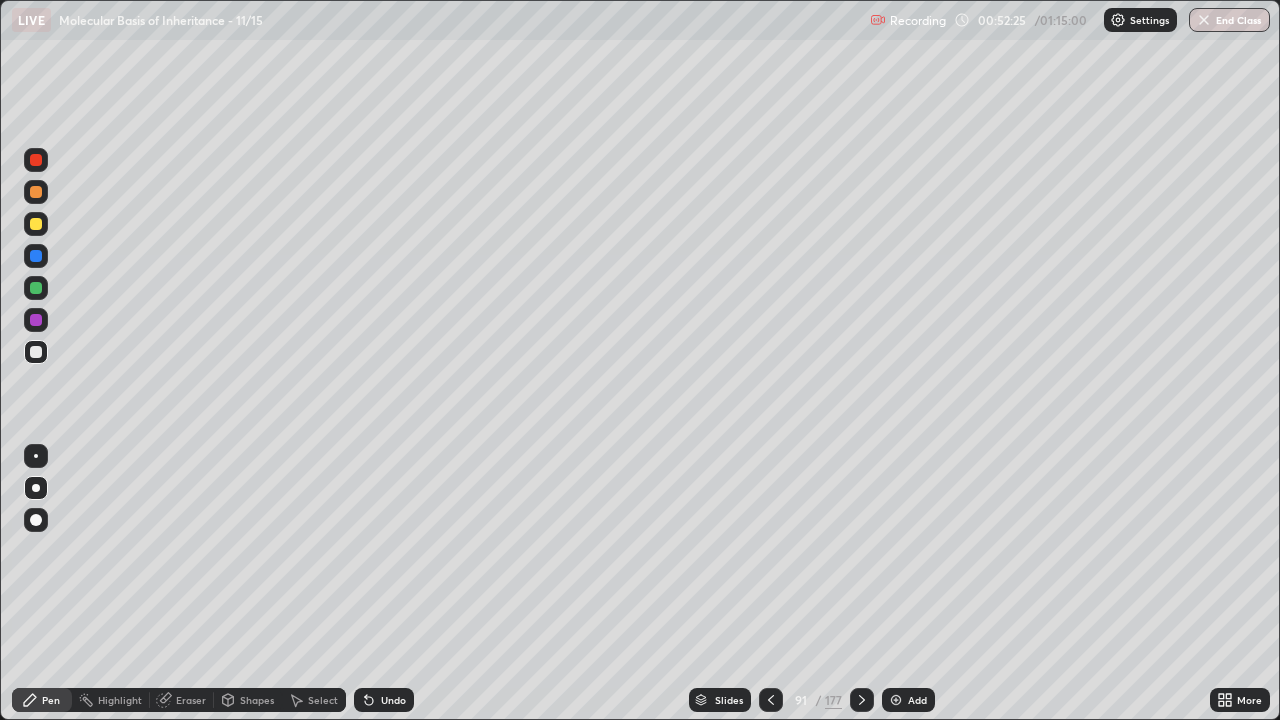 click 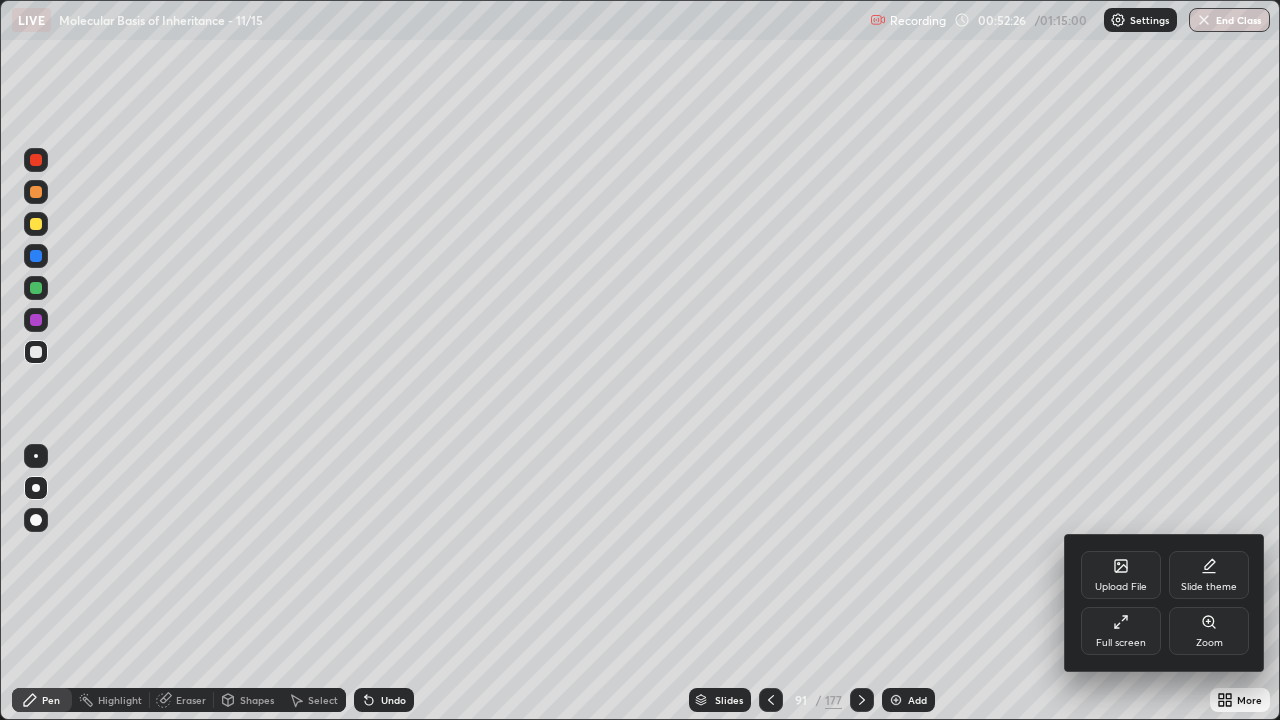 click on "Zoom" at bounding box center [1209, 631] 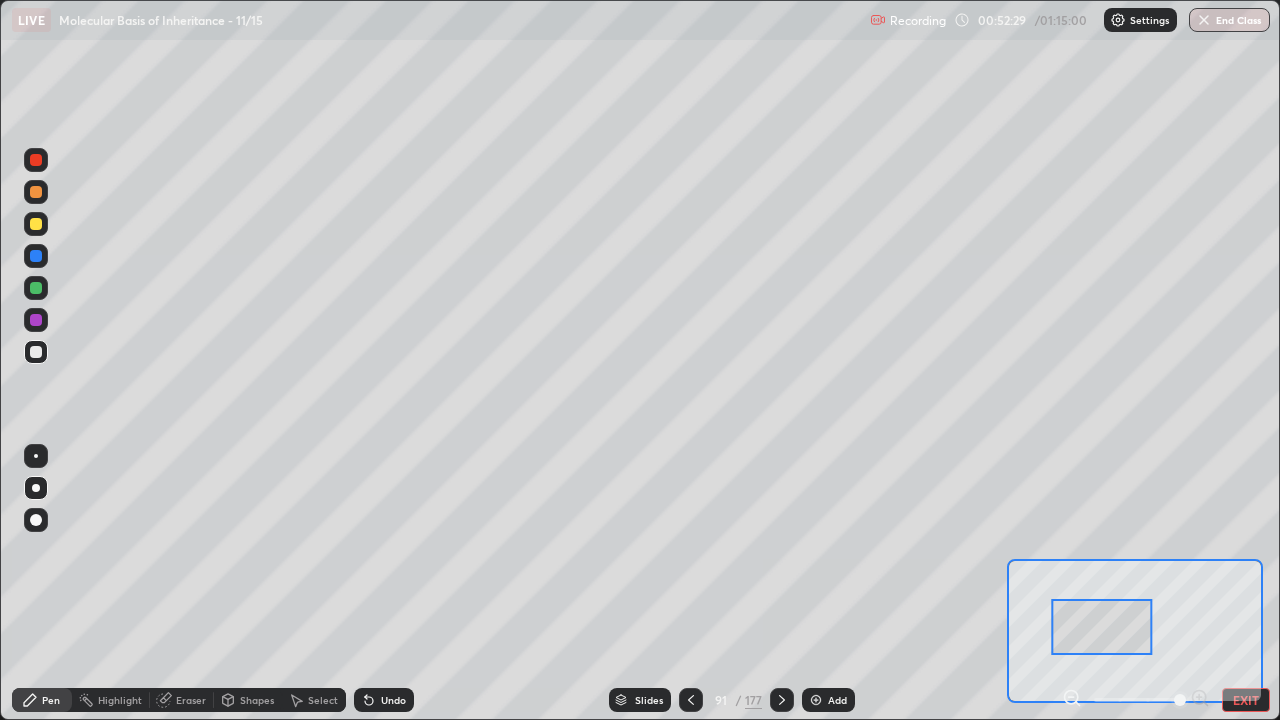 click at bounding box center (36, 352) 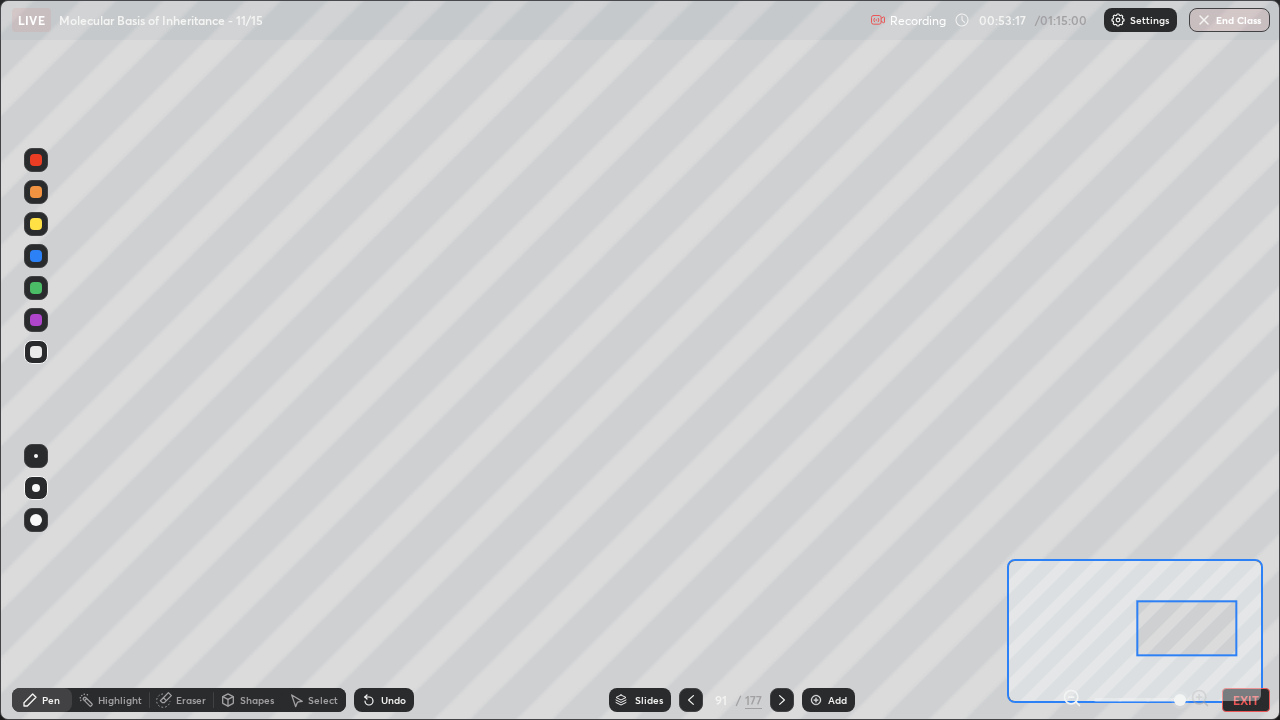 click at bounding box center [36, 352] 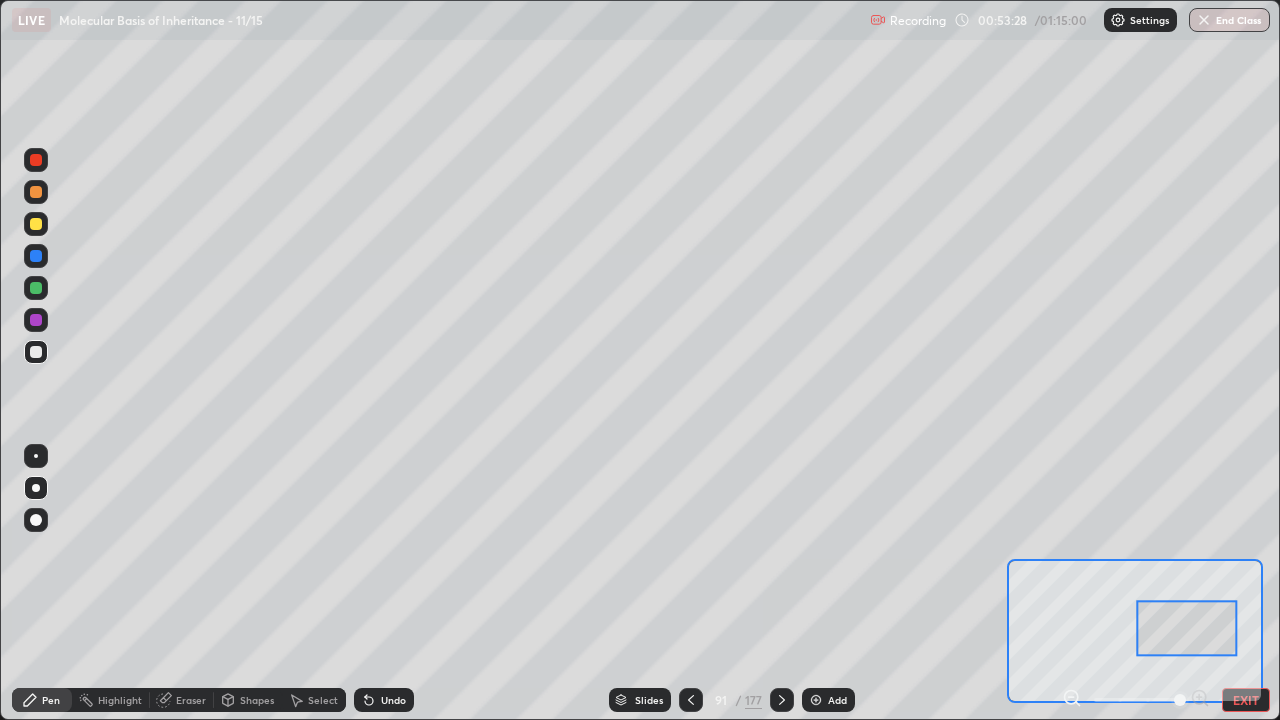 click at bounding box center (36, 160) 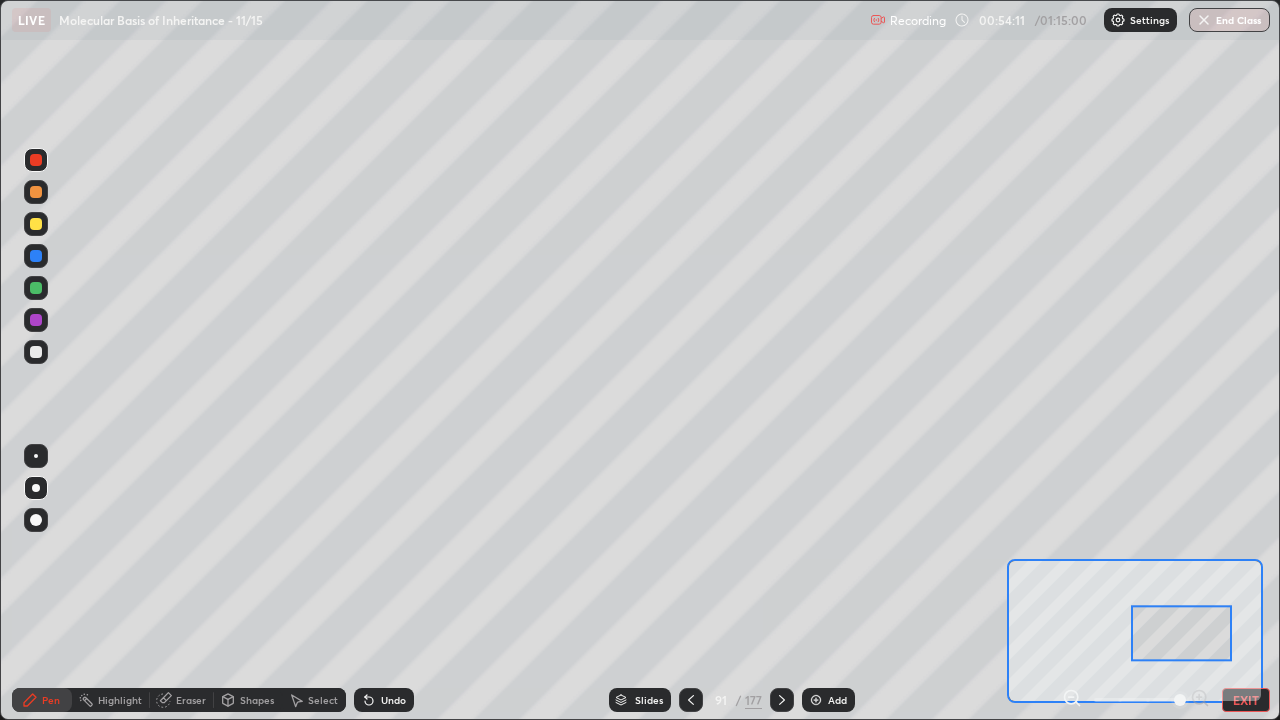 click at bounding box center (36, 456) 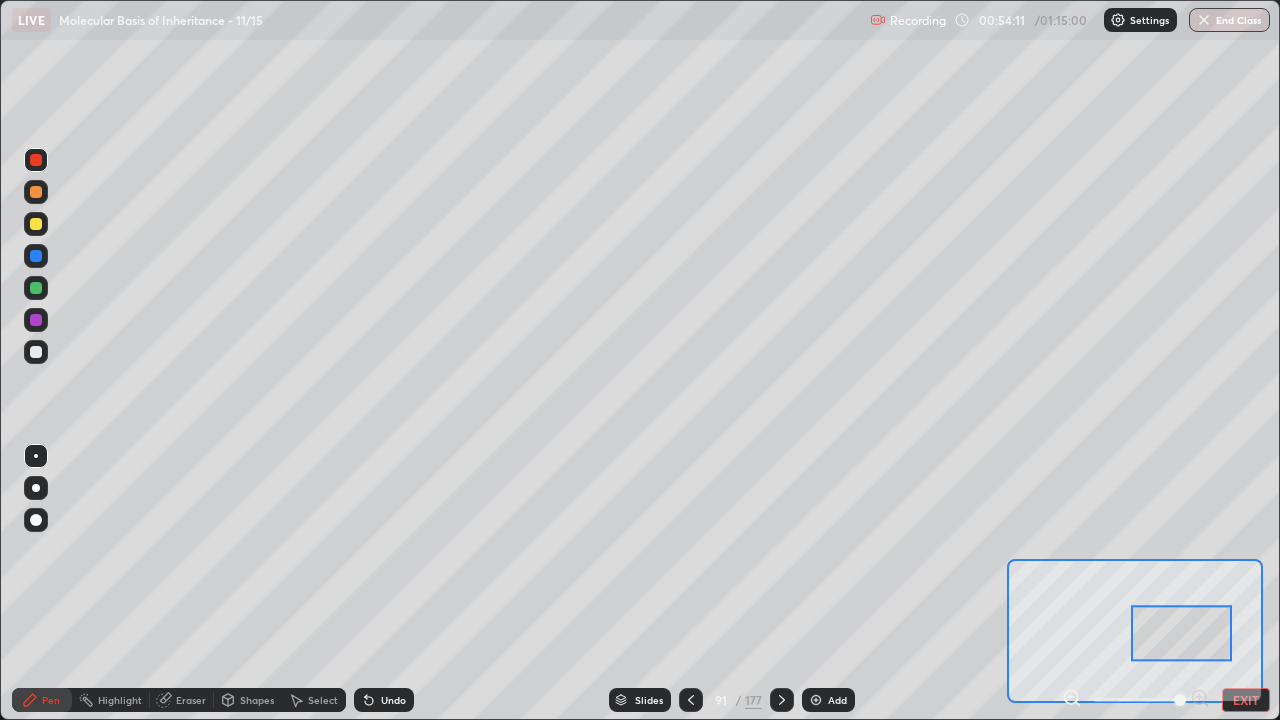 click at bounding box center (36, 352) 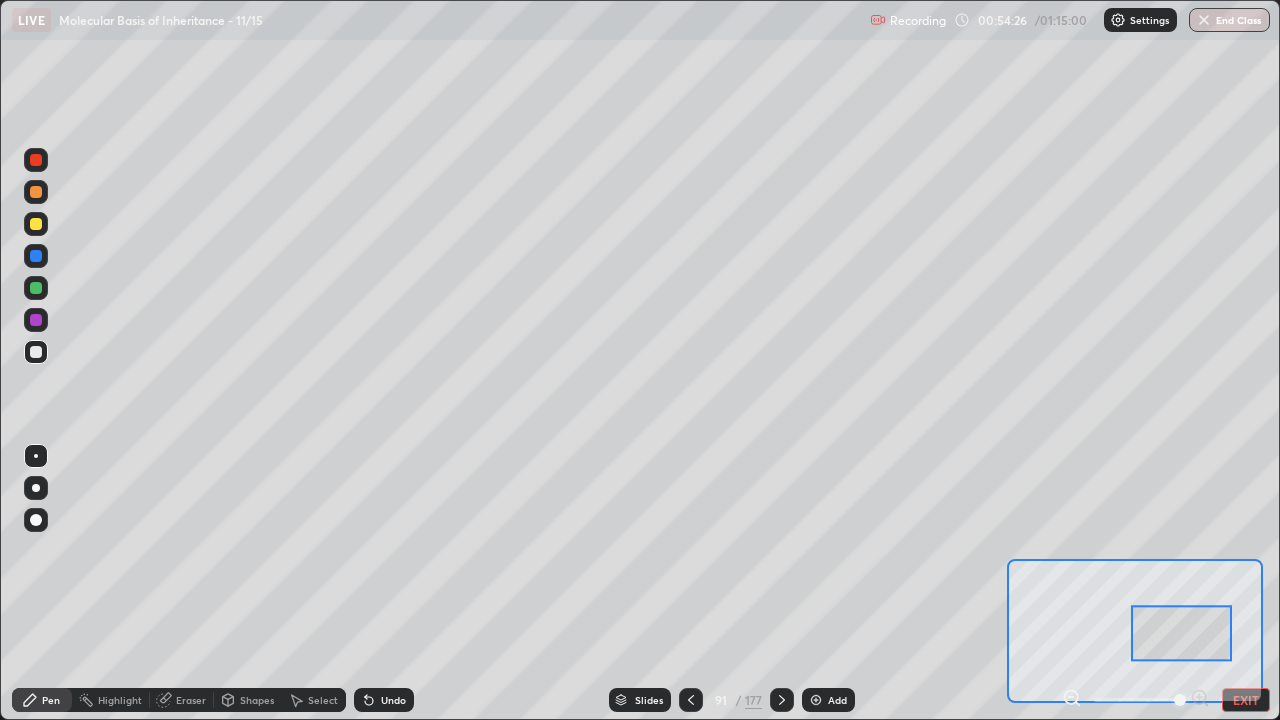 click on "Select" at bounding box center [323, 700] 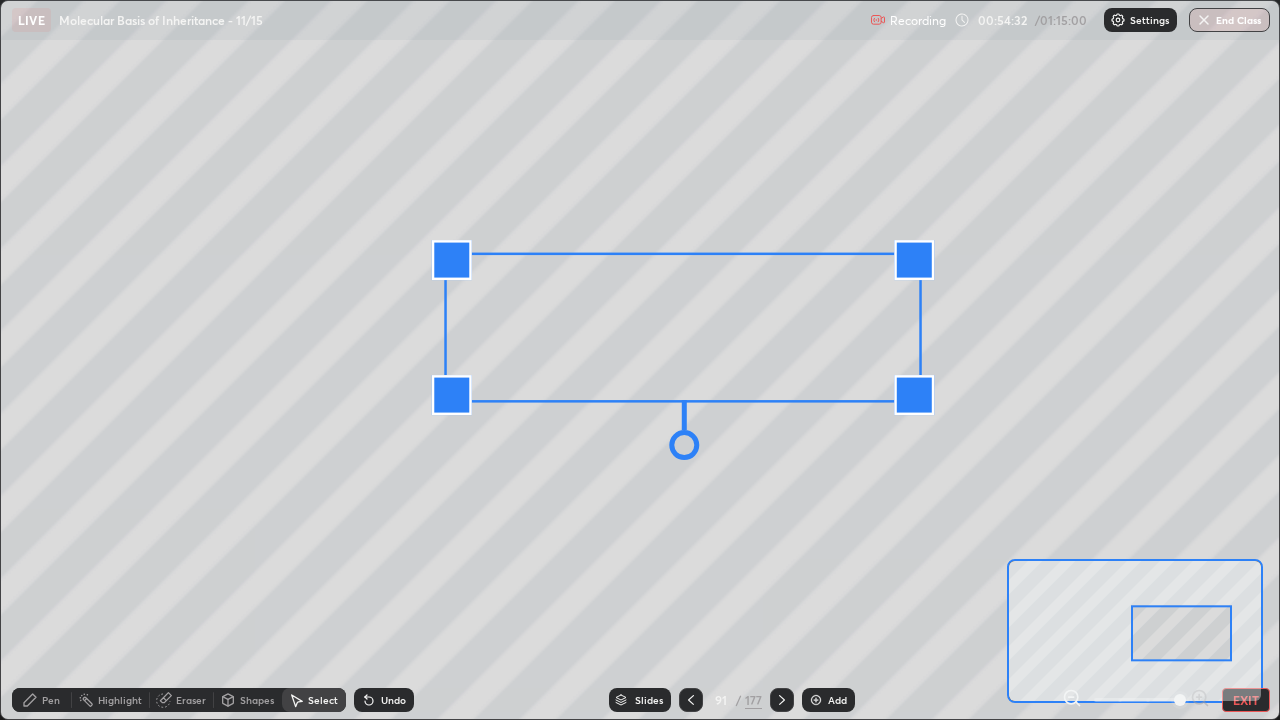 click on "Pen" at bounding box center [42, 700] 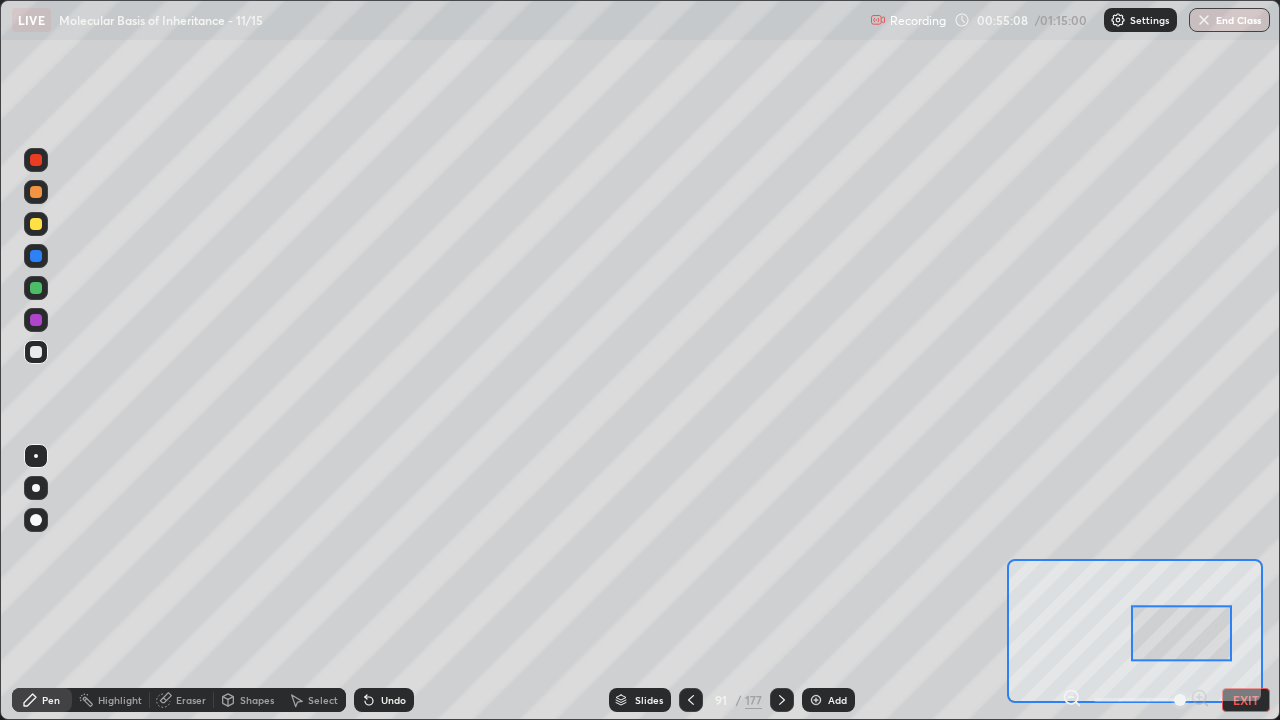click on "EXIT" at bounding box center [1246, 700] 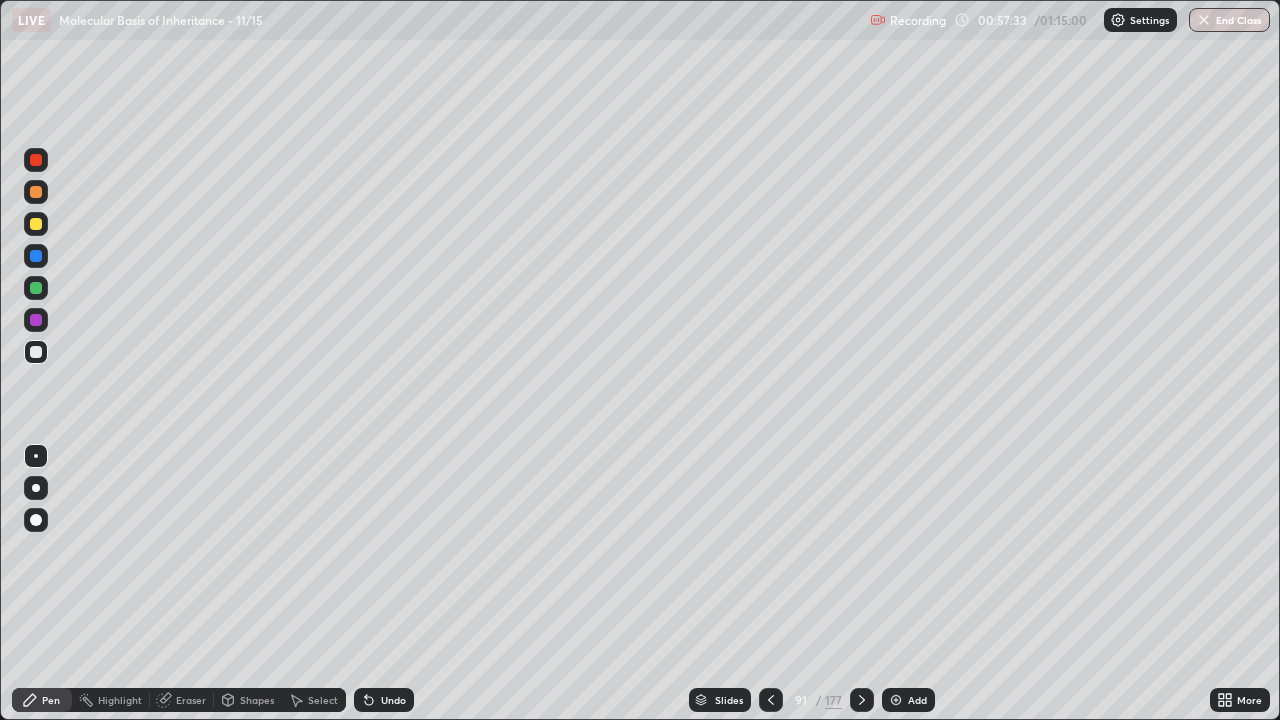 click on "Add" at bounding box center [917, 700] 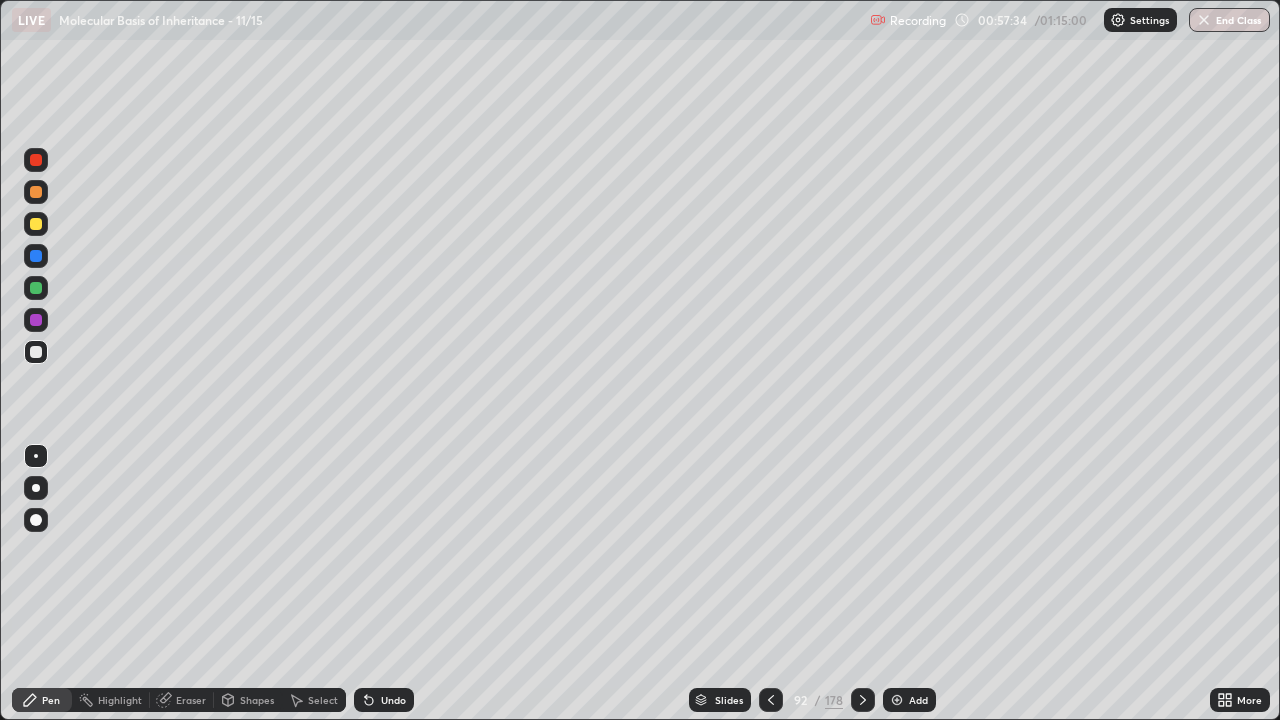 click at bounding box center (36, 256) 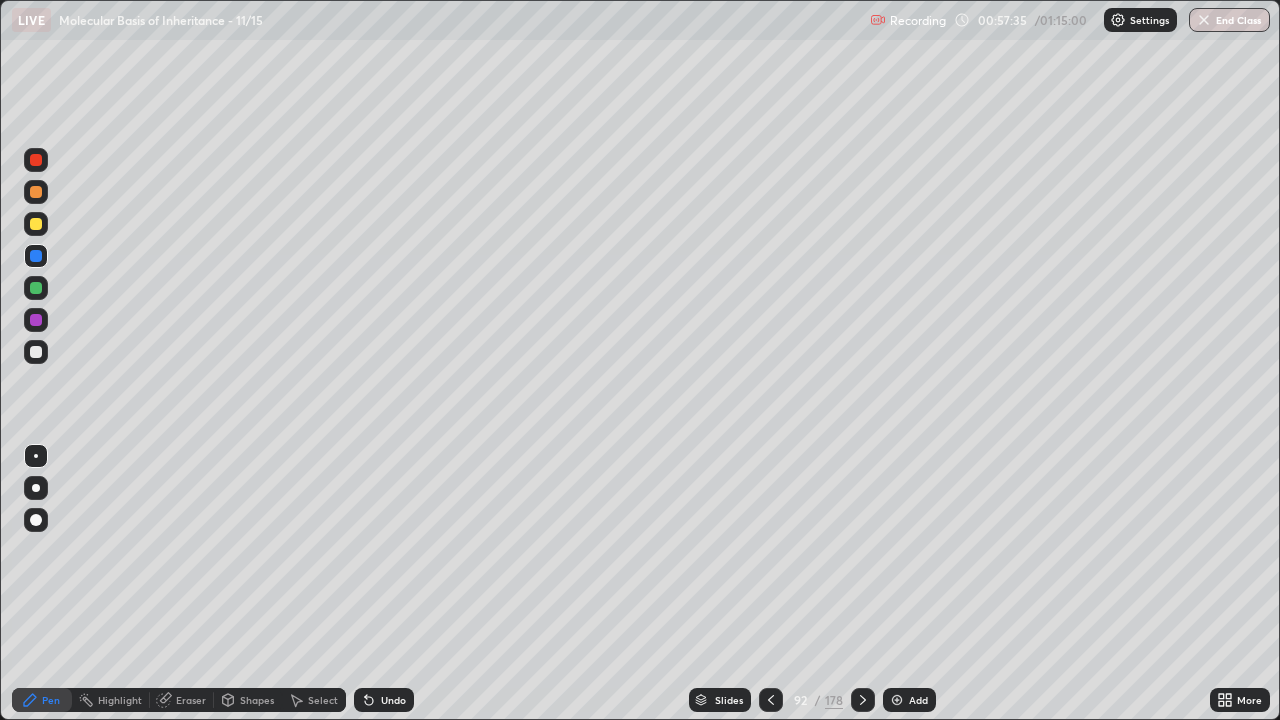 click at bounding box center [36, 224] 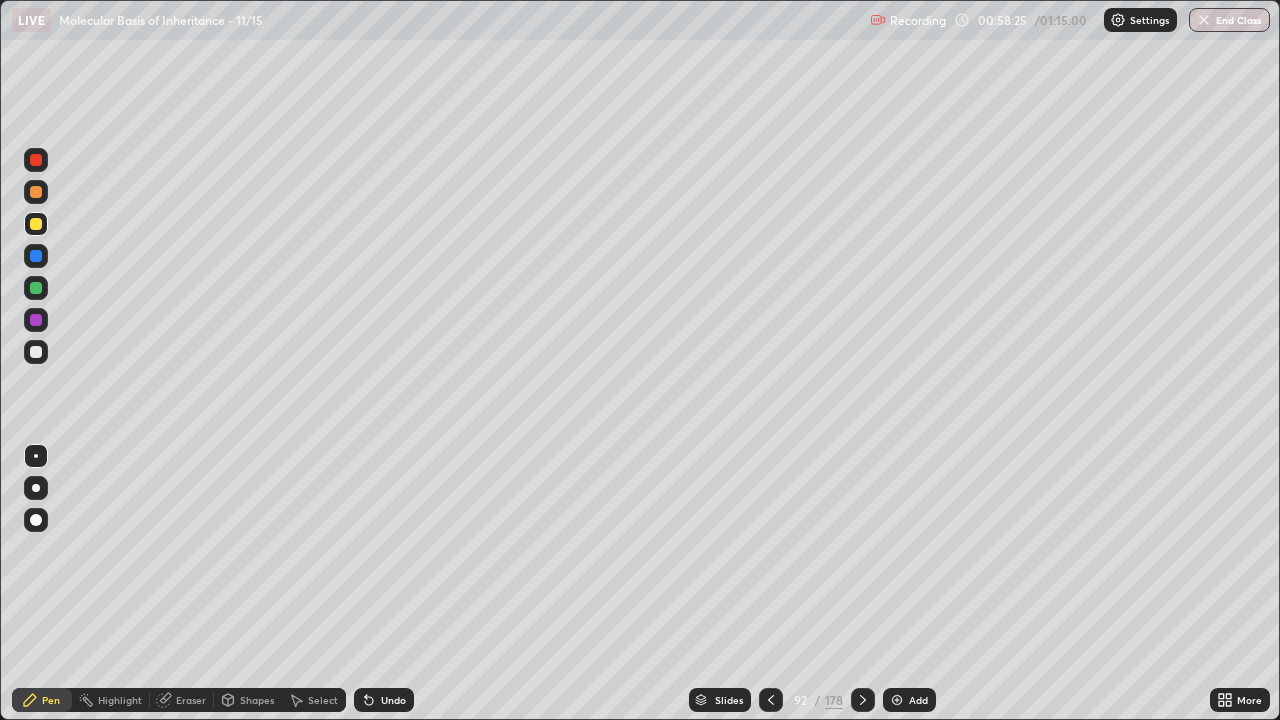 click at bounding box center [36, 488] 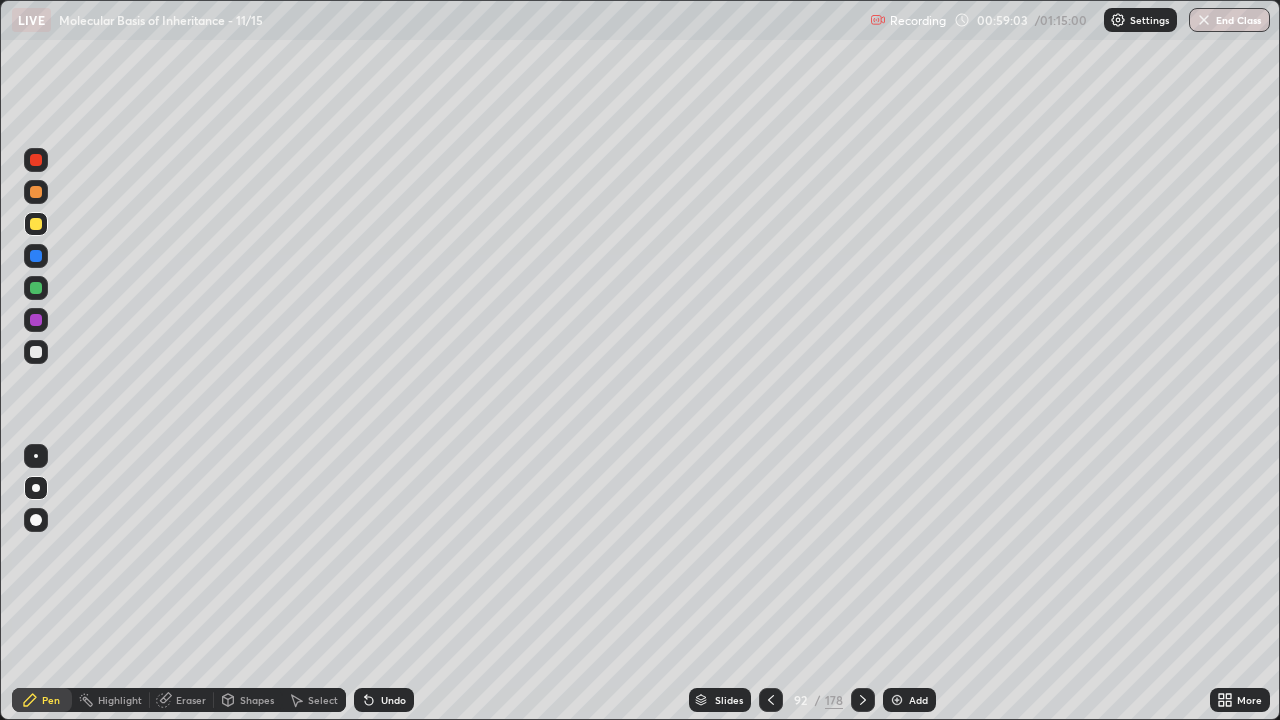 click on "Slides" at bounding box center [720, 700] 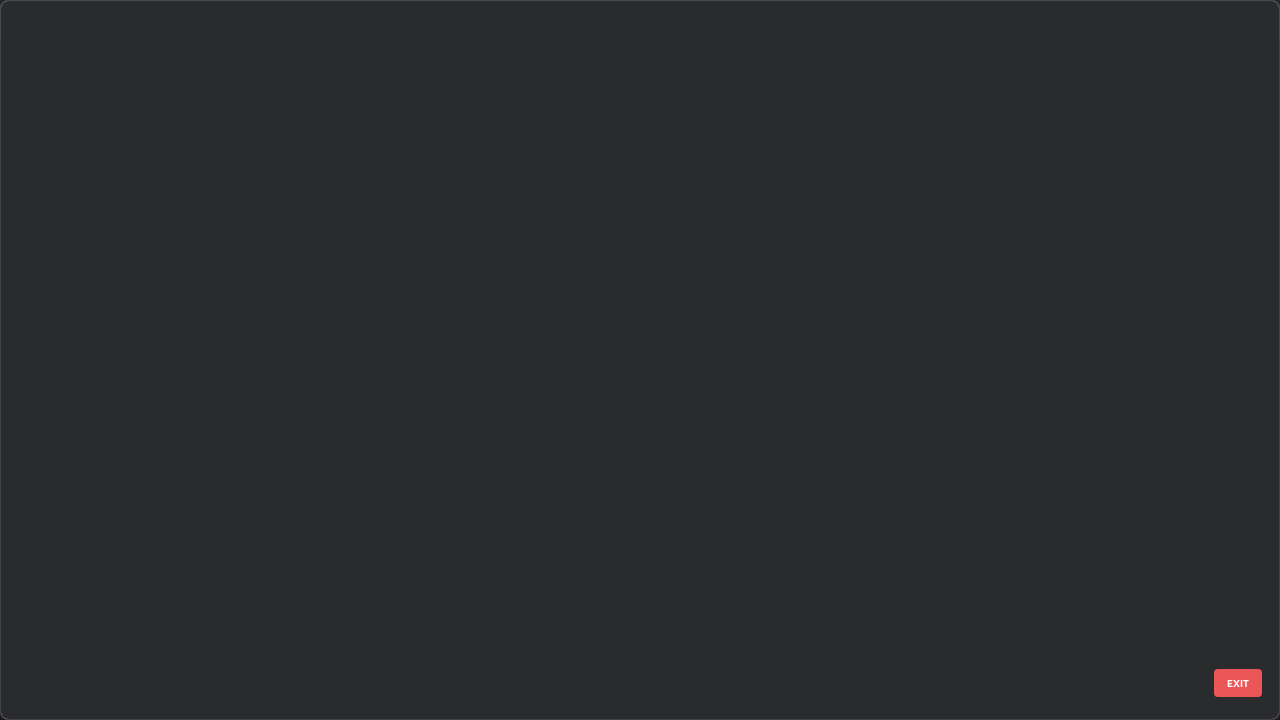 scroll, scrollTop: 6245, scrollLeft: 0, axis: vertical 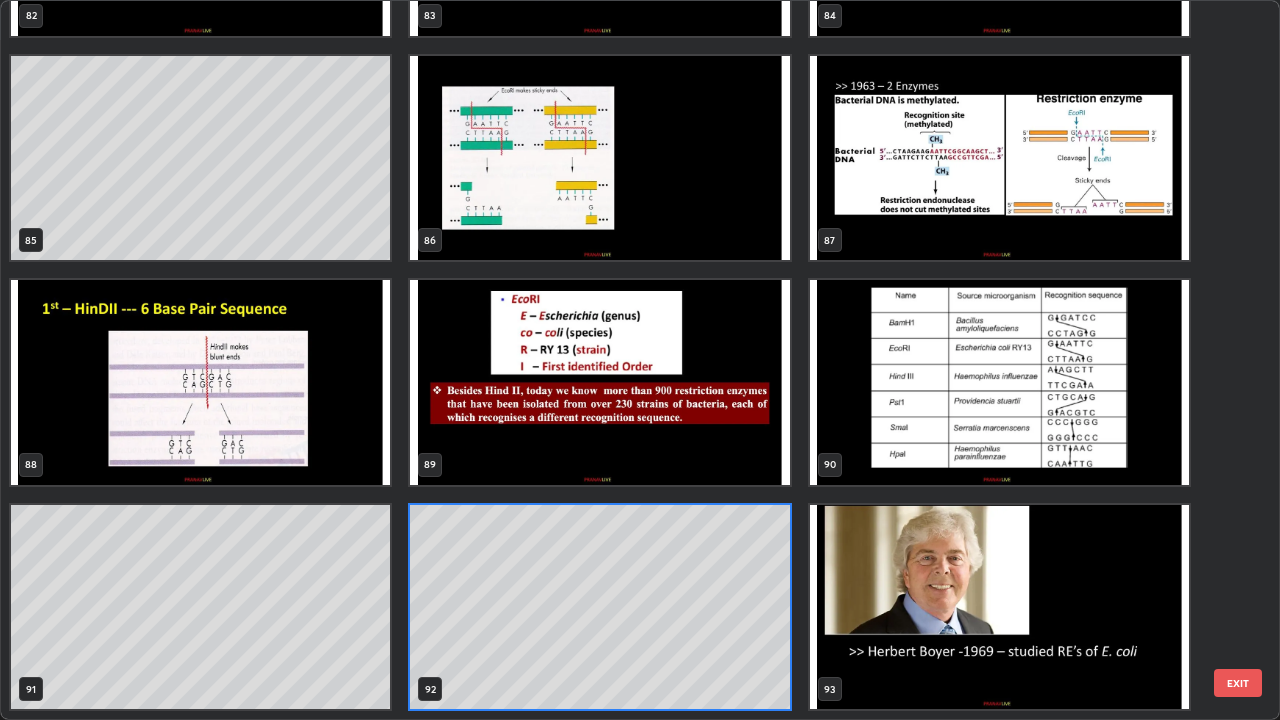 click at bounding box center (999, 382) 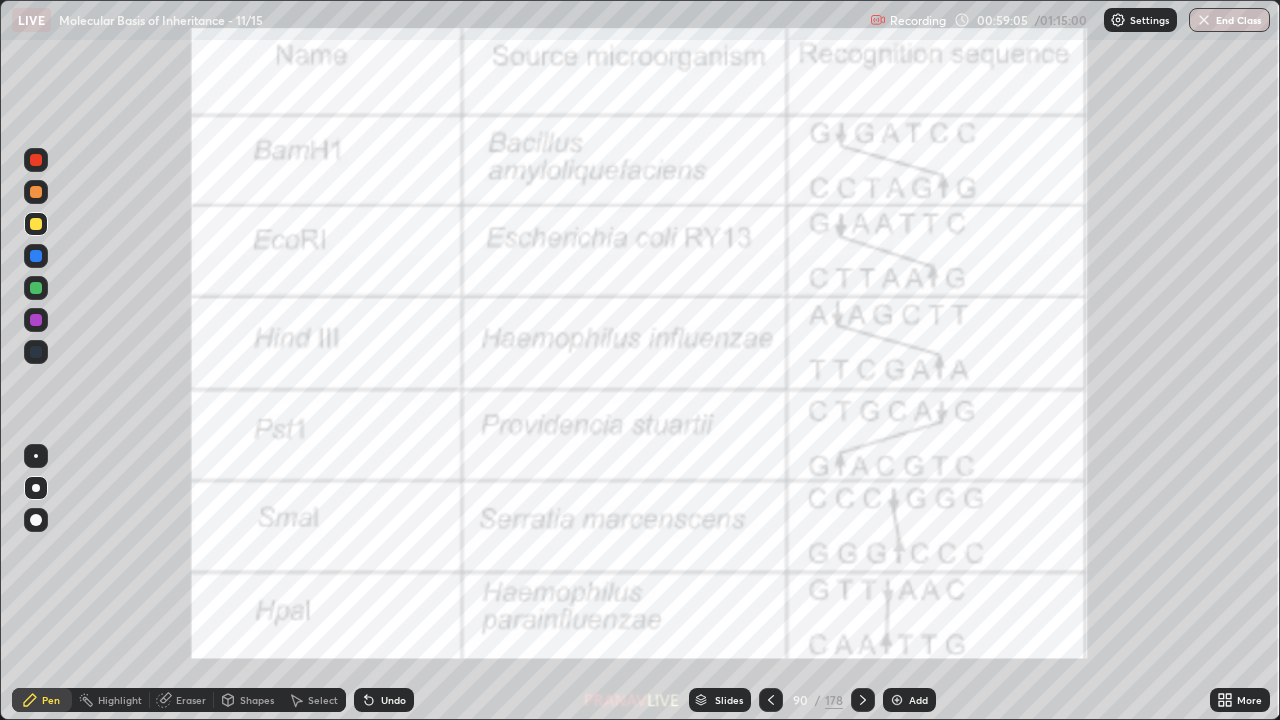click at bounding box center [999, 382] 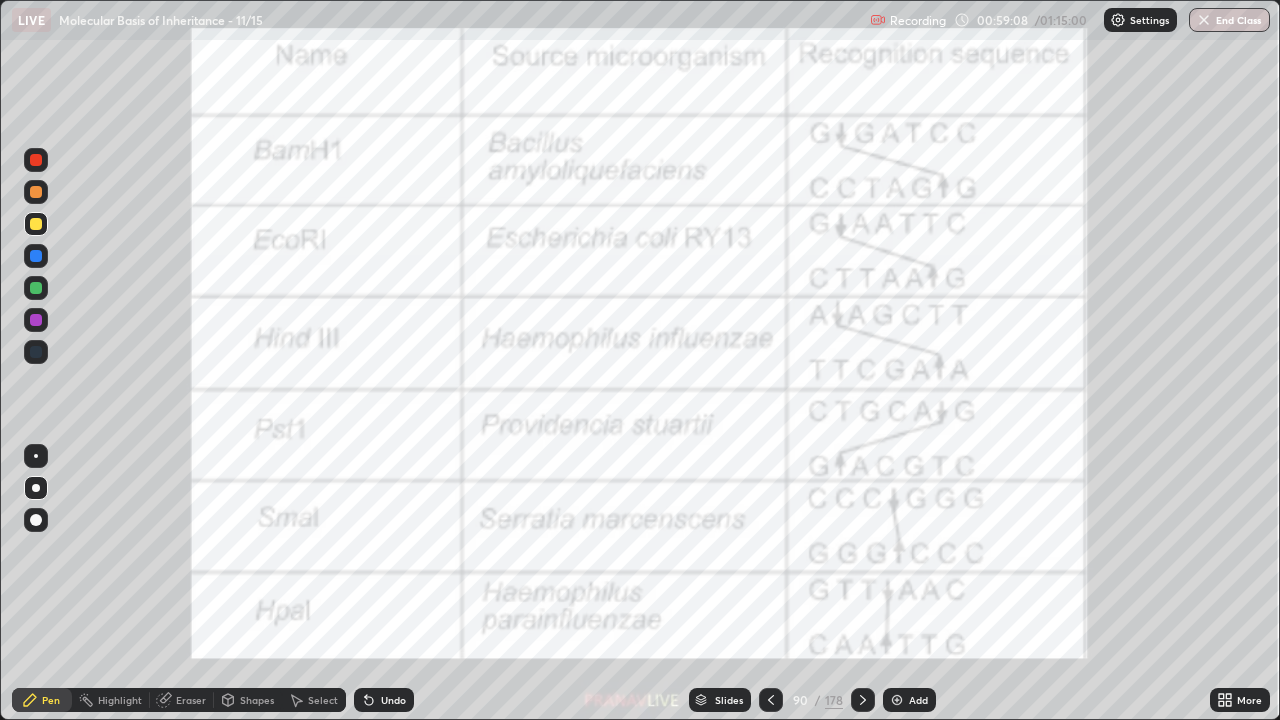 click on "Eraser" at bounding box center (182, 700) 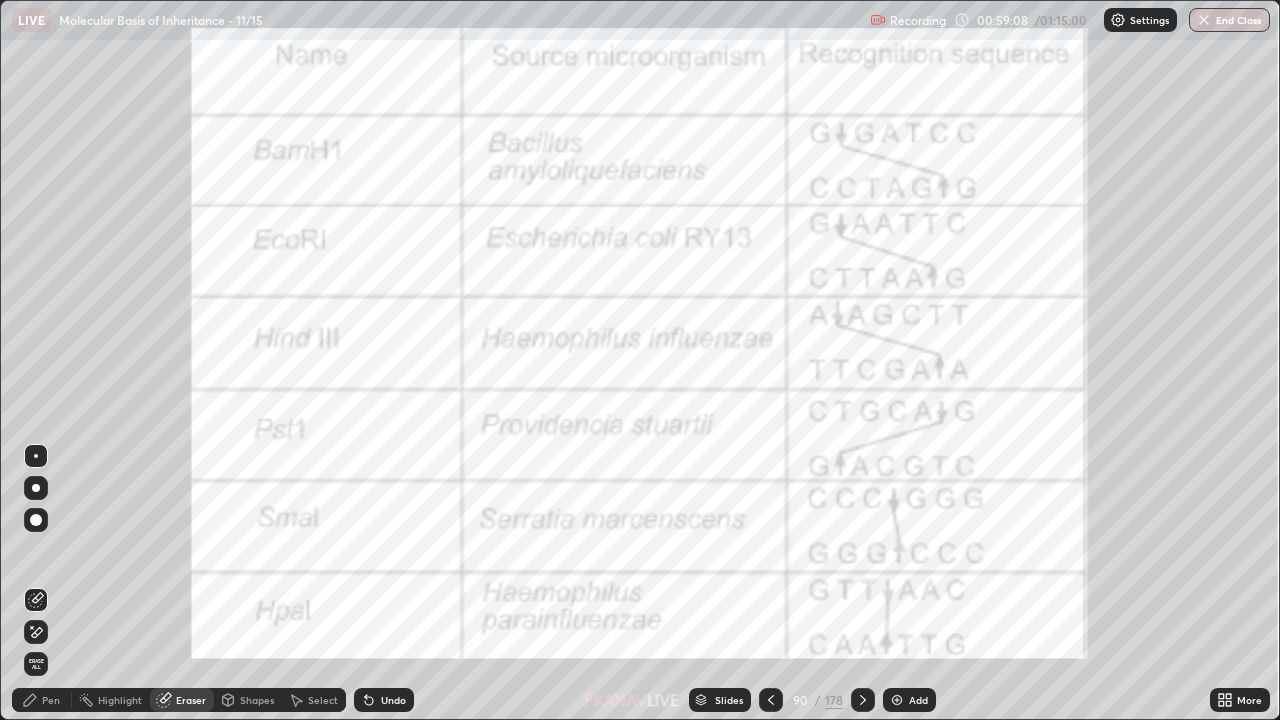 click on "Erase all" at bounding box center [36, 664] 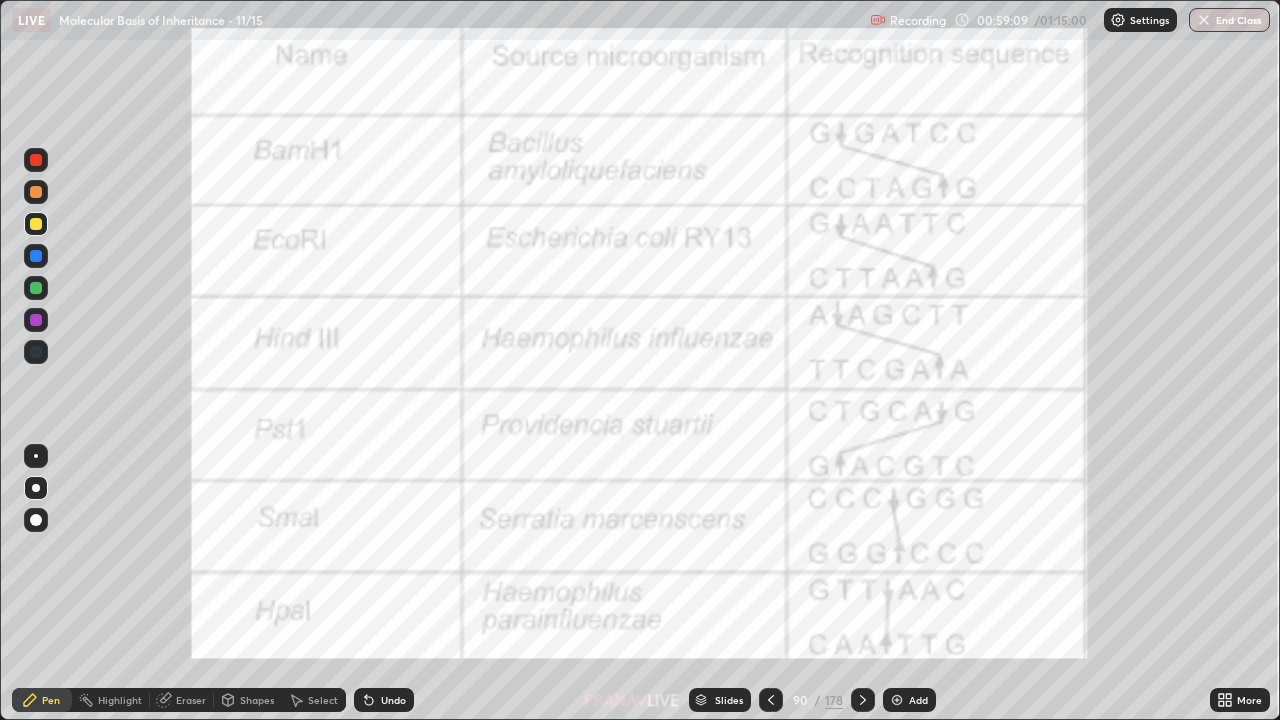 click on "Pen" at bounding box center (42, 700) 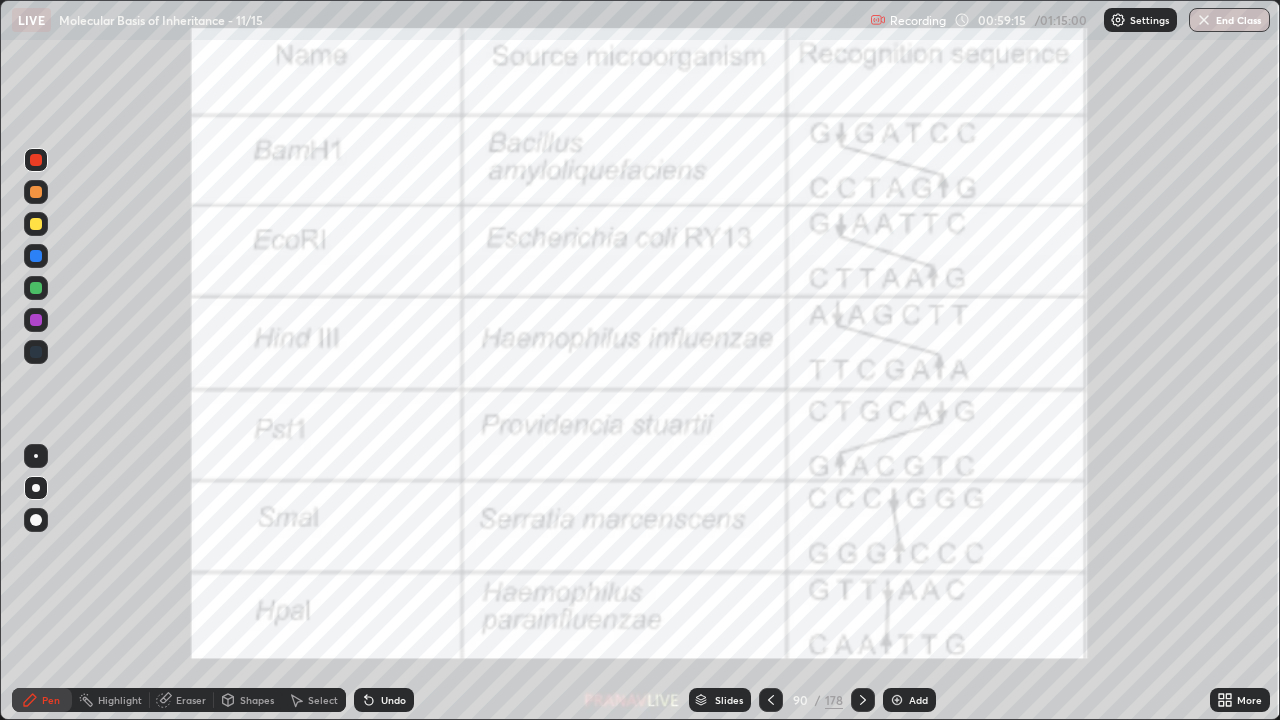 click 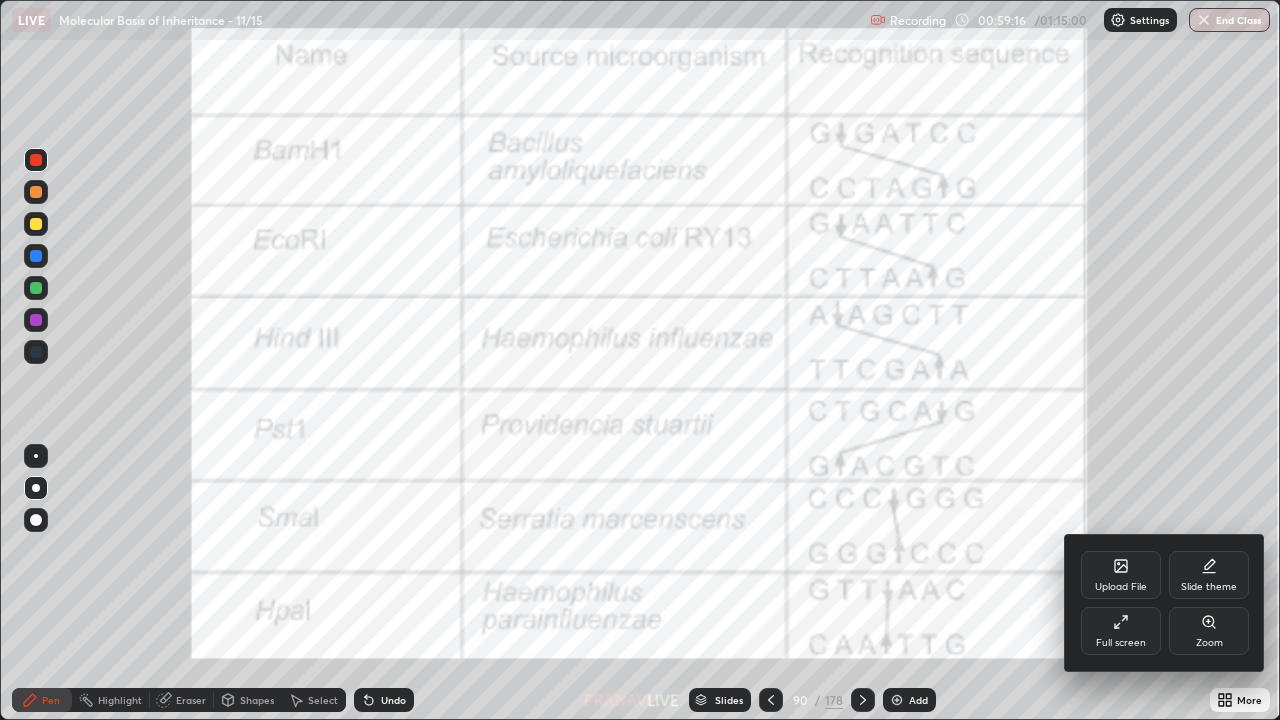 click on "Zoom" at bounding box center [1209, 631] 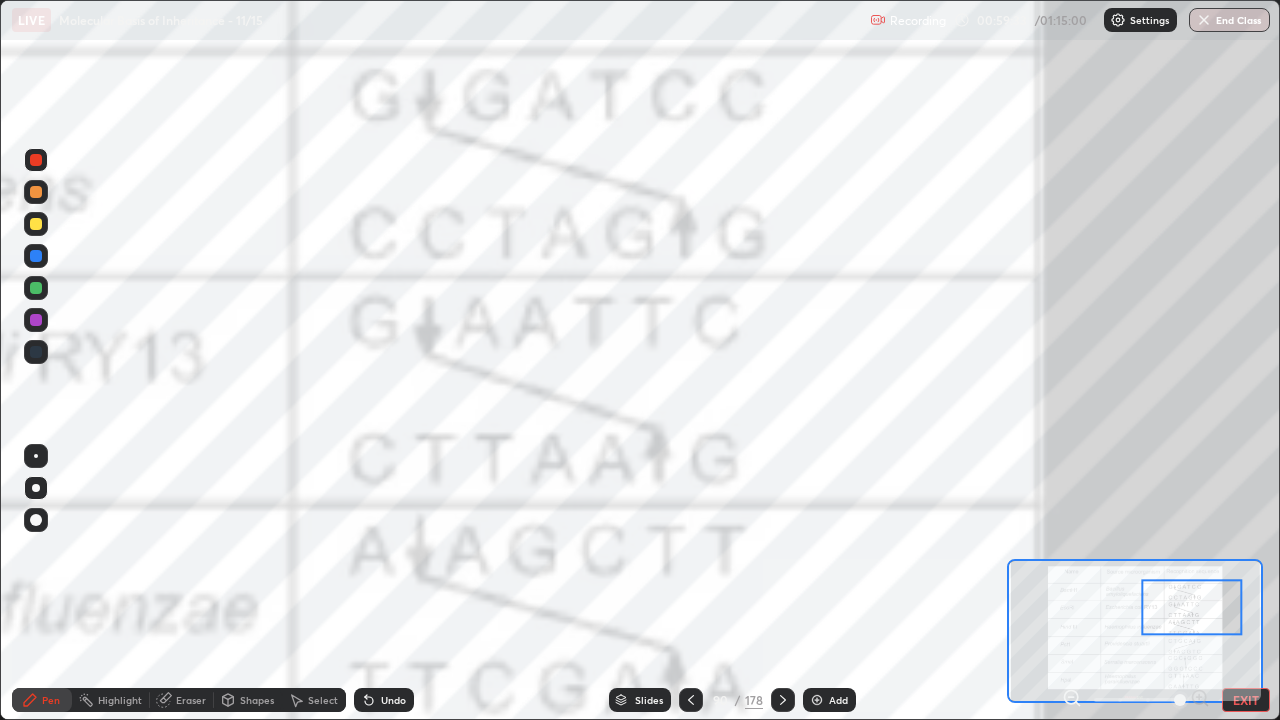 click on "EXIT" at bounding box center [1246, 700] 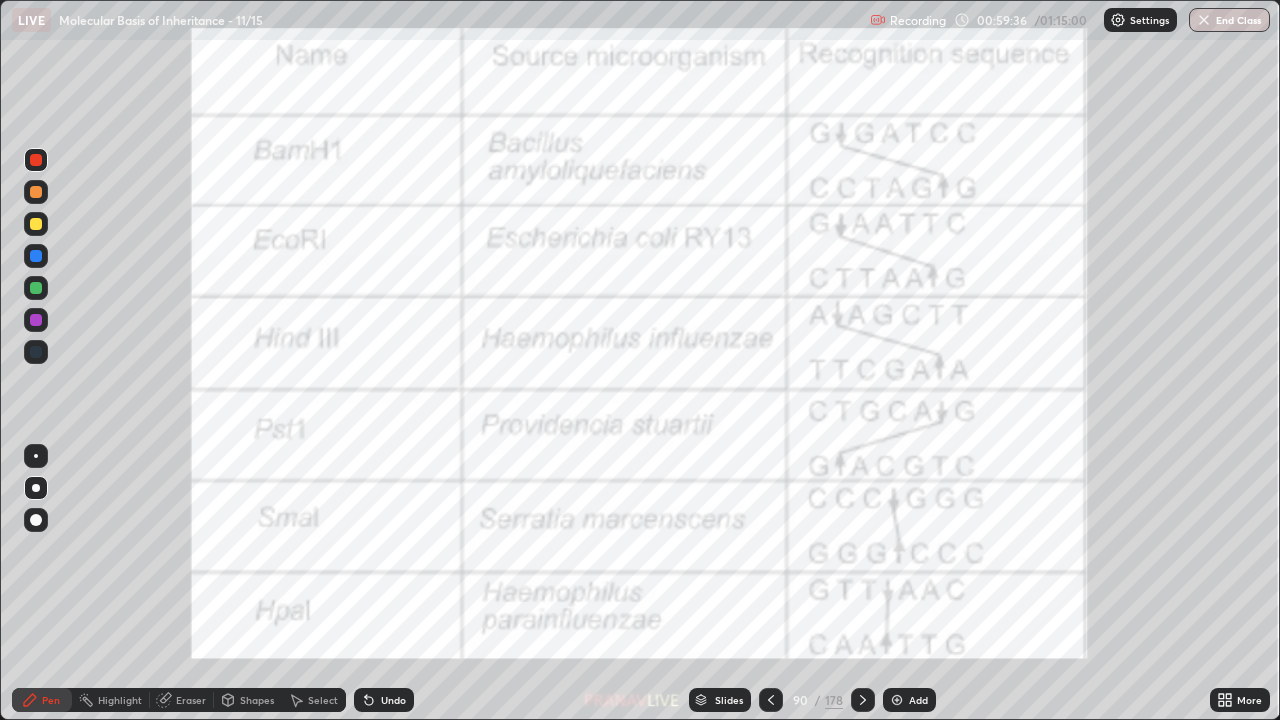 click on "Slides" at bounding box center [729, 700] 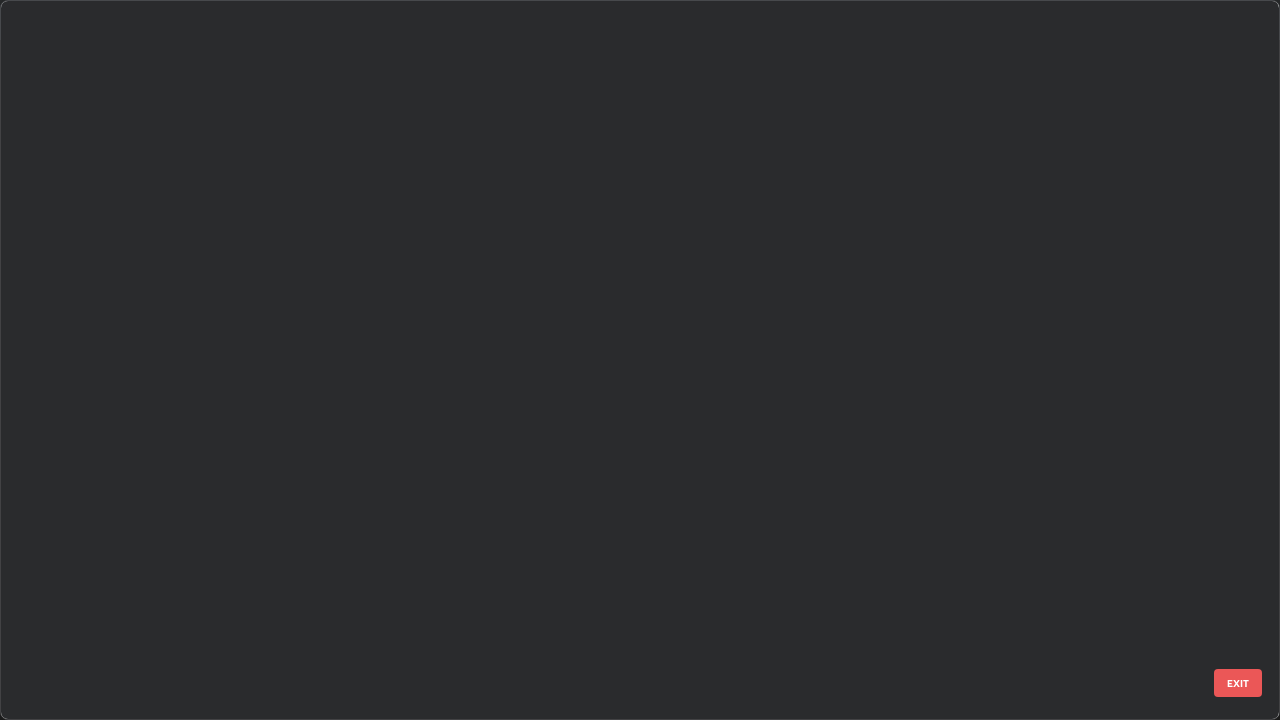 scroll, scrollTop: 6020, scrollLeft: 0, axis: vertical 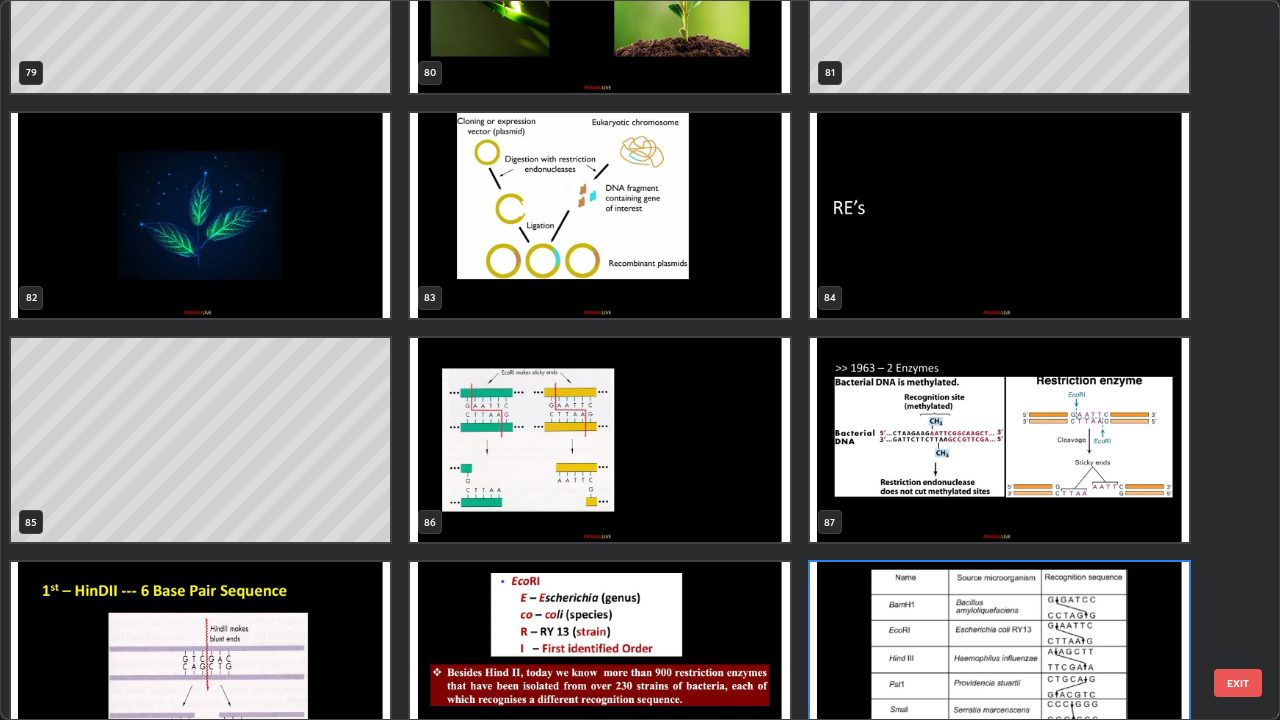 click at bounding box center (599, 440) 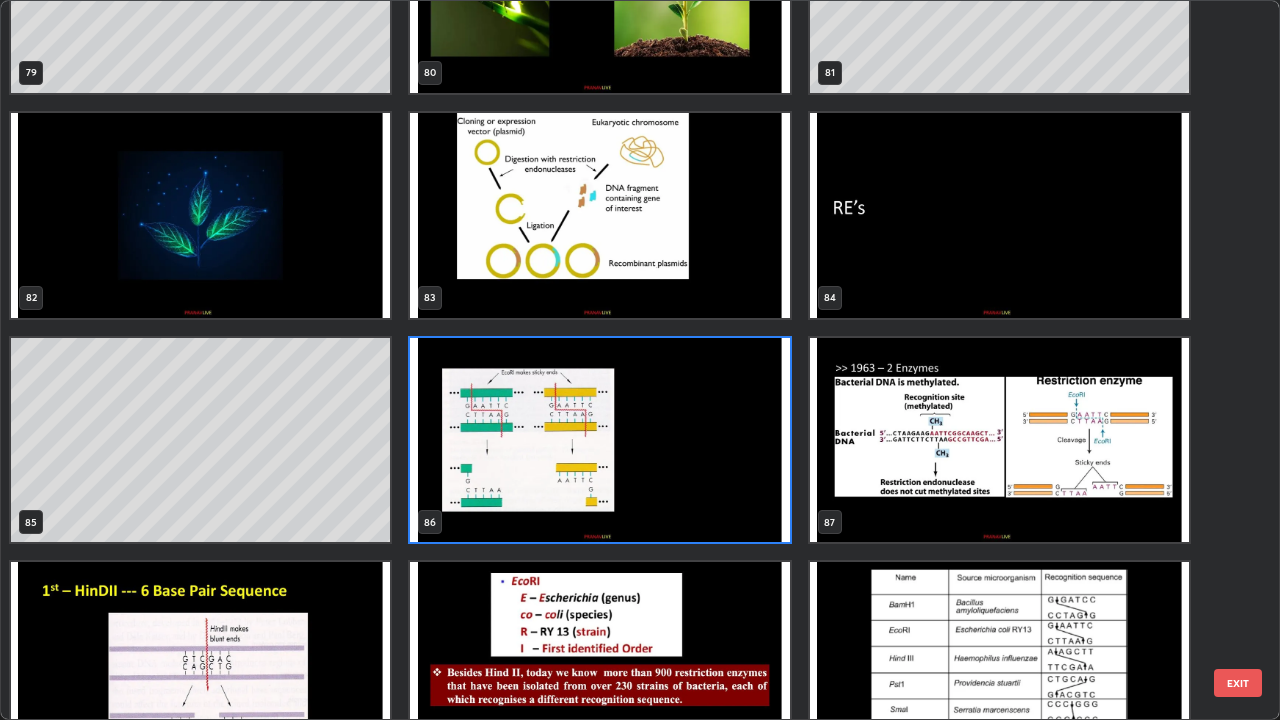 click at bounding box center (599, 440) 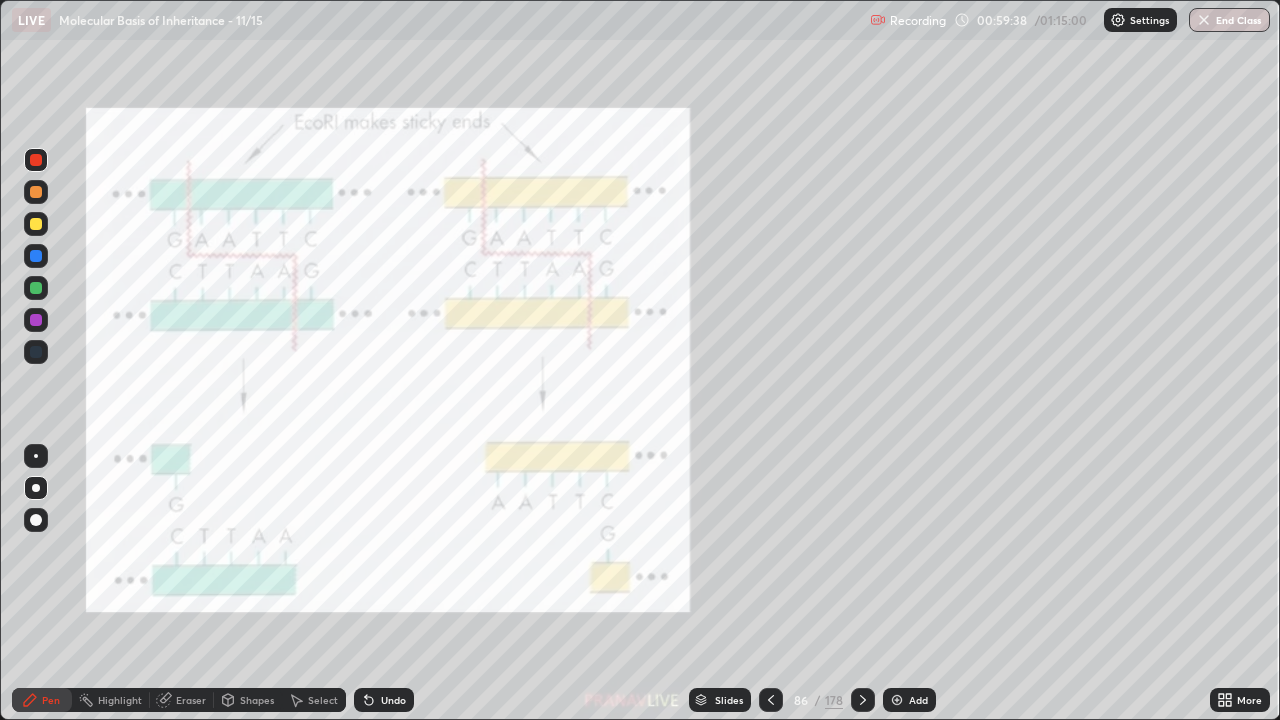 click at bounding box center (599, 440) 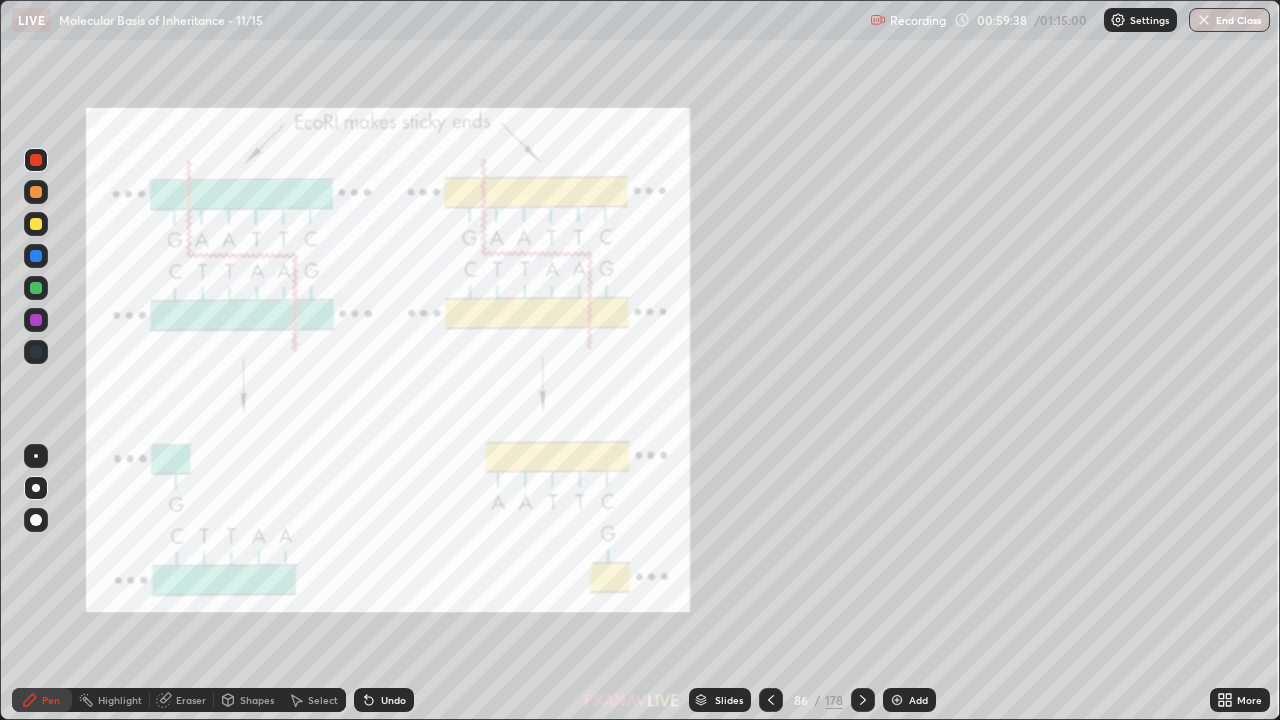 click at bounding box center [599, 440] 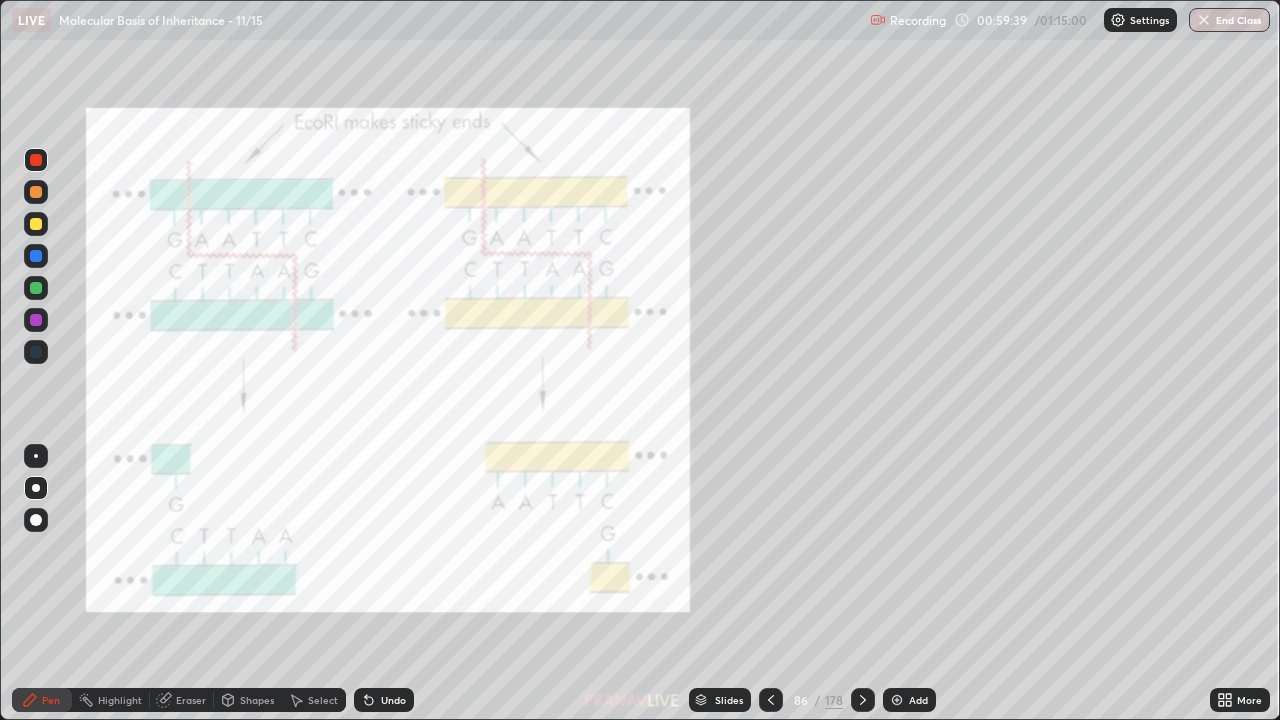 click at bounding box center (36, 160) 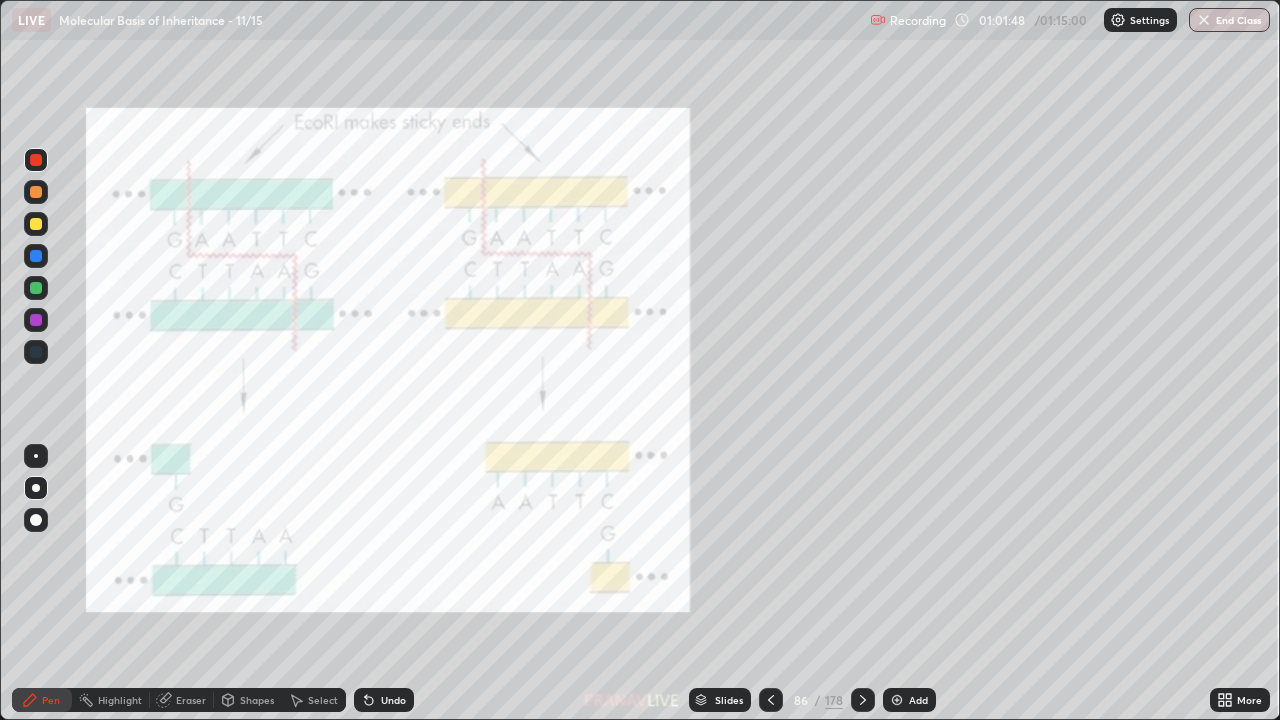 click on "Slides" at bounding box center (720, 700) 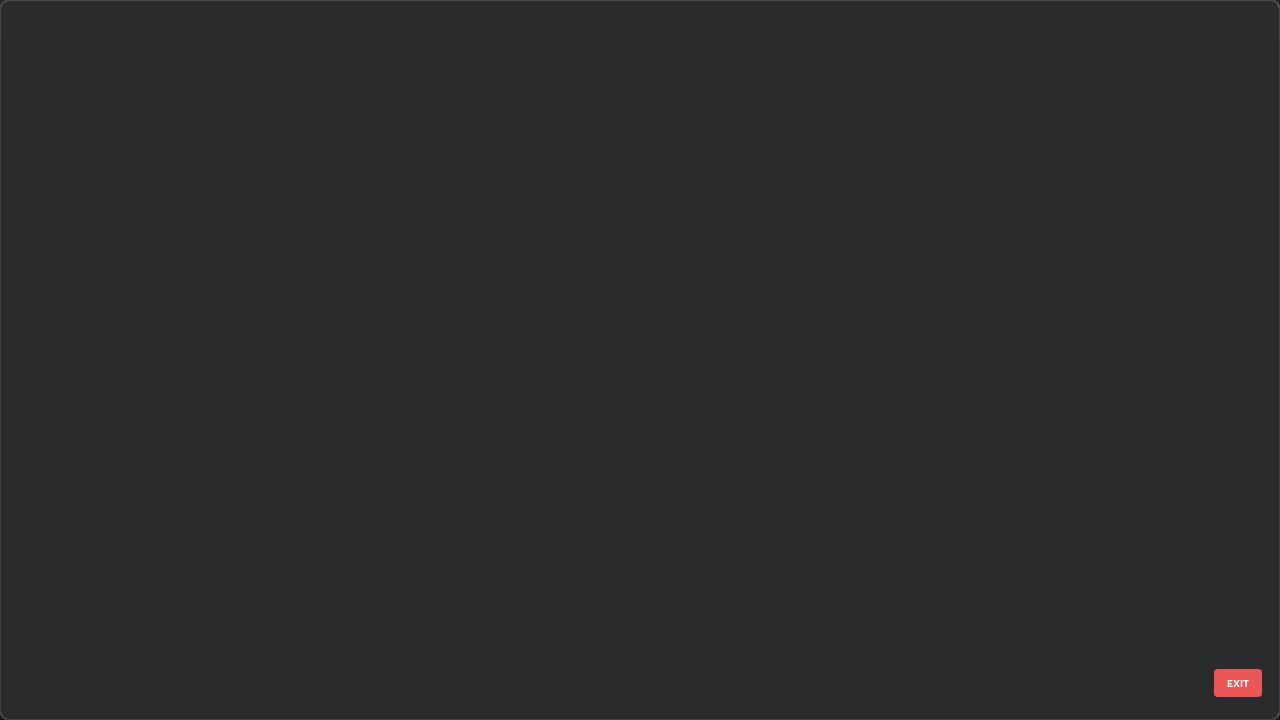 scroll, scrollTop: 5796, scrollLeft: 0, axis: vertical 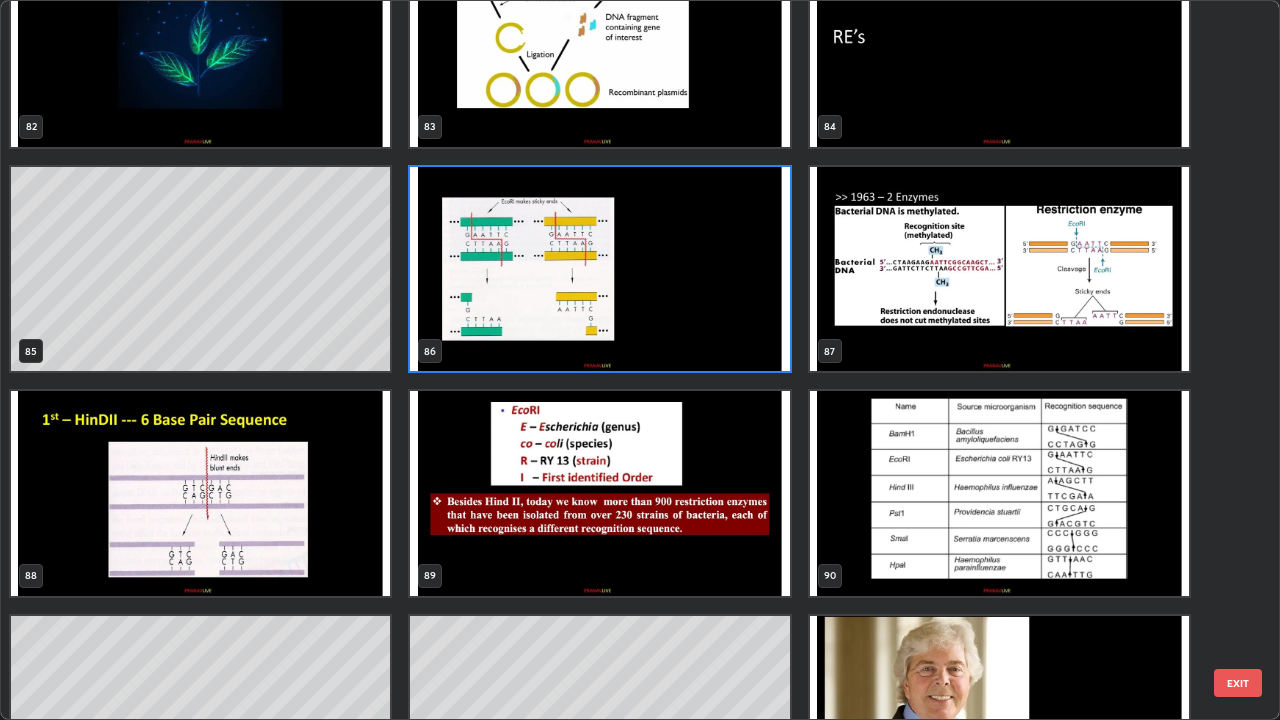 click at bounding box center (200, 493) 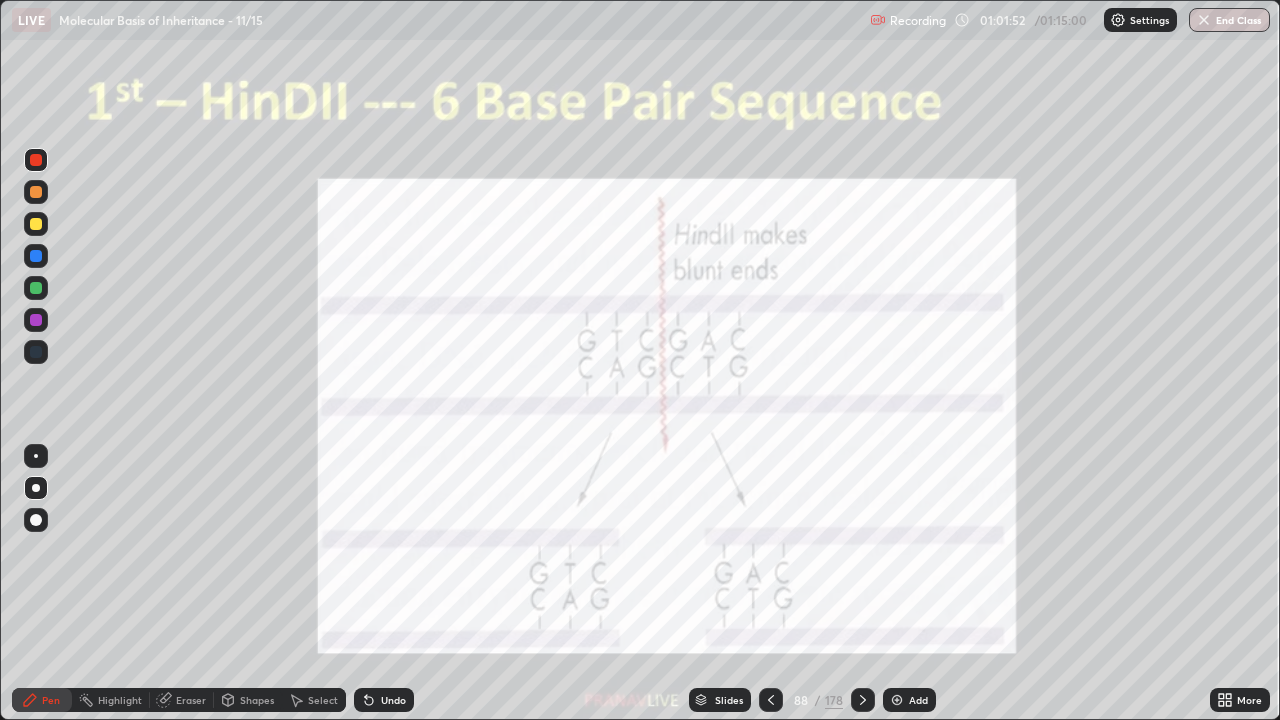 click at bounding box center (200, 493) 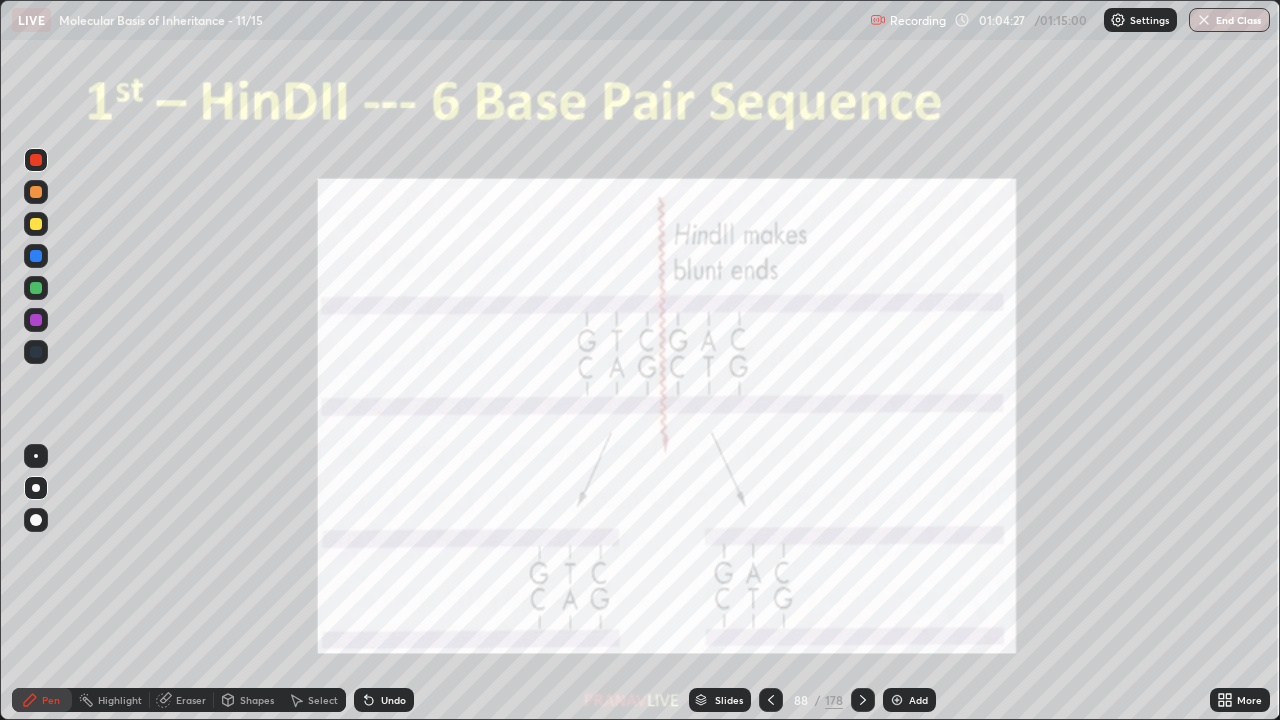 click on "End Class" at bounding box center [1229, 20] 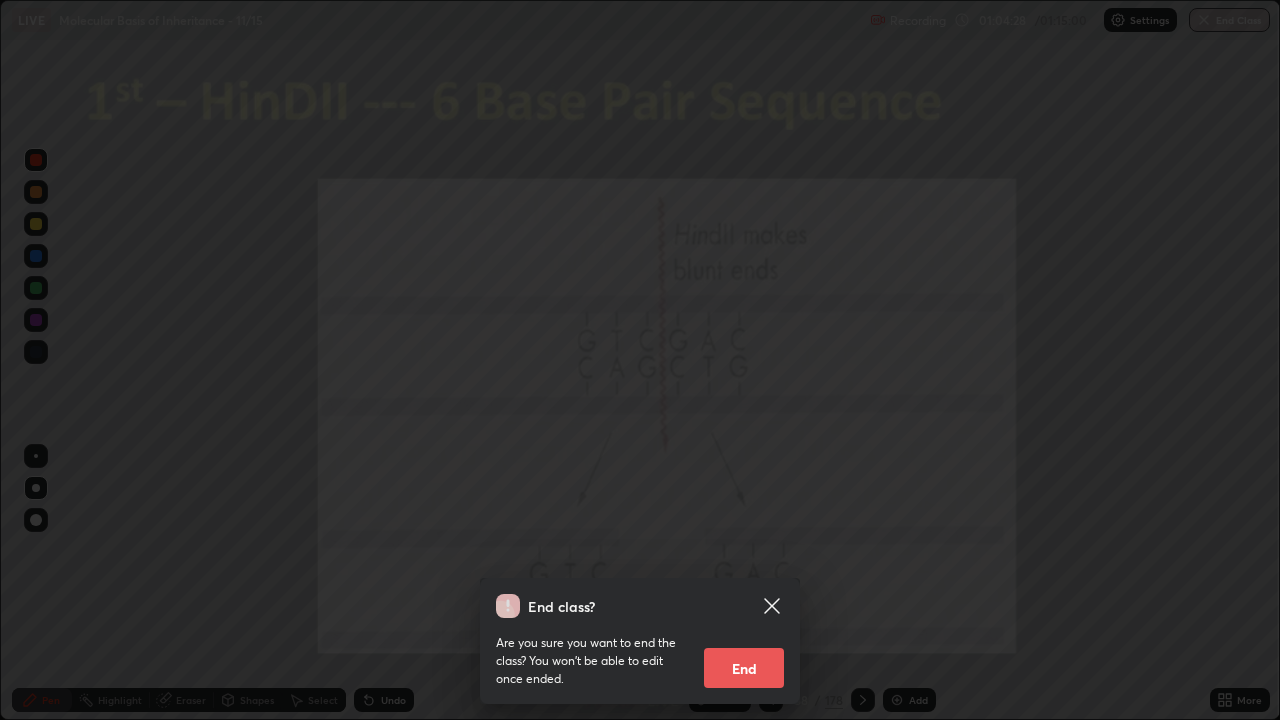 click on "End" at bounding box center (744, 668) 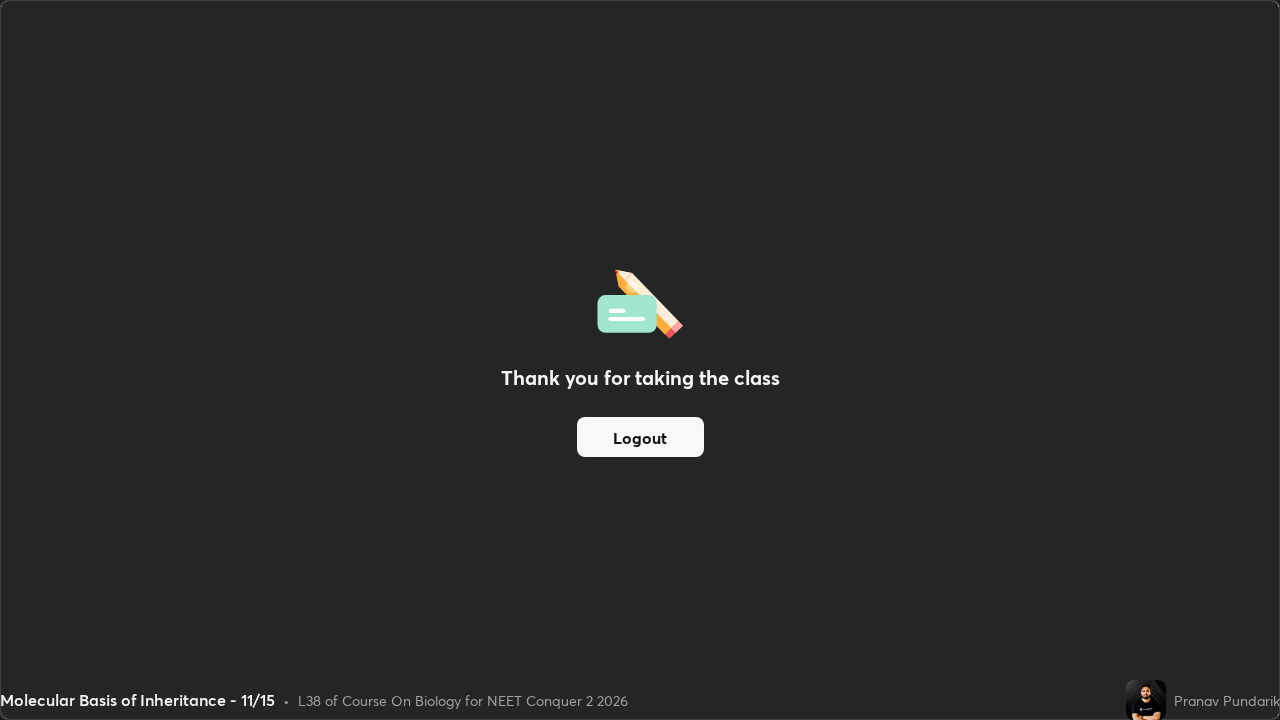 click on "Logout" at bounding box center [640, 437] 